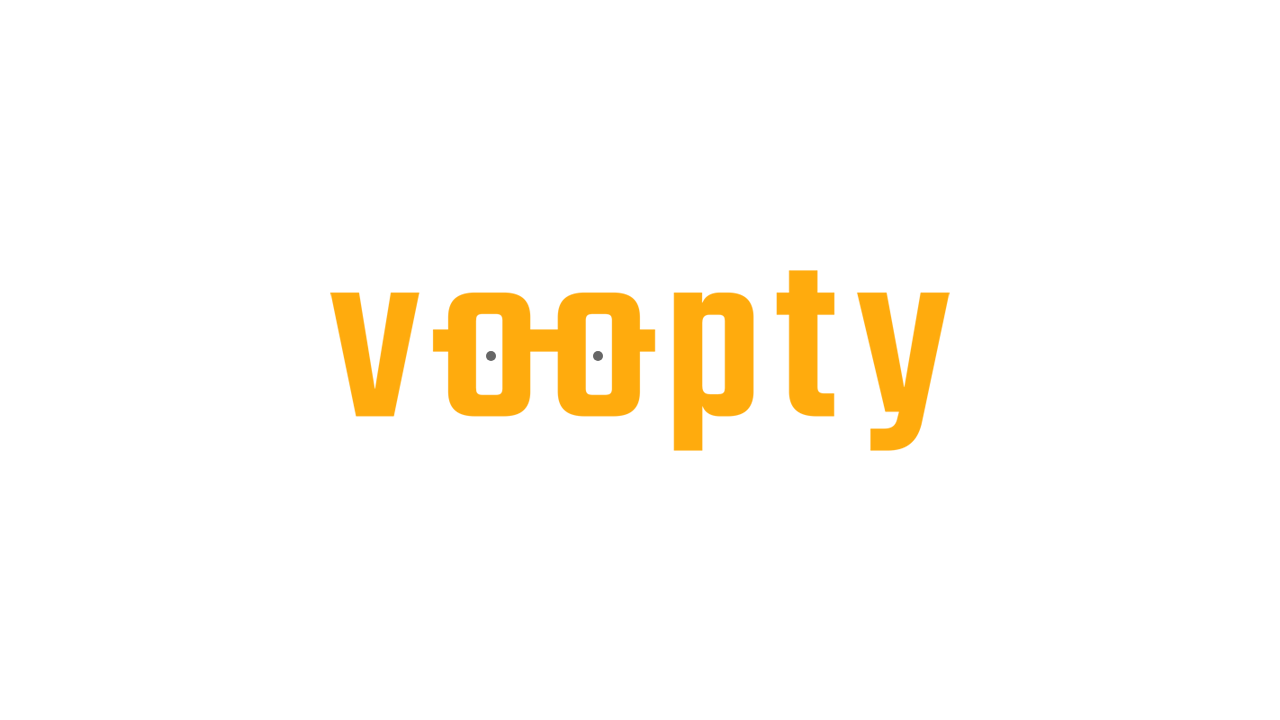 scroll, scrollTop: 0, scrollLeft: 0, axis: both 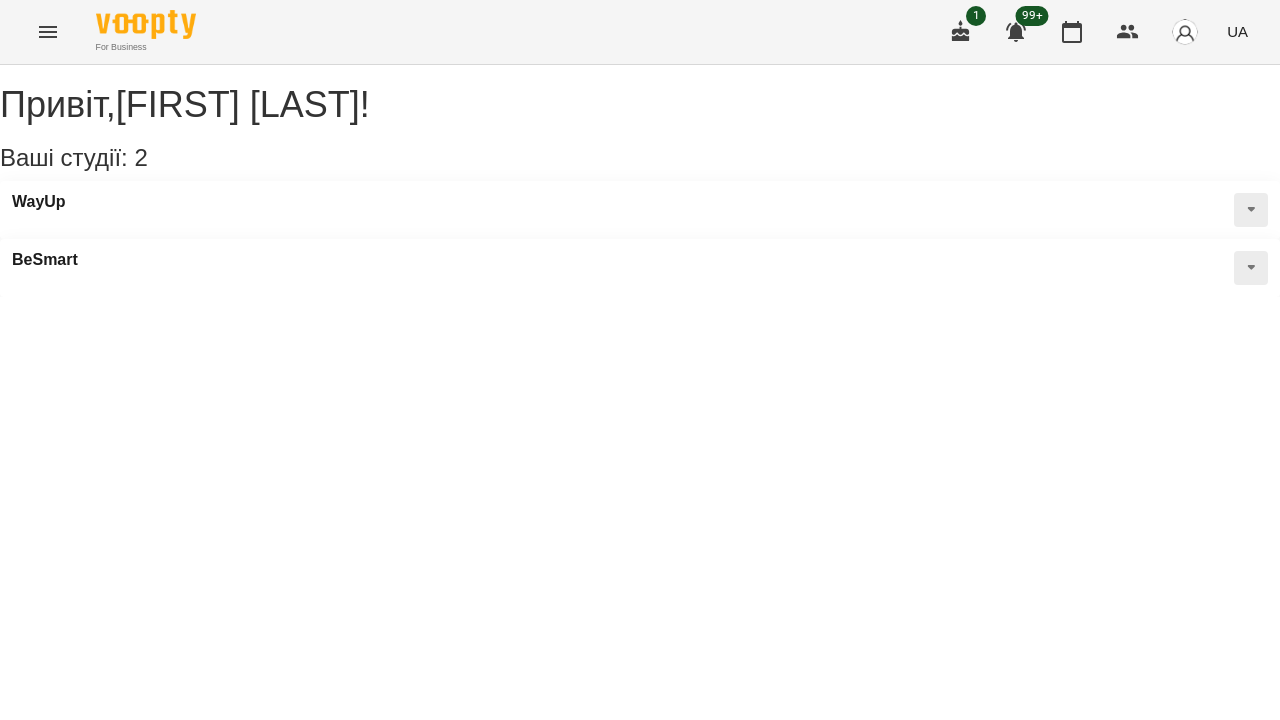 click at bounding box center [48, 32] 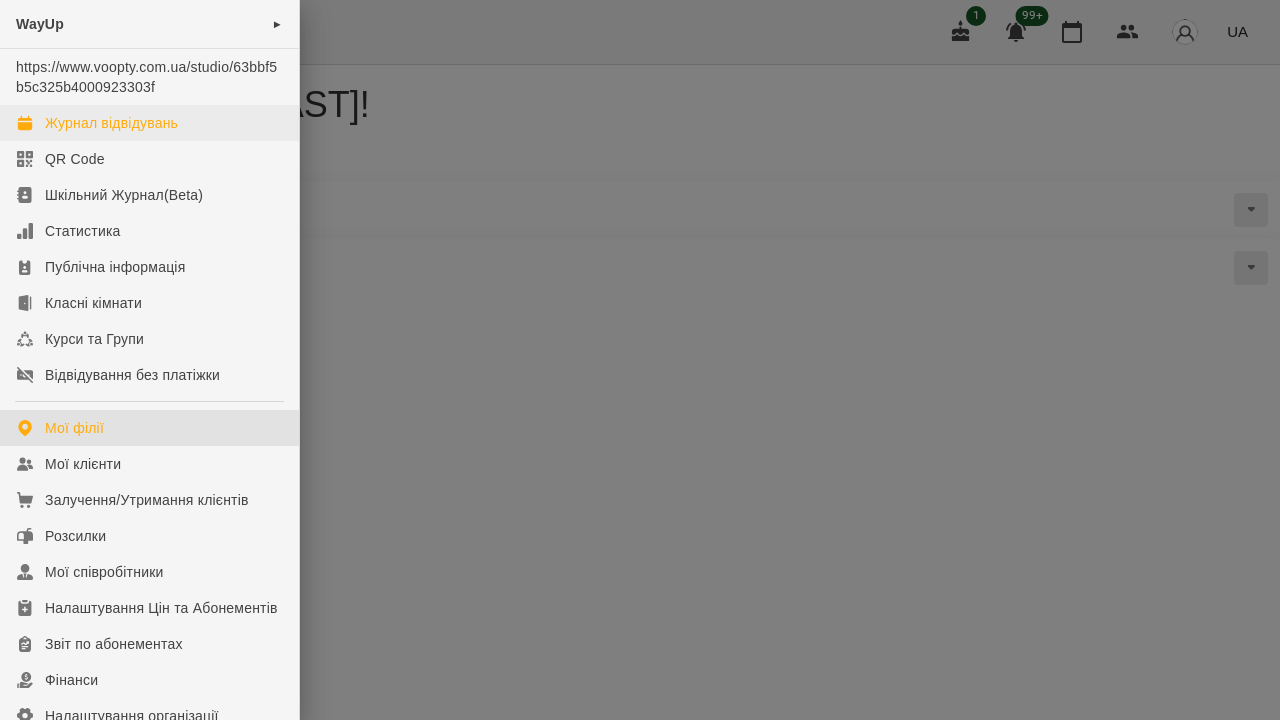 click on "Журнал відвідувань" at bounding box center [149, 123] 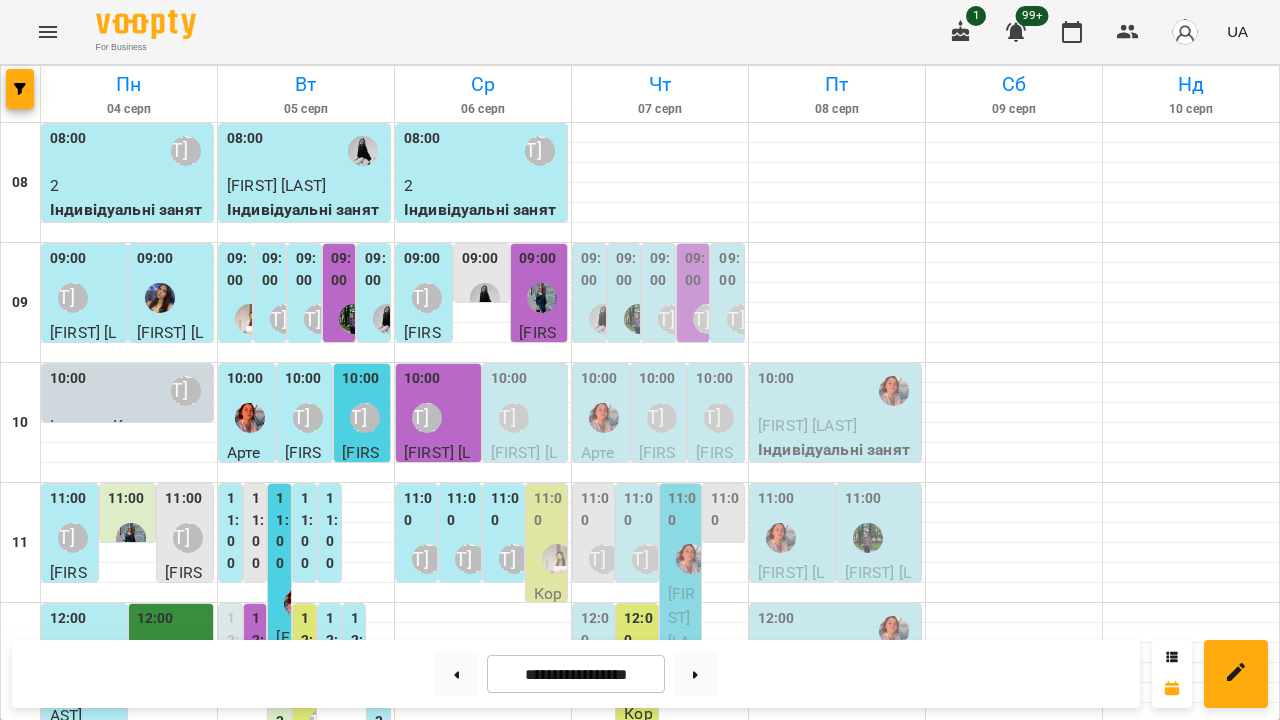 scroll, scrollTop: 1144, scrollLeft: 0, axis: vertical 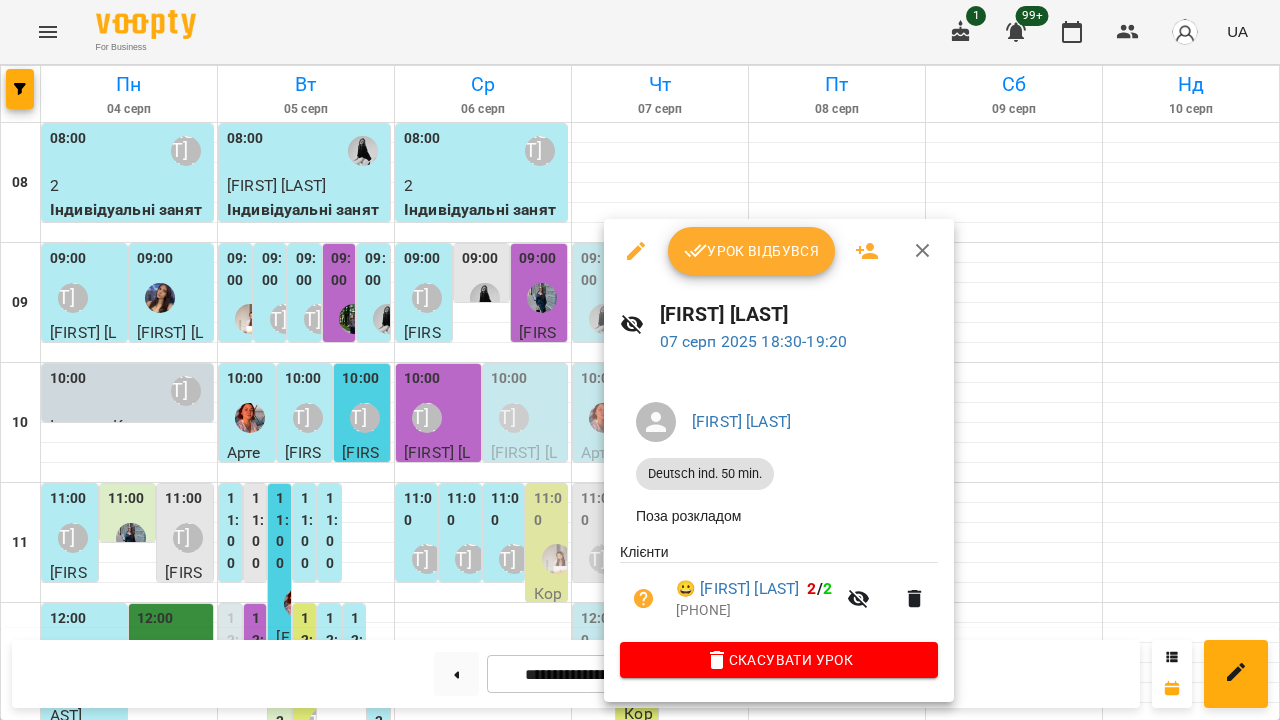click at bounding box center (640, 360) 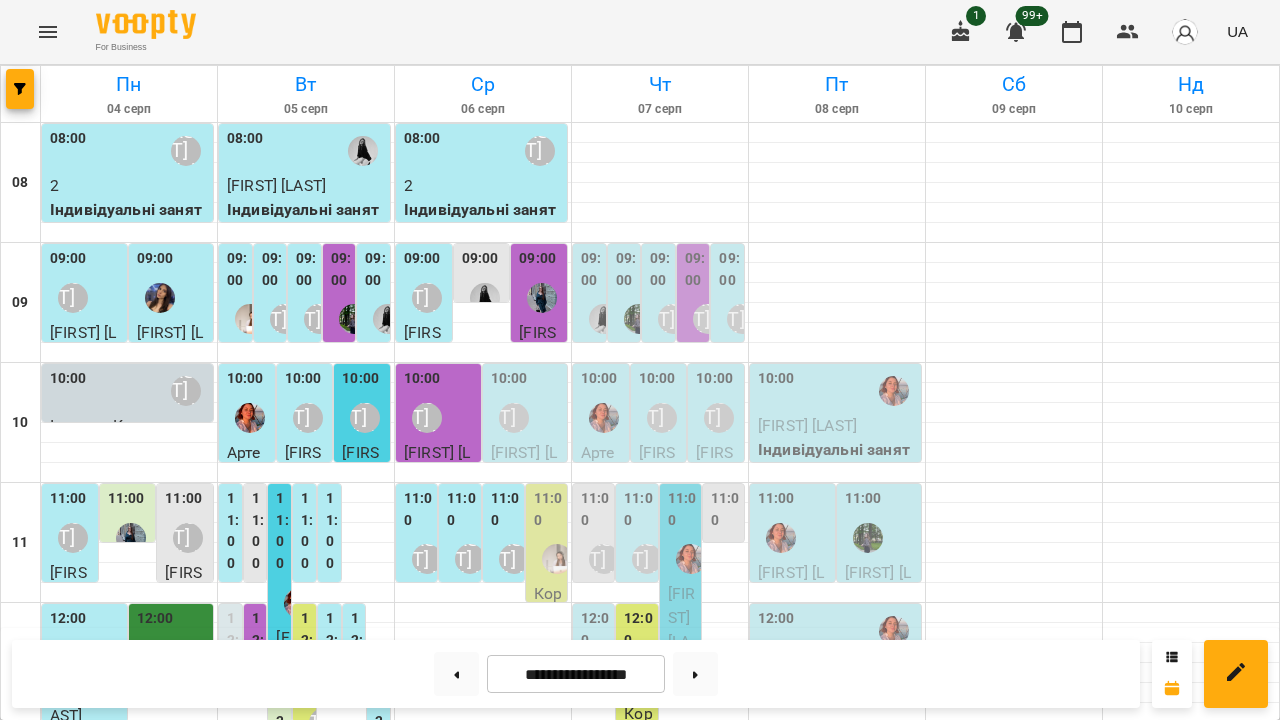 click on "18:30 Божена Журавська Іванна Костенюк Індивідуальні заняття 50хв" at bounding box center (674, 1845) 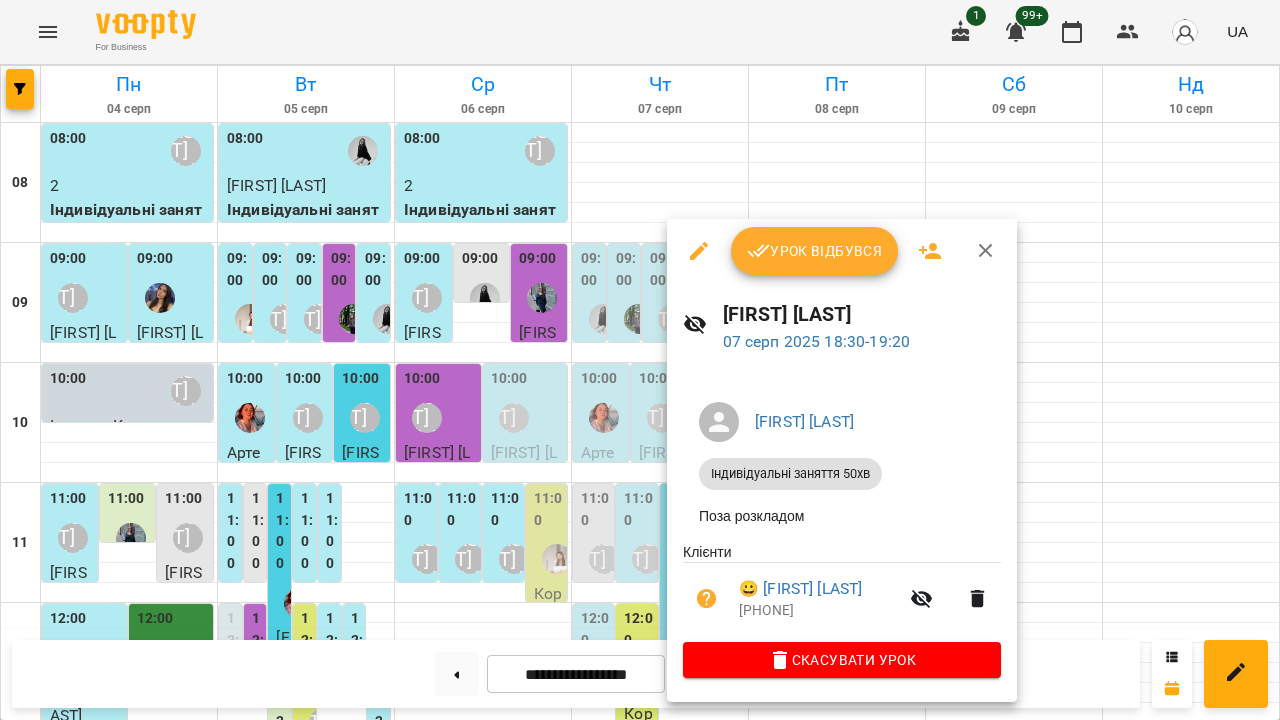 click at bounding box center (640, 360) 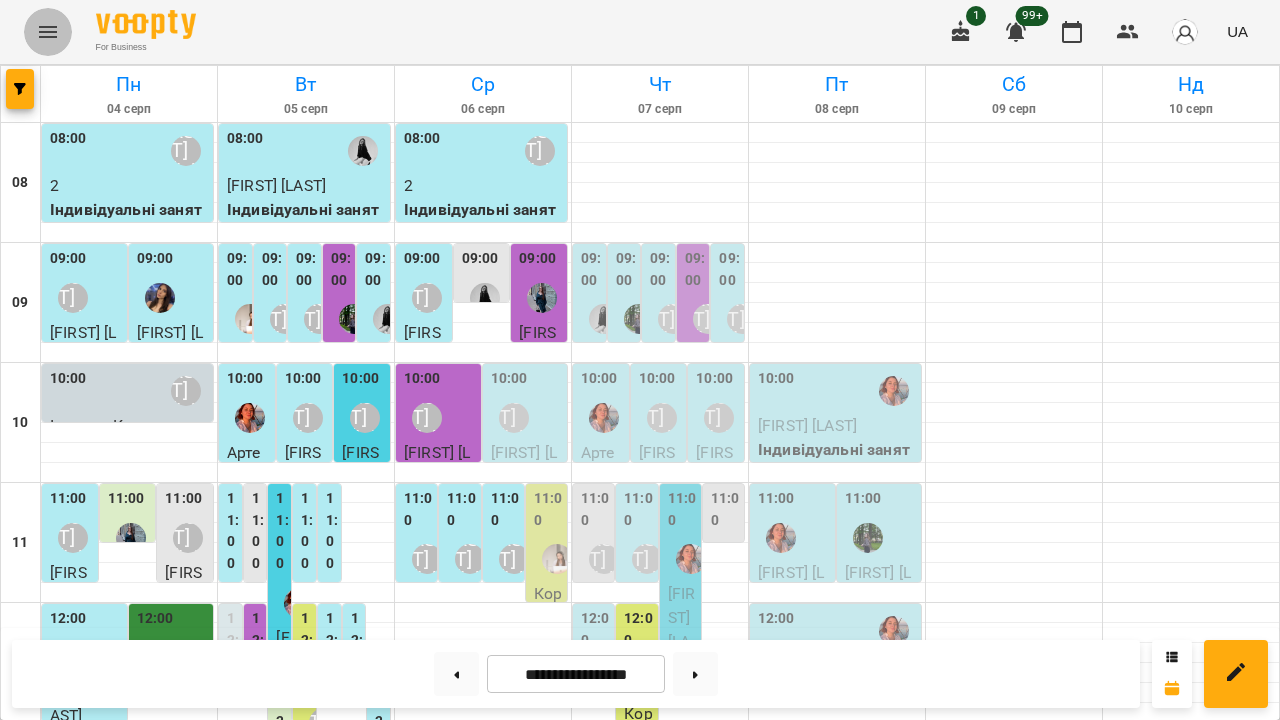 click 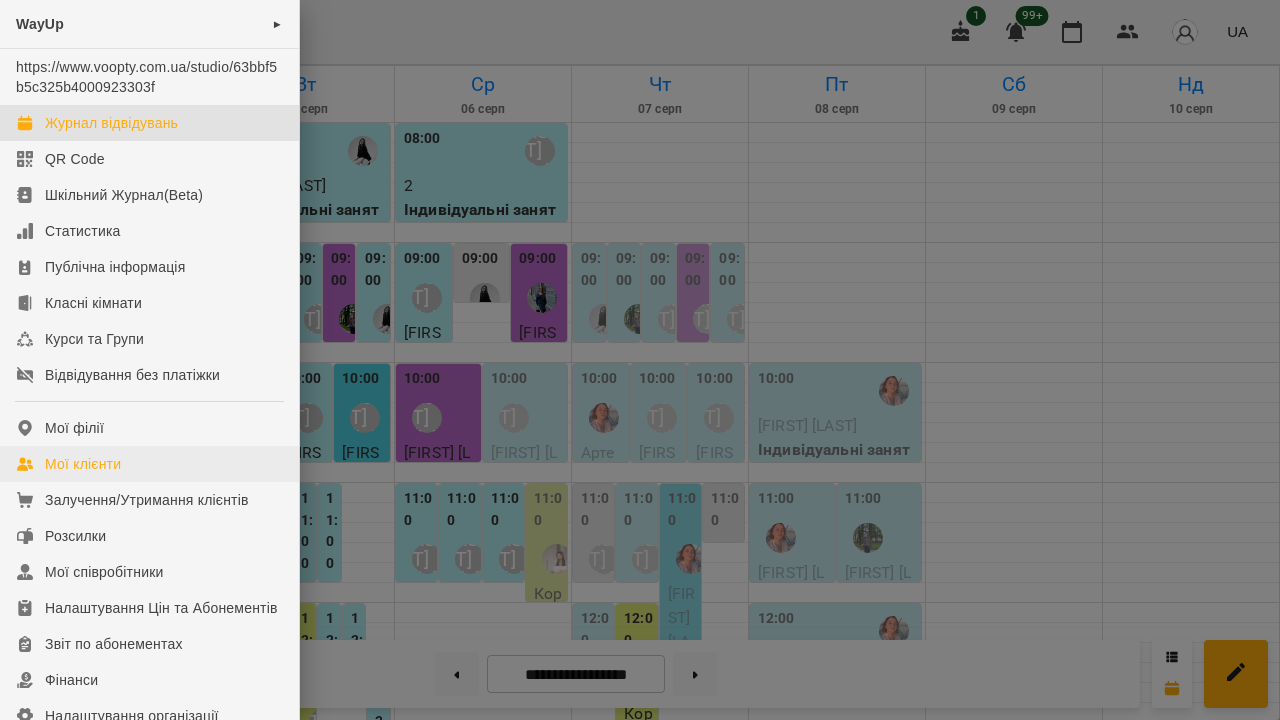 click on "Мої клієнти" at bounding box center (83, 464) 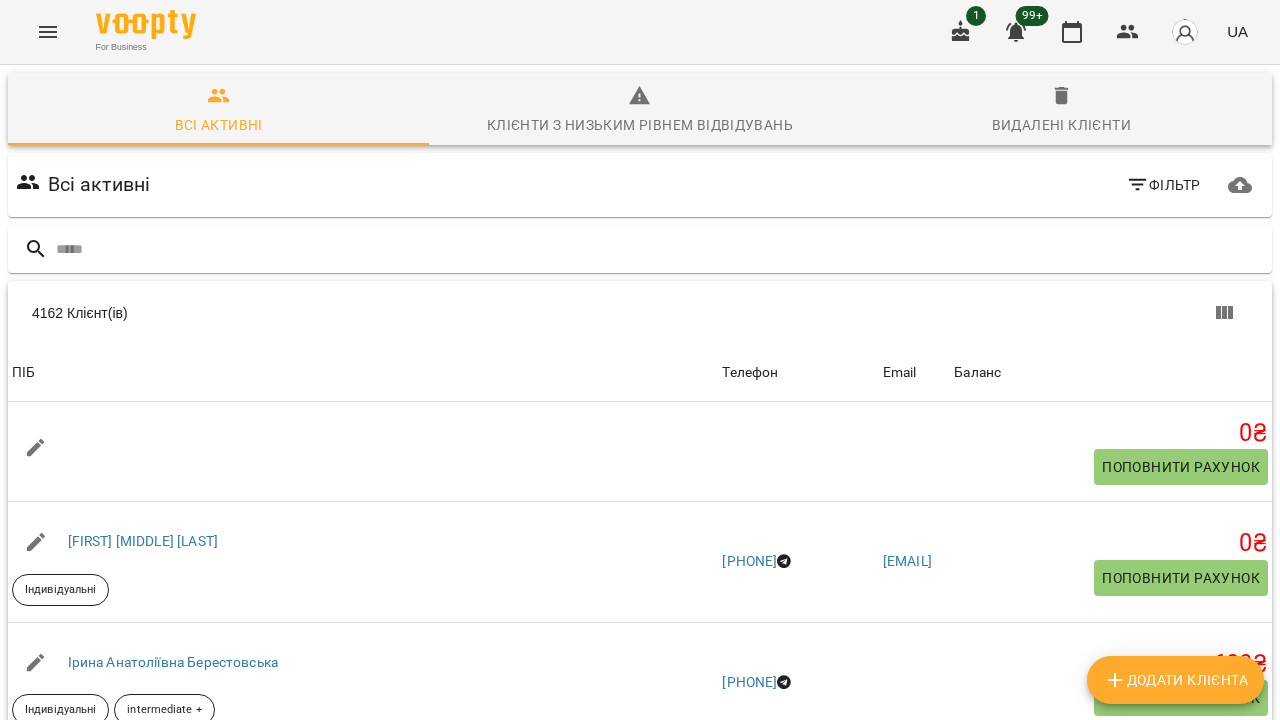 click on "Додати клієнта" at bounding box center (1175, 680) 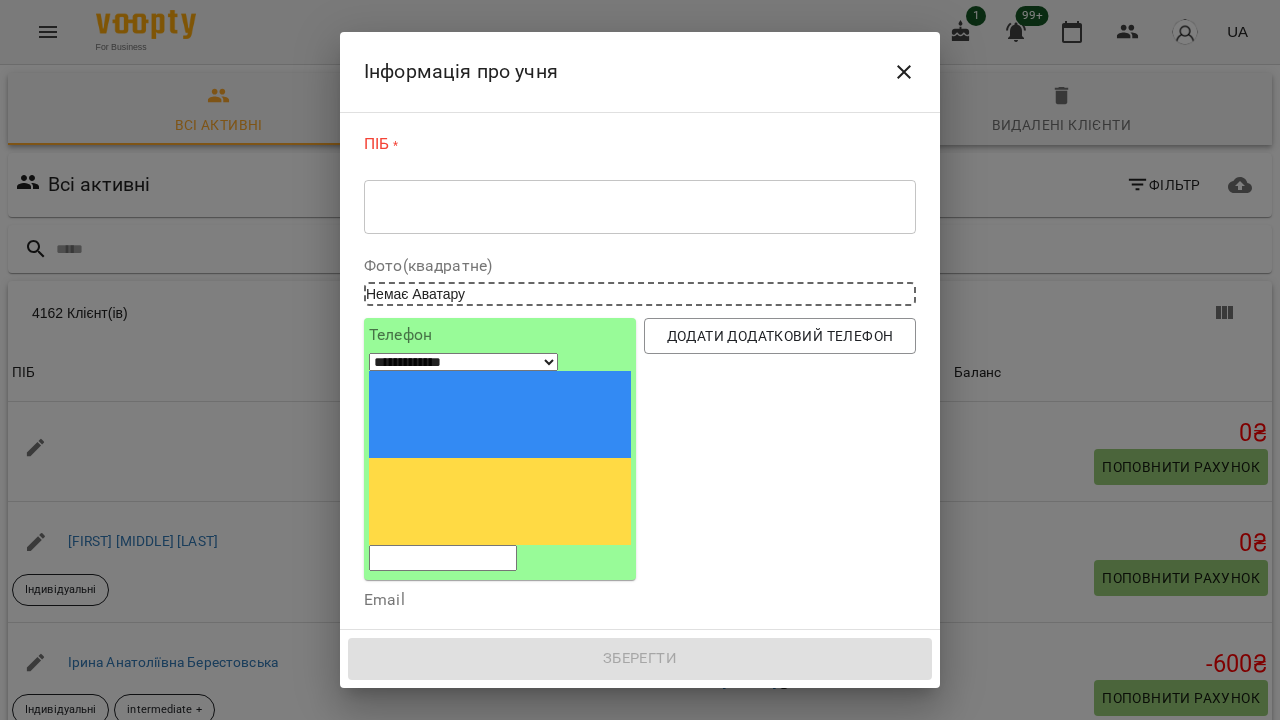 click on "* ​" at bounding box center [640, 206] 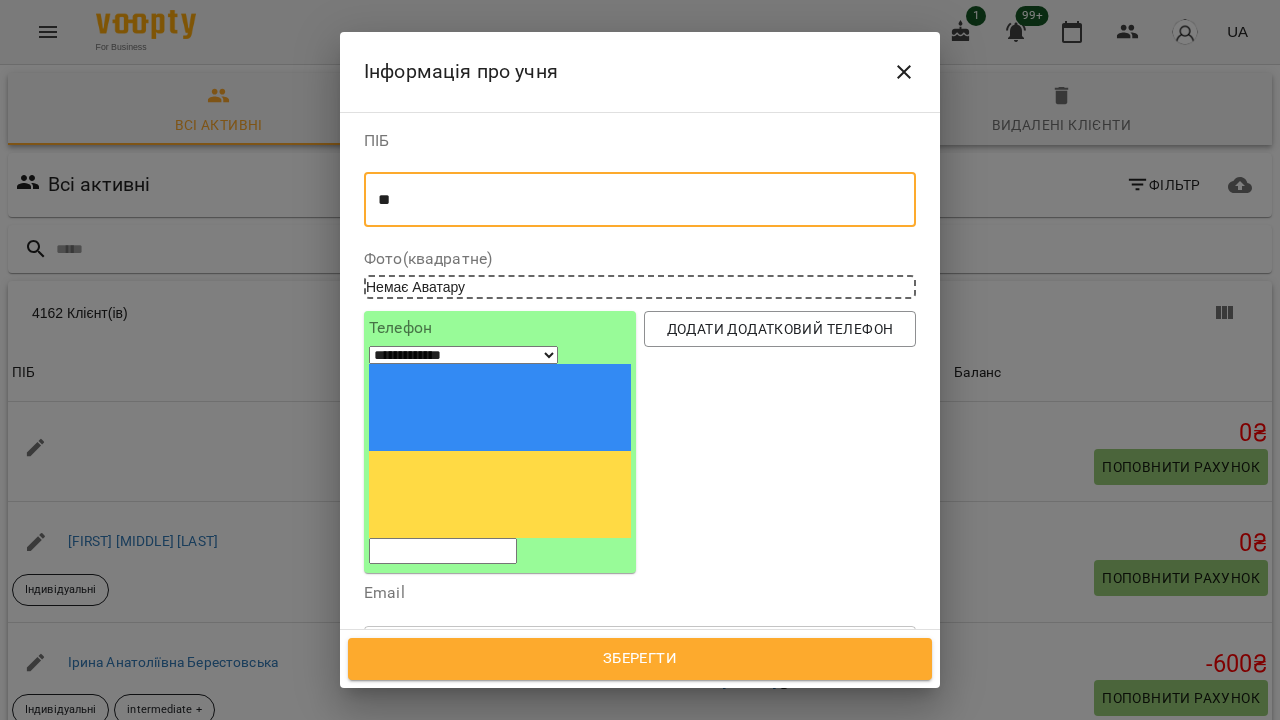 type on "*" 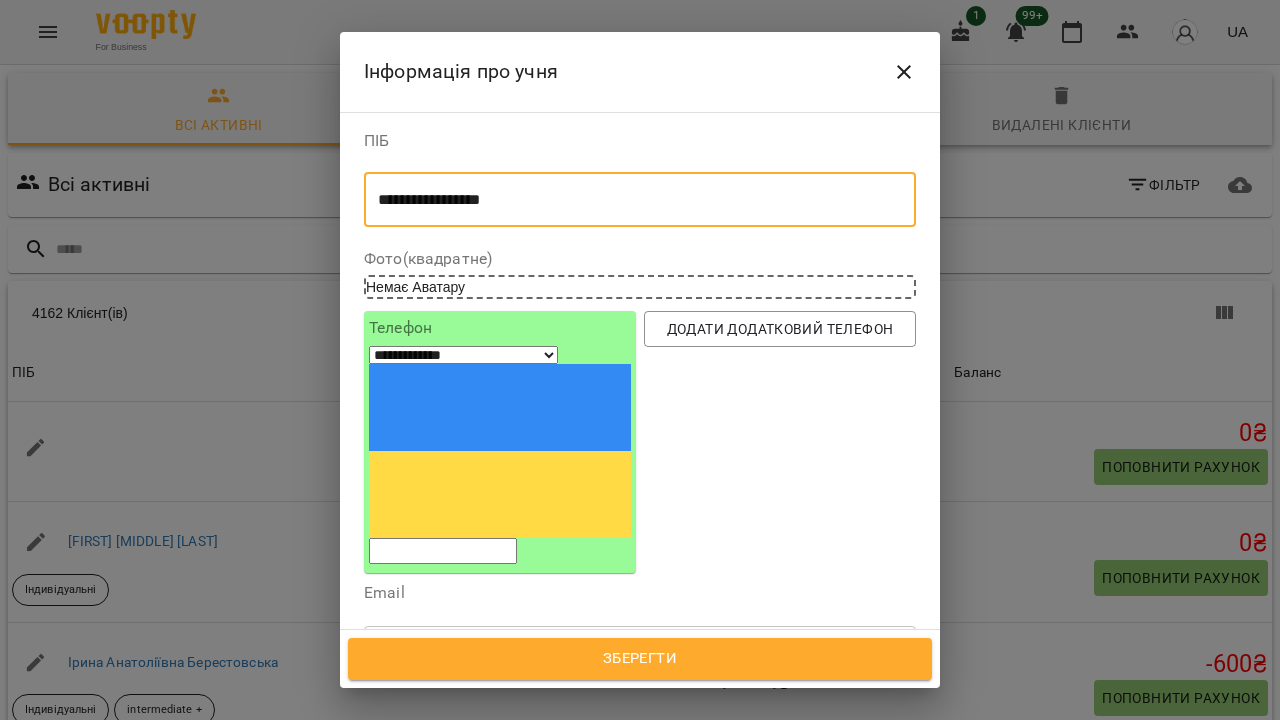 click on "**********" at bounding box center (640, 200) 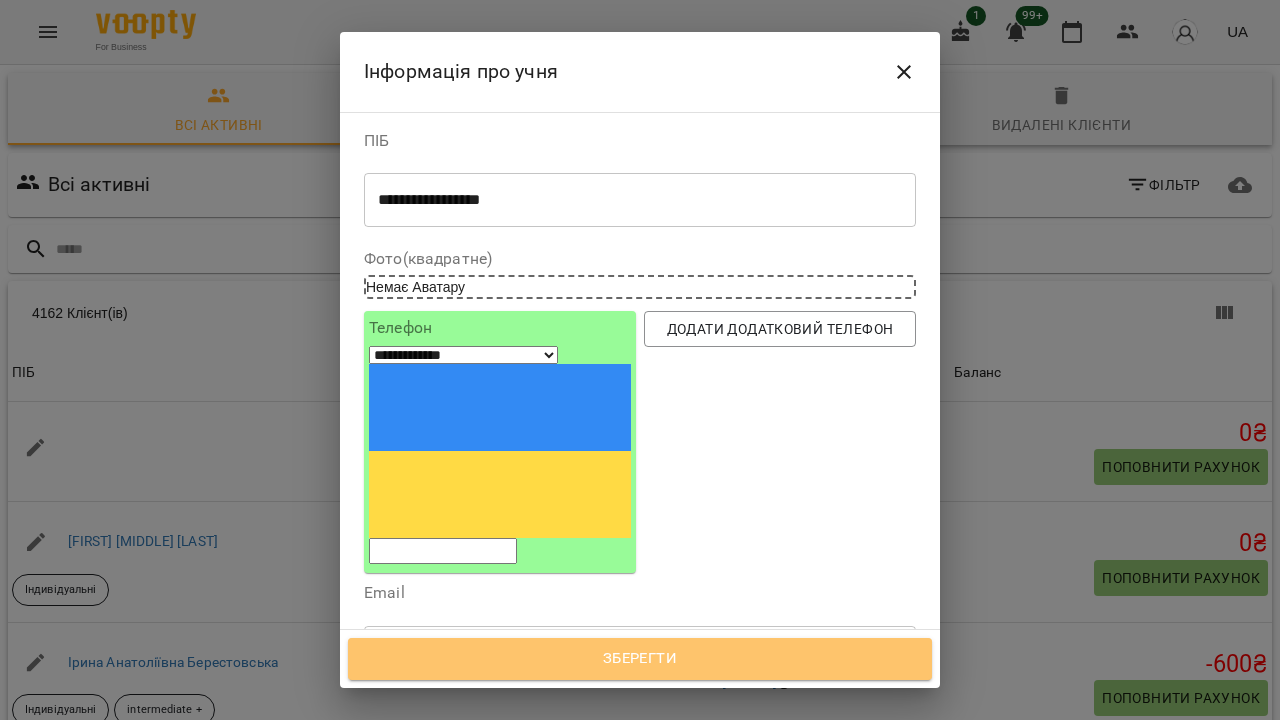 click on "Зберегти" at bounding box center (640, 659) 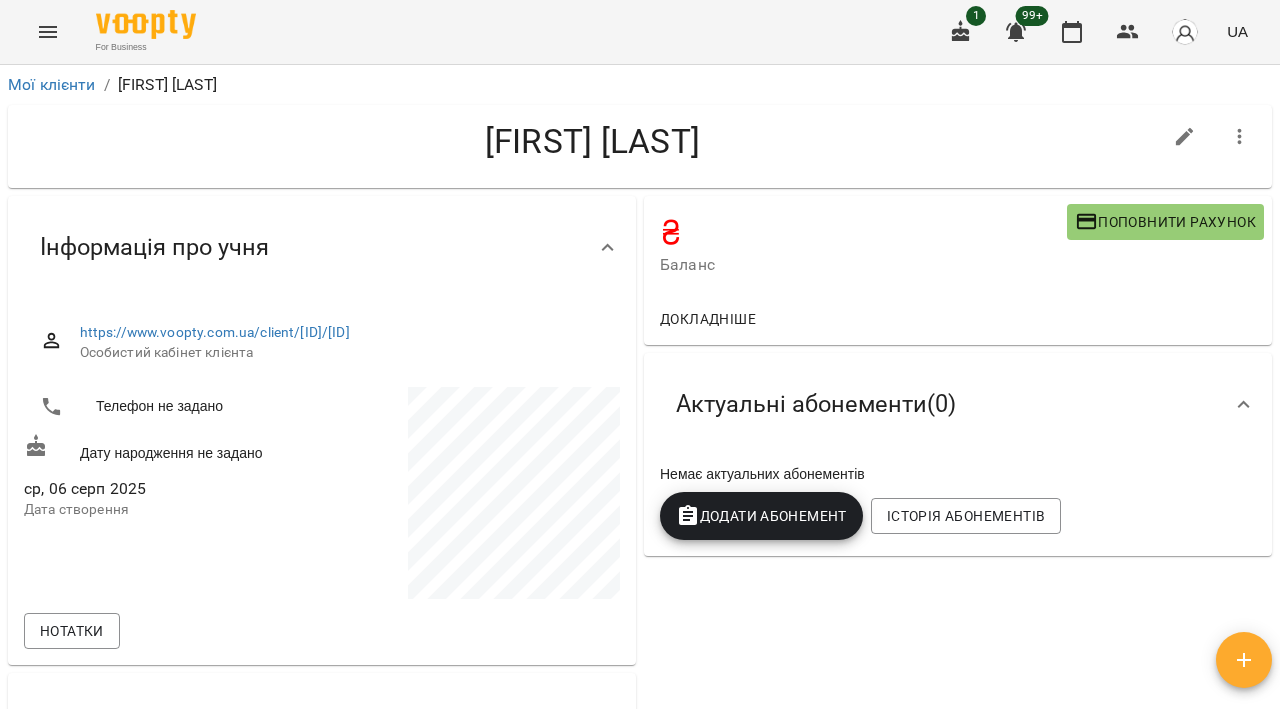 scroll, scrollTop: 0, scrollLeft: 0, axis: both 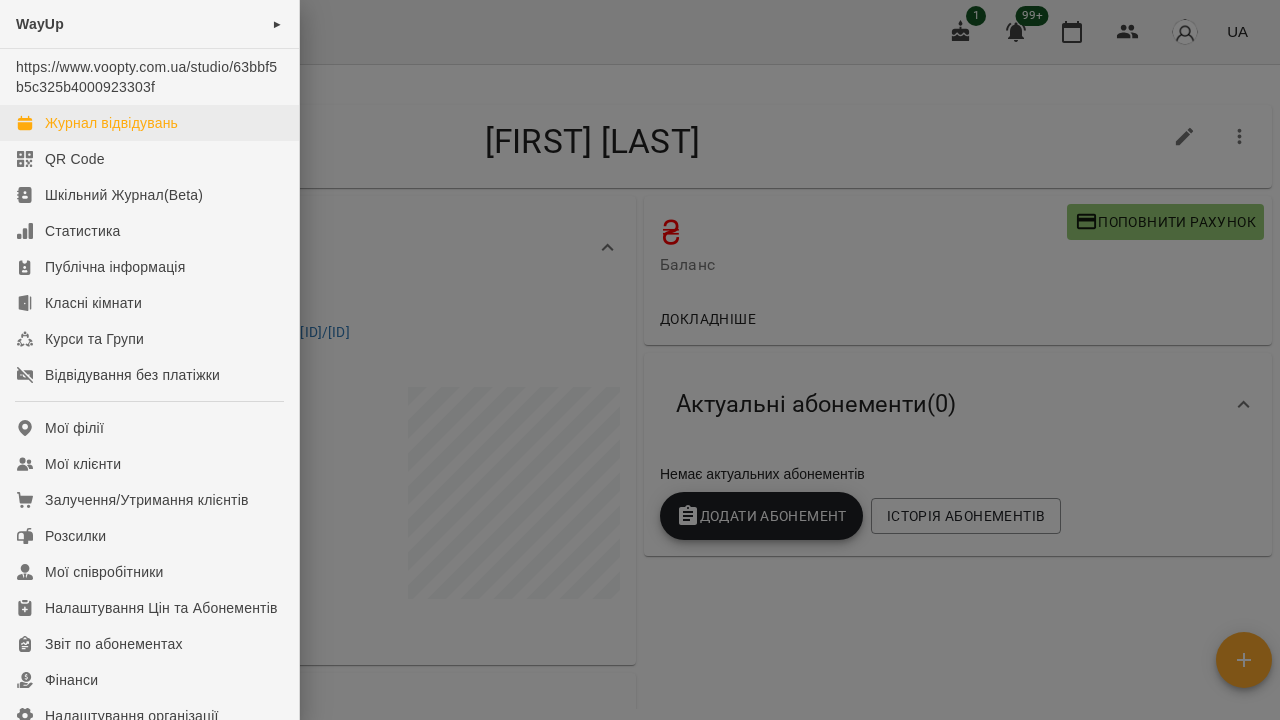 click on "Журнал відвідувань" at bounding box center [111, 123] 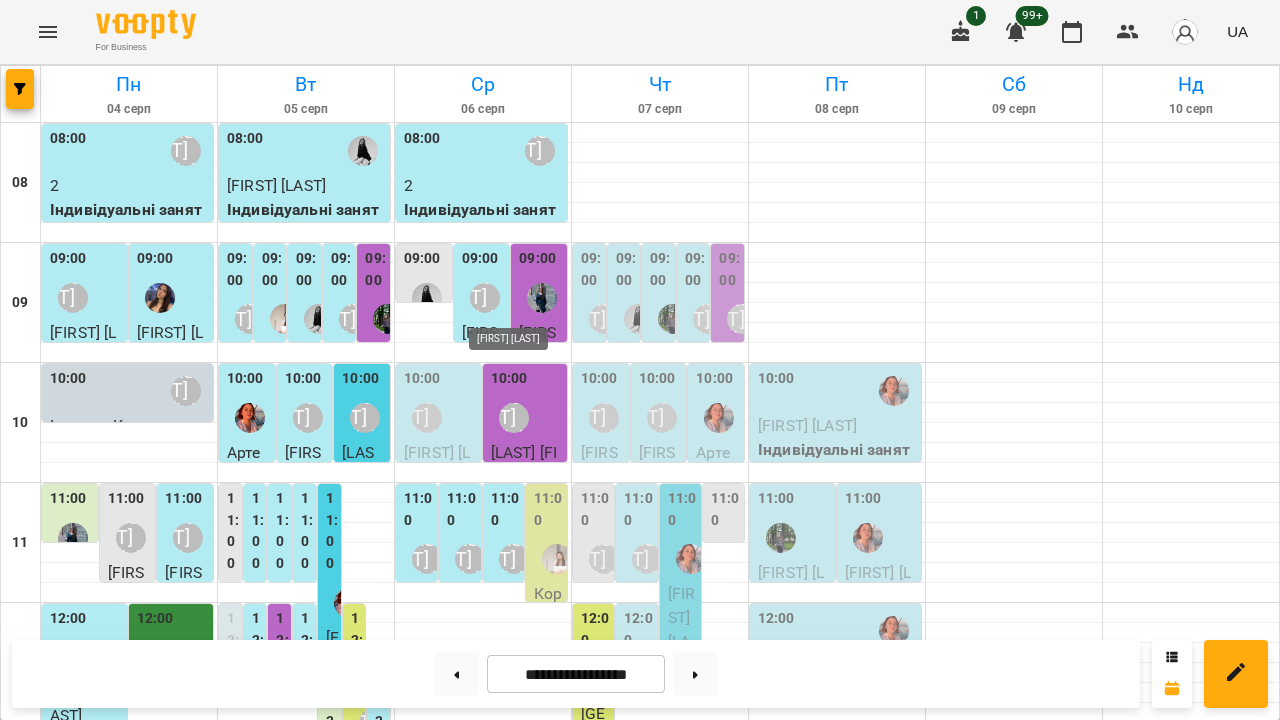 scroll, scrollTop: 738, scrollLeft: 0, axis: vertical 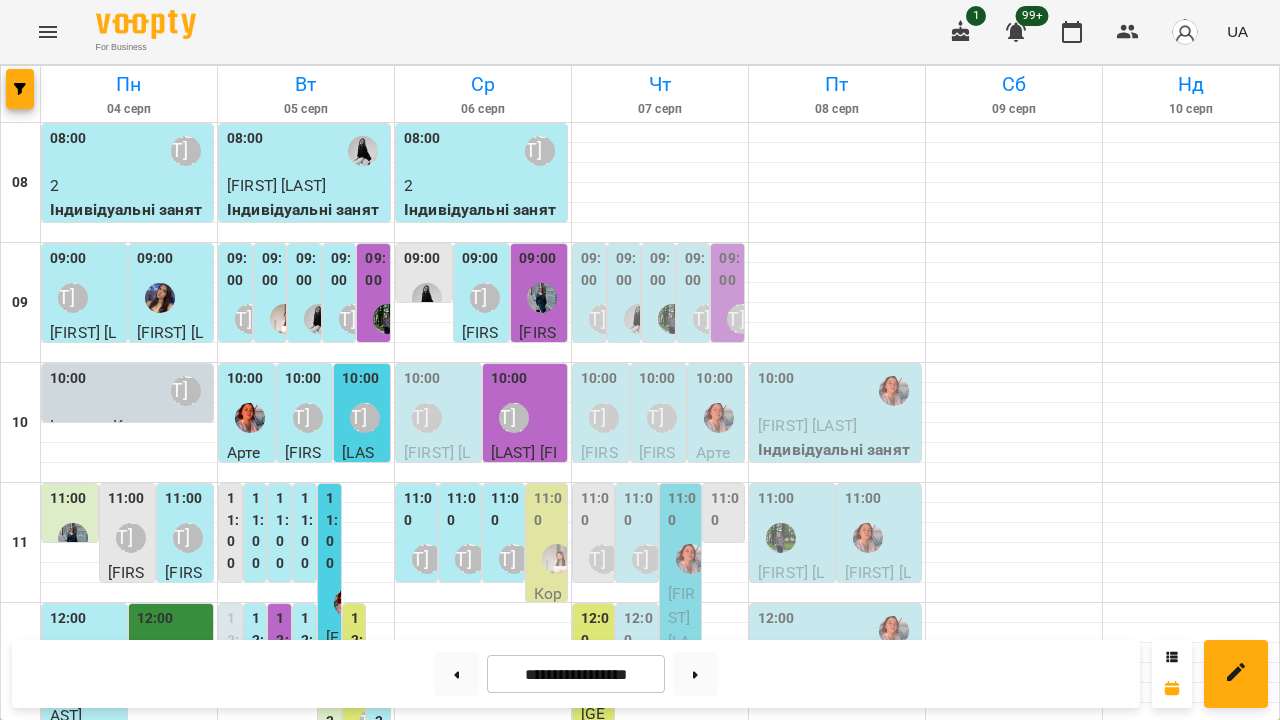 click on "Дар*я Скрипник" at bounding box center (484, 1328) 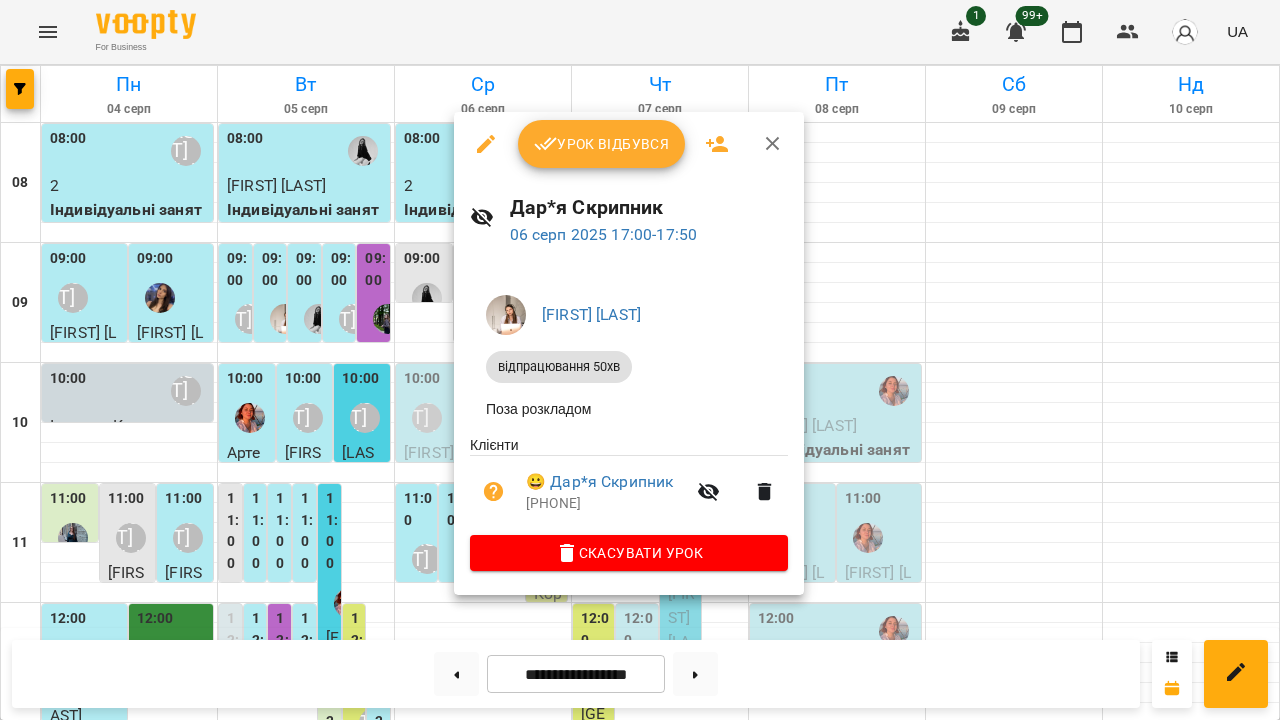 click at bounding box center (640, 360) 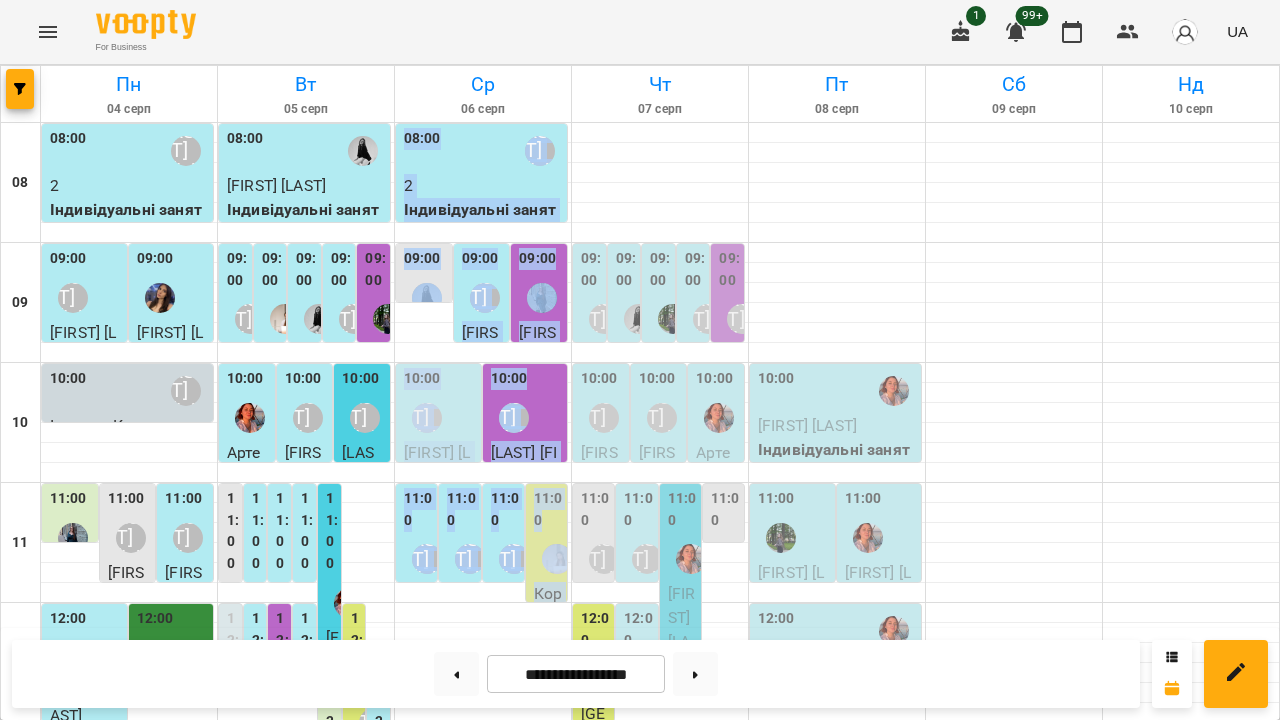 click on "08:00 Ольга Горевич 2 Індивідуальні заняття 50хв 09:00 Тетяна Максимюк Індивідуальні заняття 30 хв. 09:00 Ольга Горевич Юлія Спірідонова Халеон Індивідуальні заняття 50хв 09:00 Альона Атаманюк Іспити 60хв 10:00 Ганна Федоряк Ірина Сокальська Халеон Індивідуальні заняття 50хв 10:00 Марія Хоміцька Водотика Вікторія Іспити 60хв 11:00 Софія Кубляк Галина Володимирівна Виноградова Індивідуальні заняття 50хв 11:00 Ольга Горевич Христина Башлій Індивідуальні заняття 50хв 11:00 Діана Левченко Анастасія Коломієць Індивідуальні заняття 50хв 11:00 Корпоративна англійська 60 хв - 13:00 13:00 13:00 2 2" at bounding box center [483, 963] 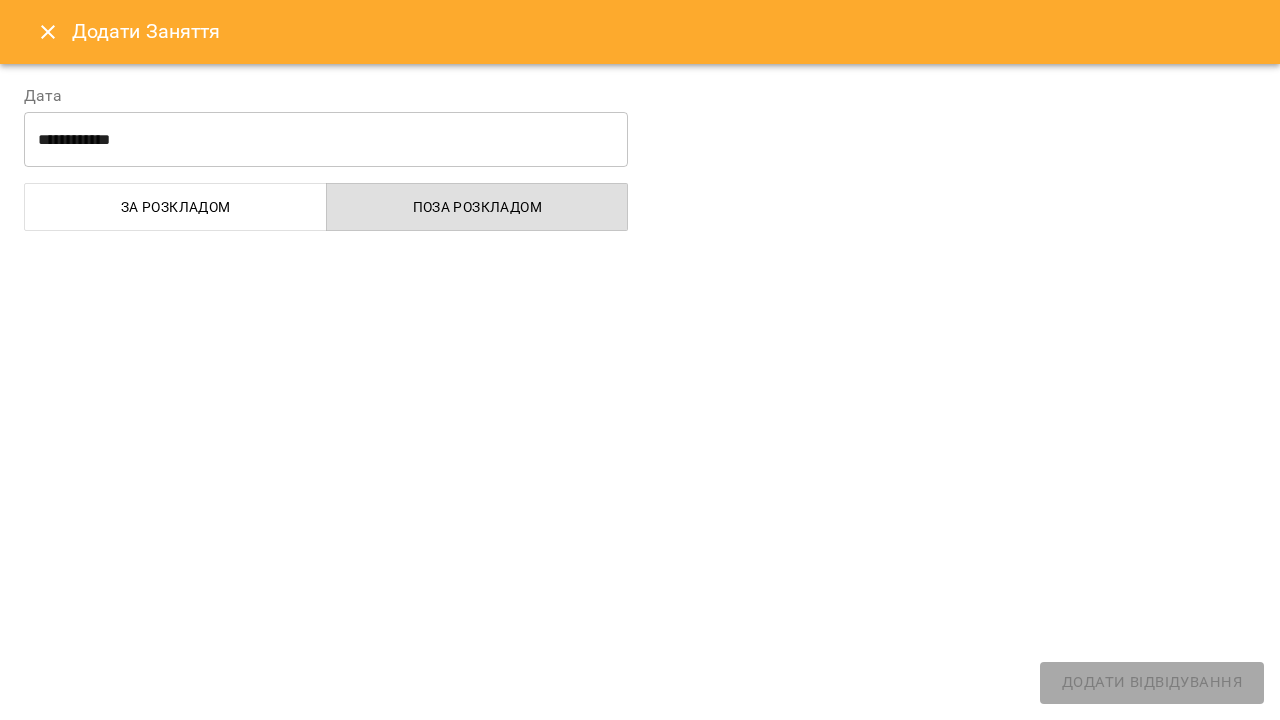 select 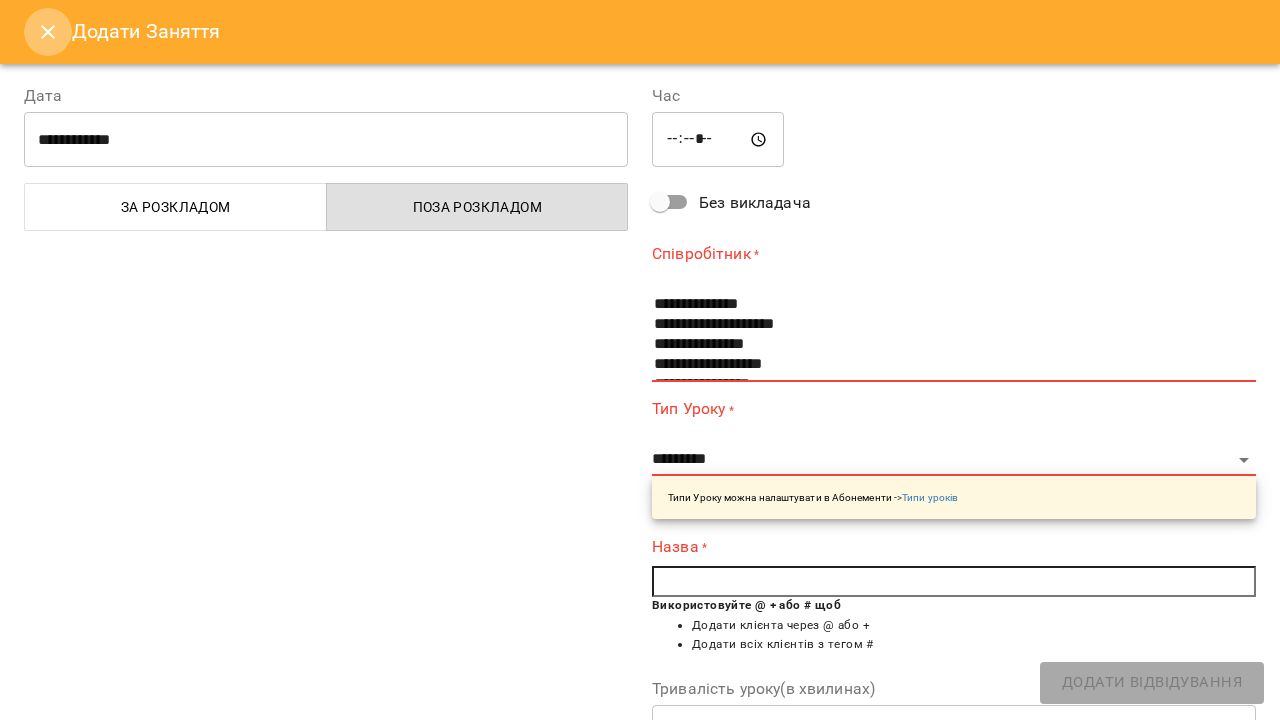 click 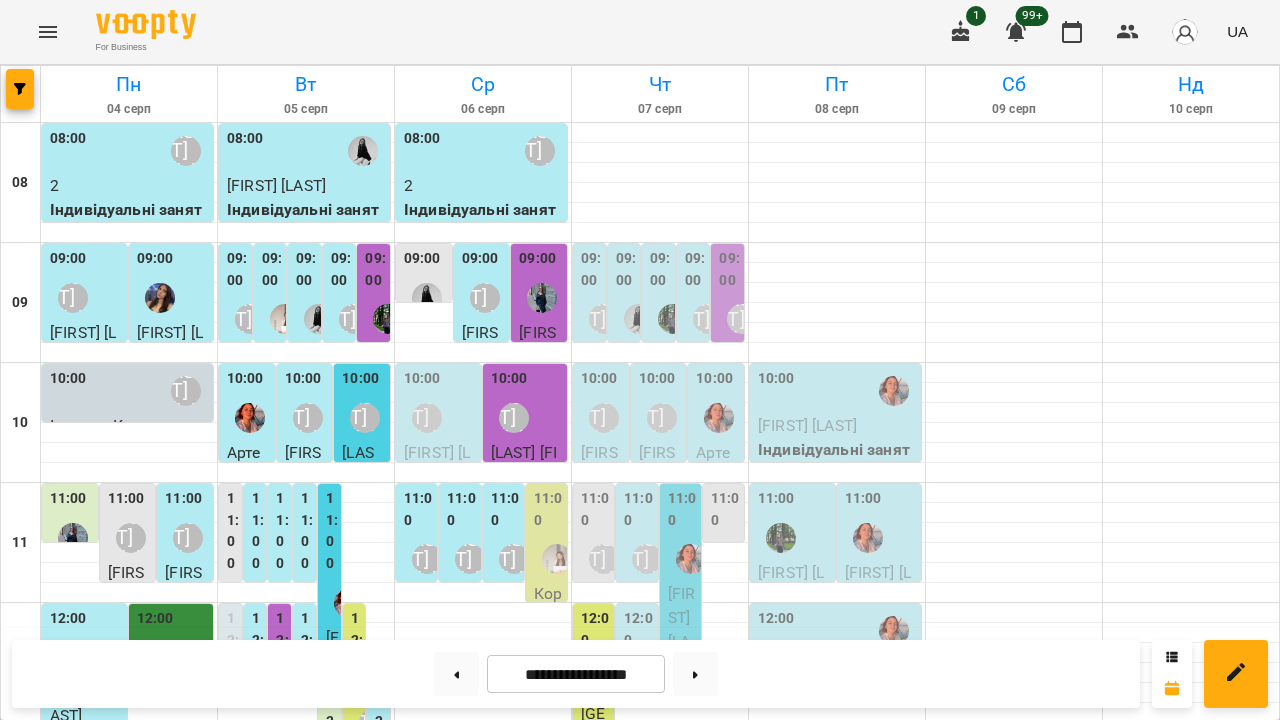 click at bounding box center [483, 1313] 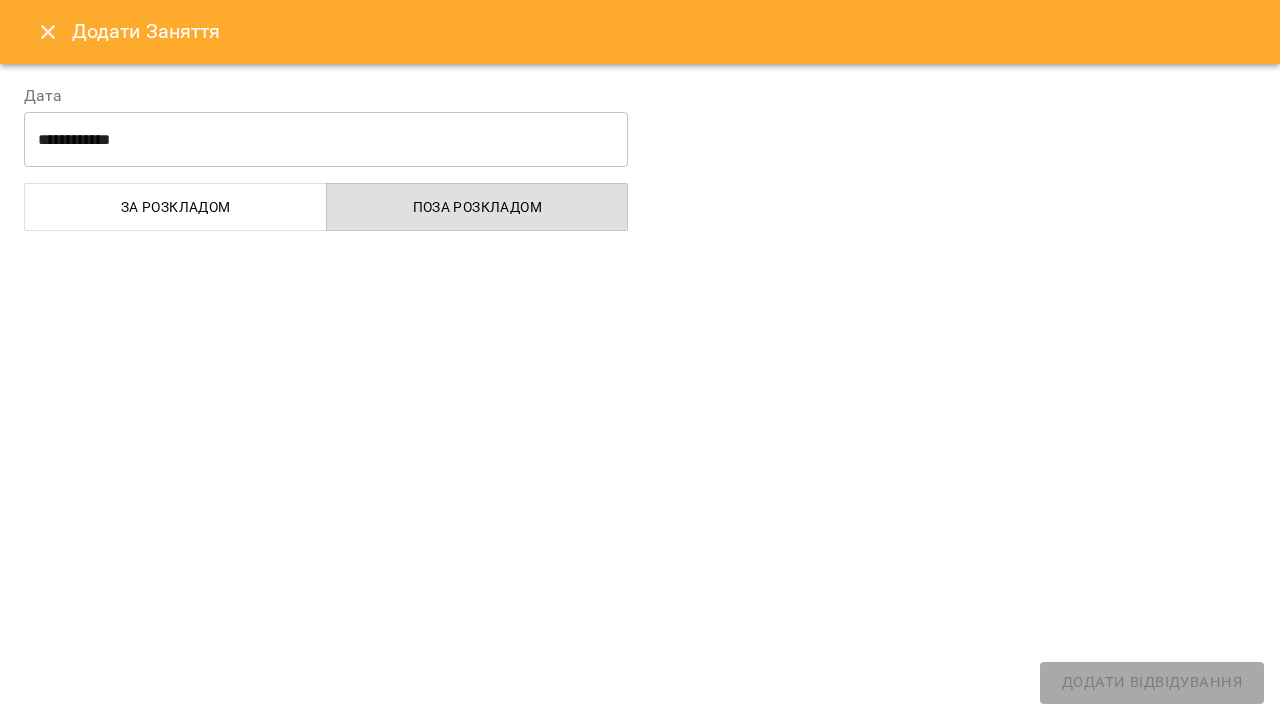 select 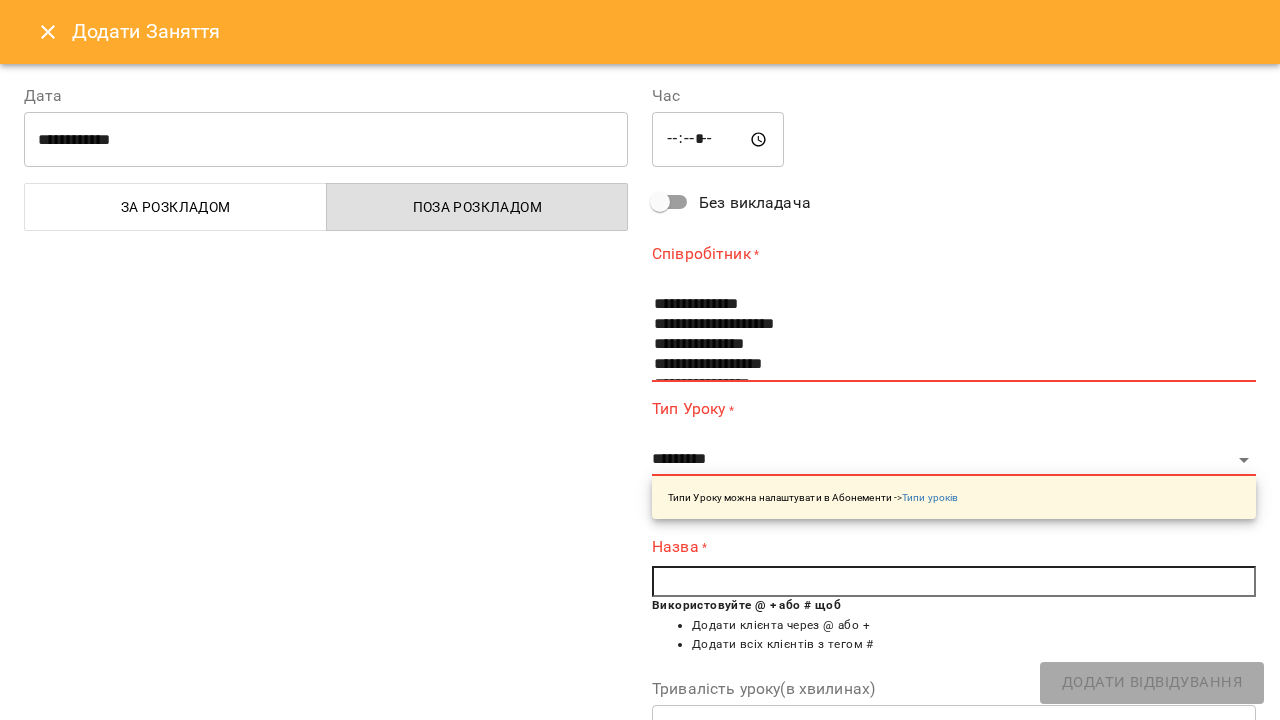 click on "*****" at bounding box center (718, 140) 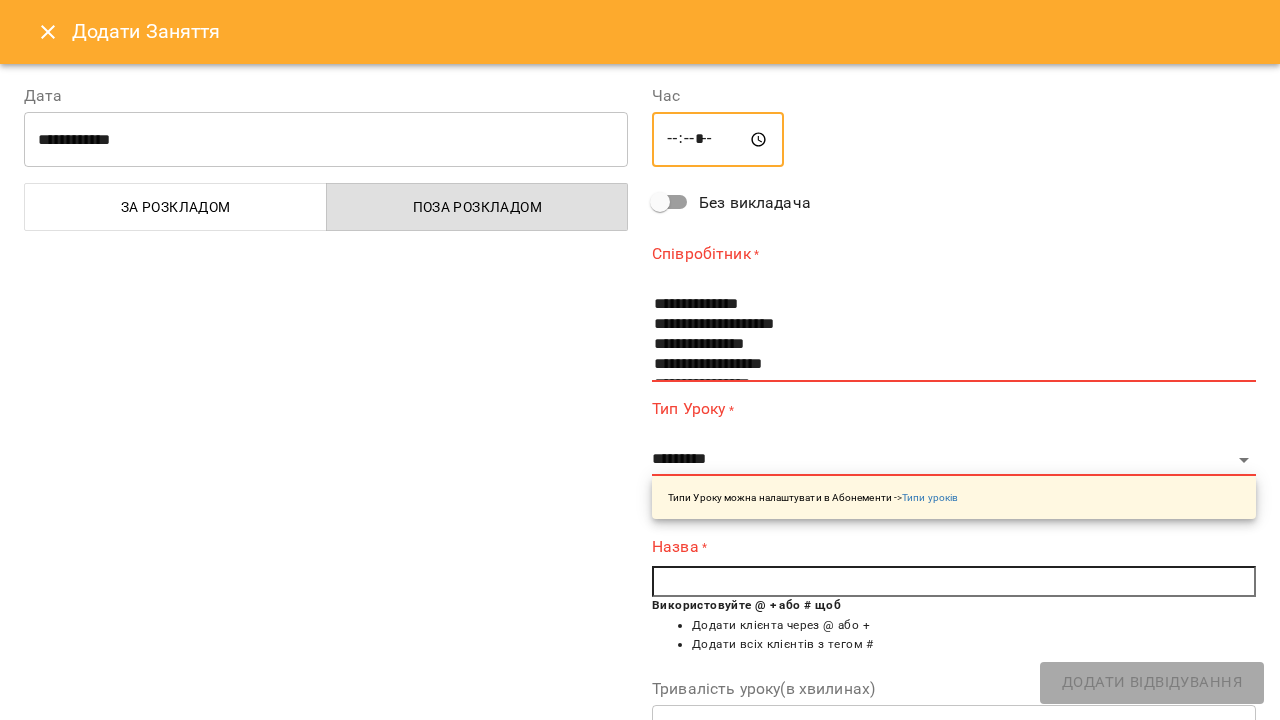 scroll, scrollTop: 140, scrollLeft: 0, axis: vertical 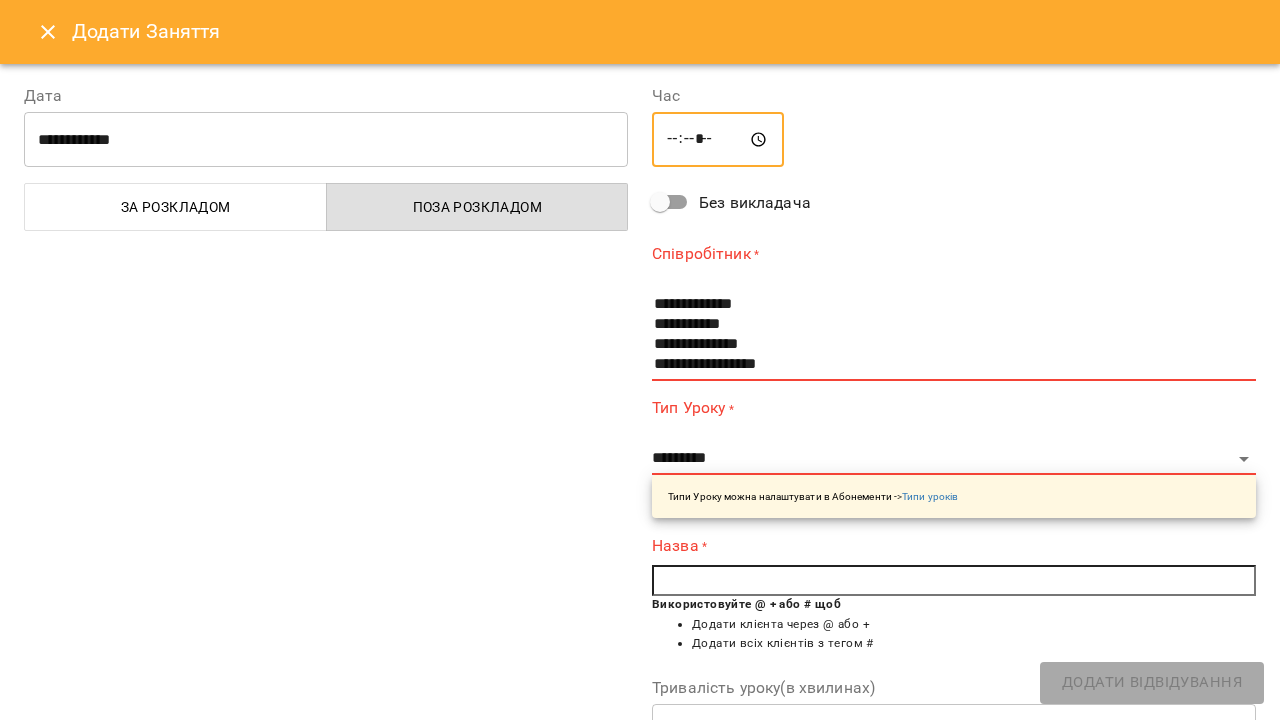 type on "*****" 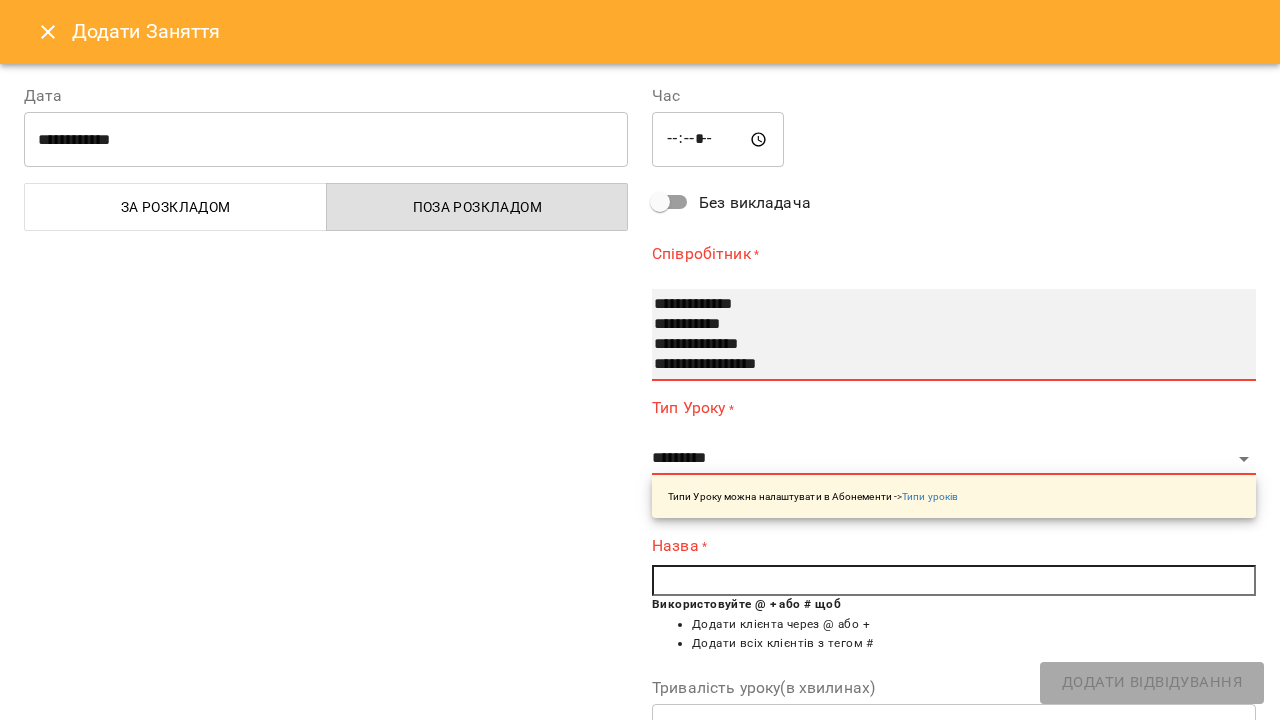 select on "**********" 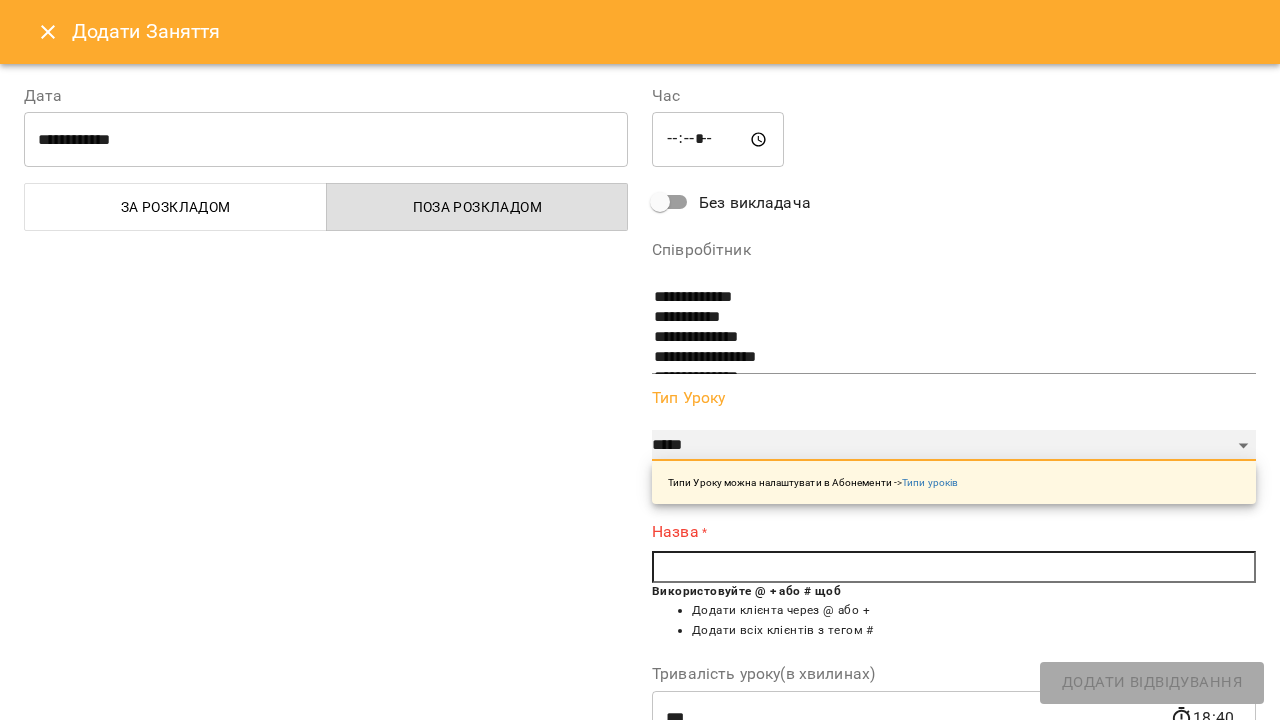 select on "**********" 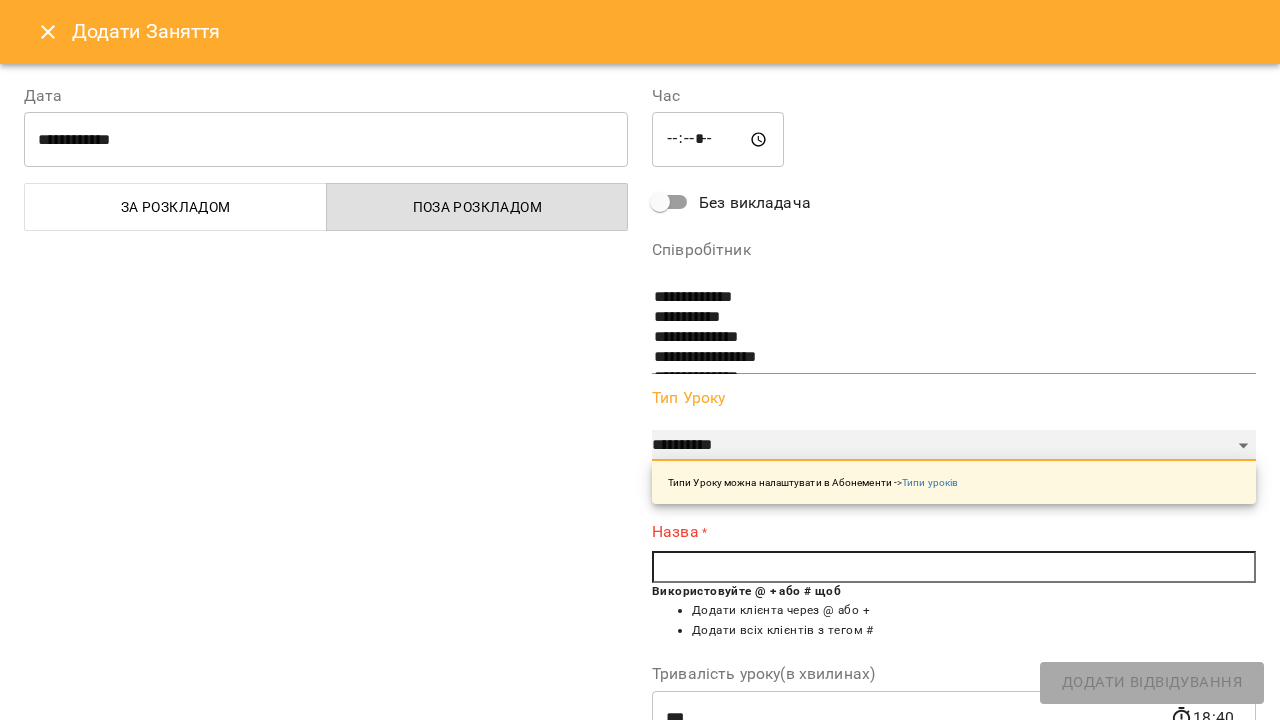 type on "**" 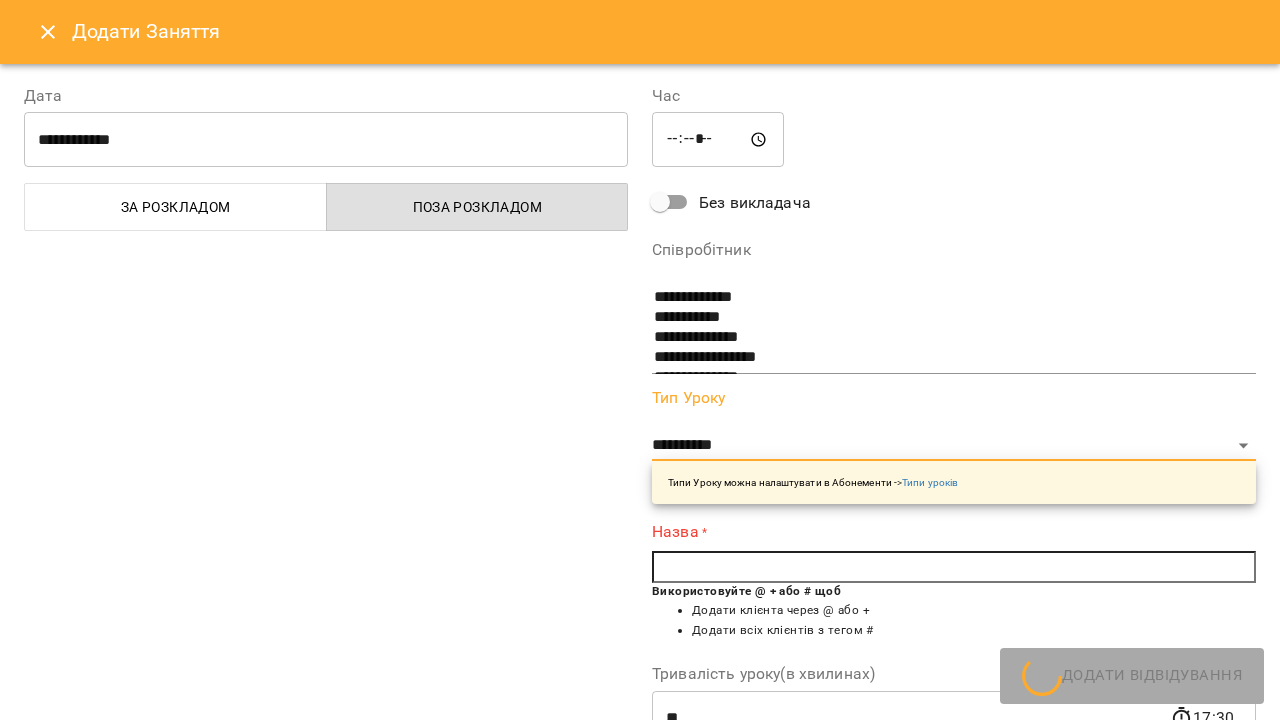 click at bounding box center [954, 567] 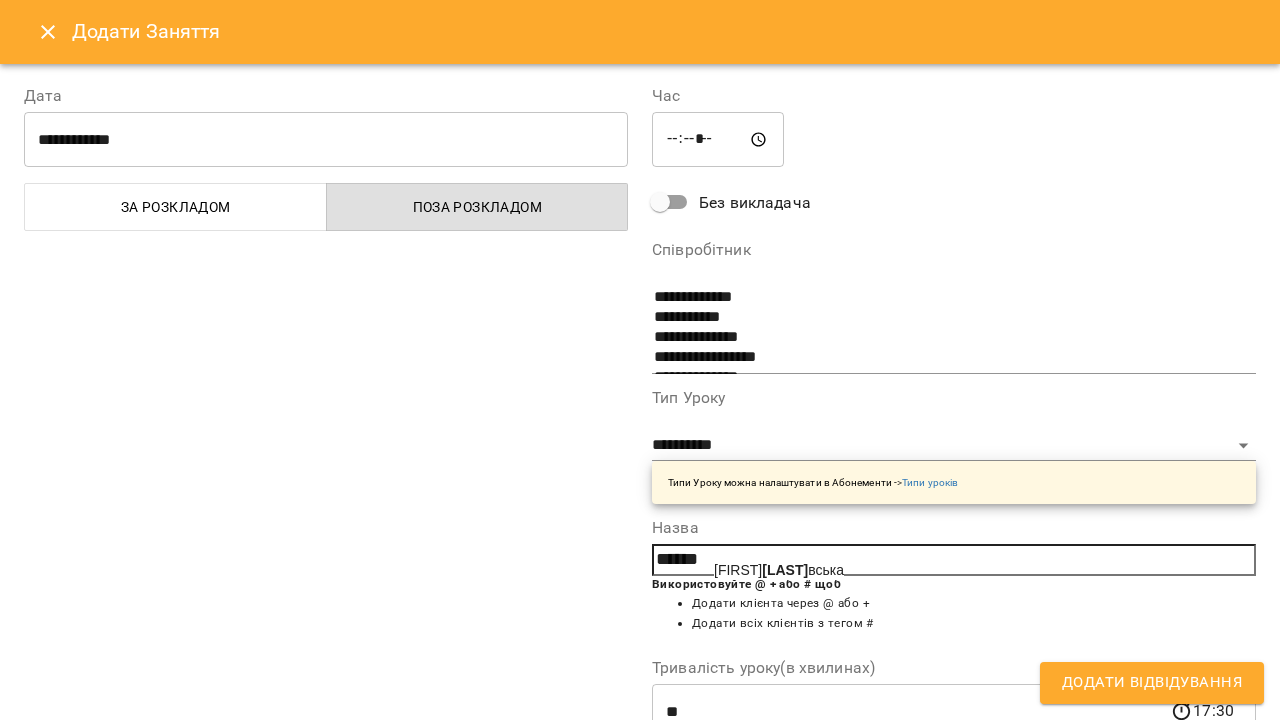 click on "Бобро" at bounding box center [785, 570] 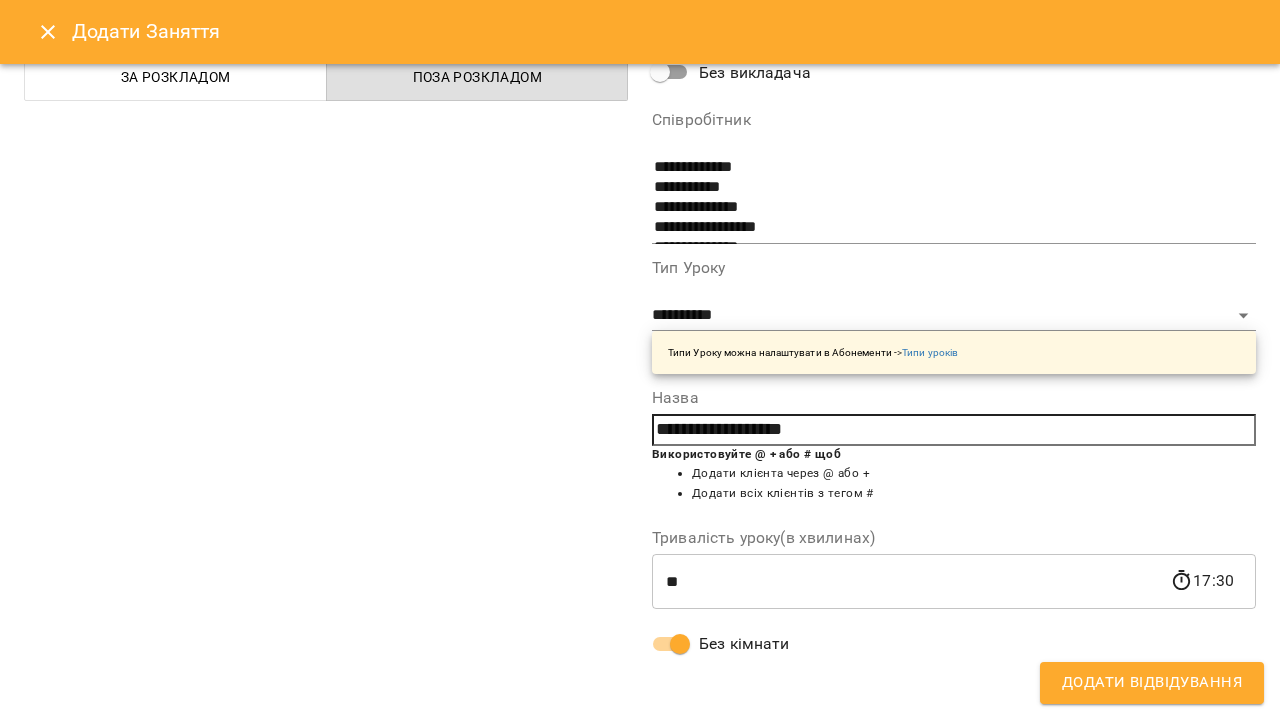 scroll, scrollTop: 124, scrollLeft: 0, axis: vertical 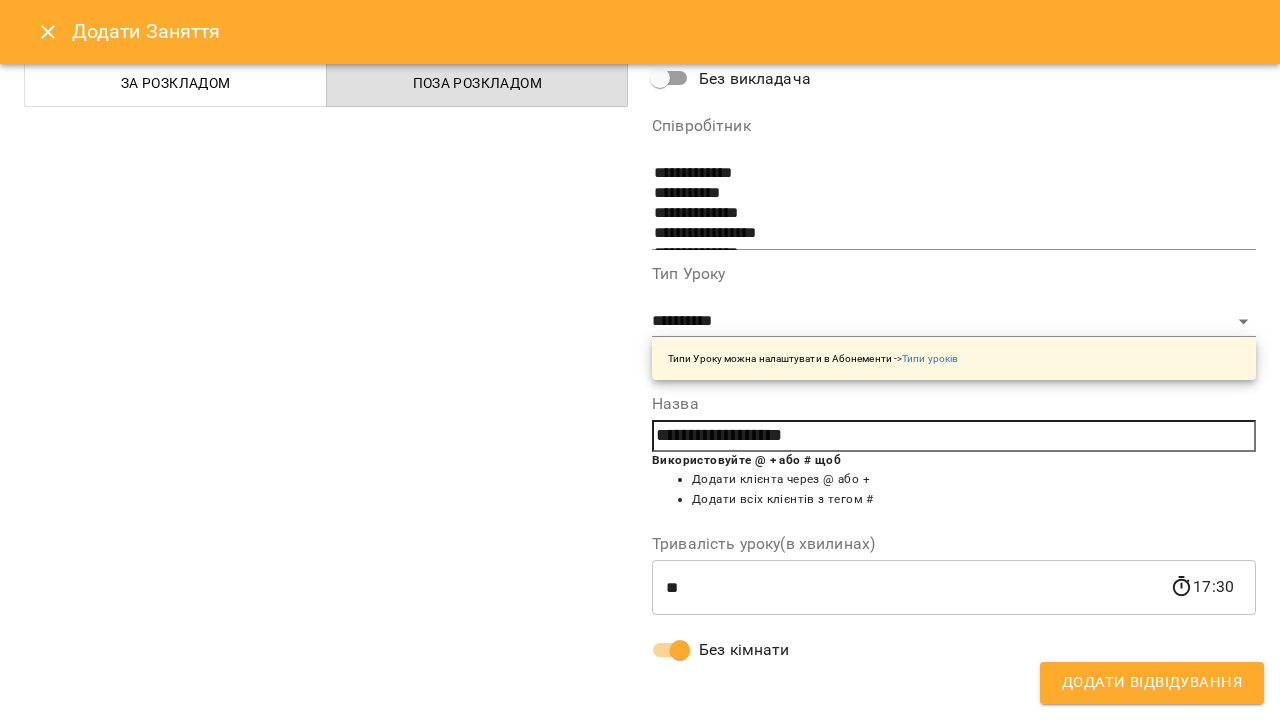 click on "Додати Відвідування" at bounding box center [1152, 683] 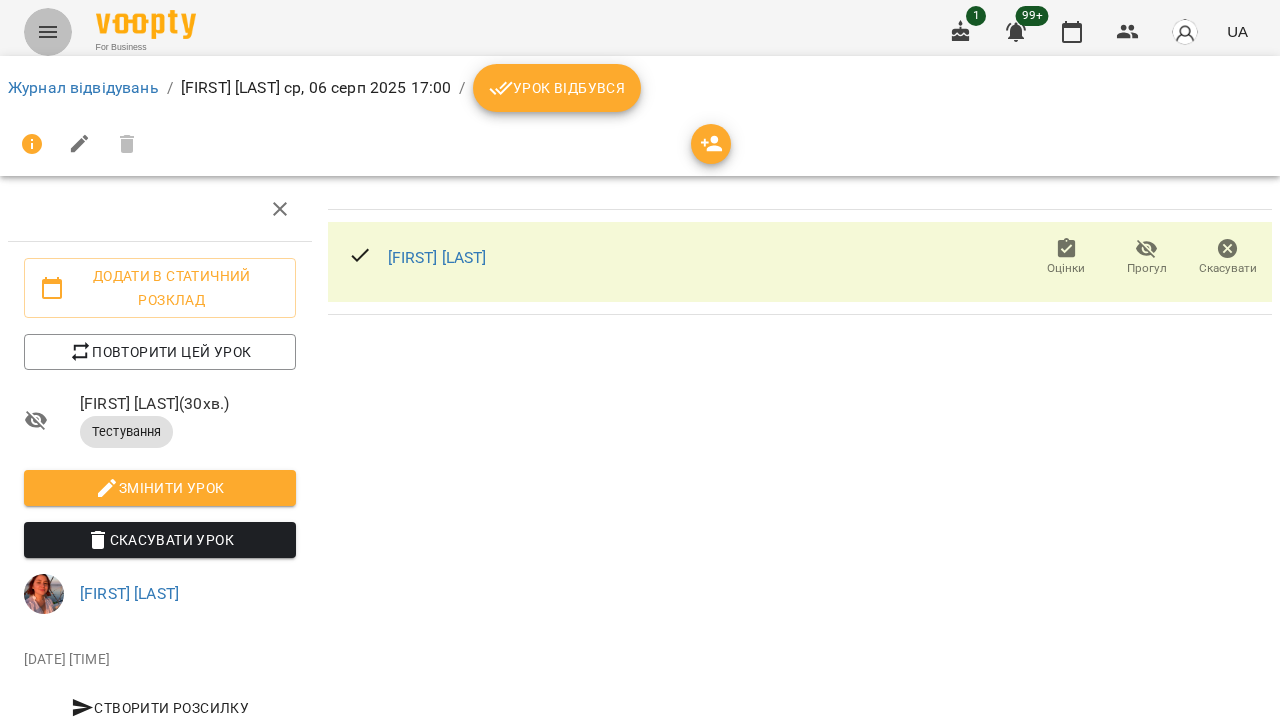 click 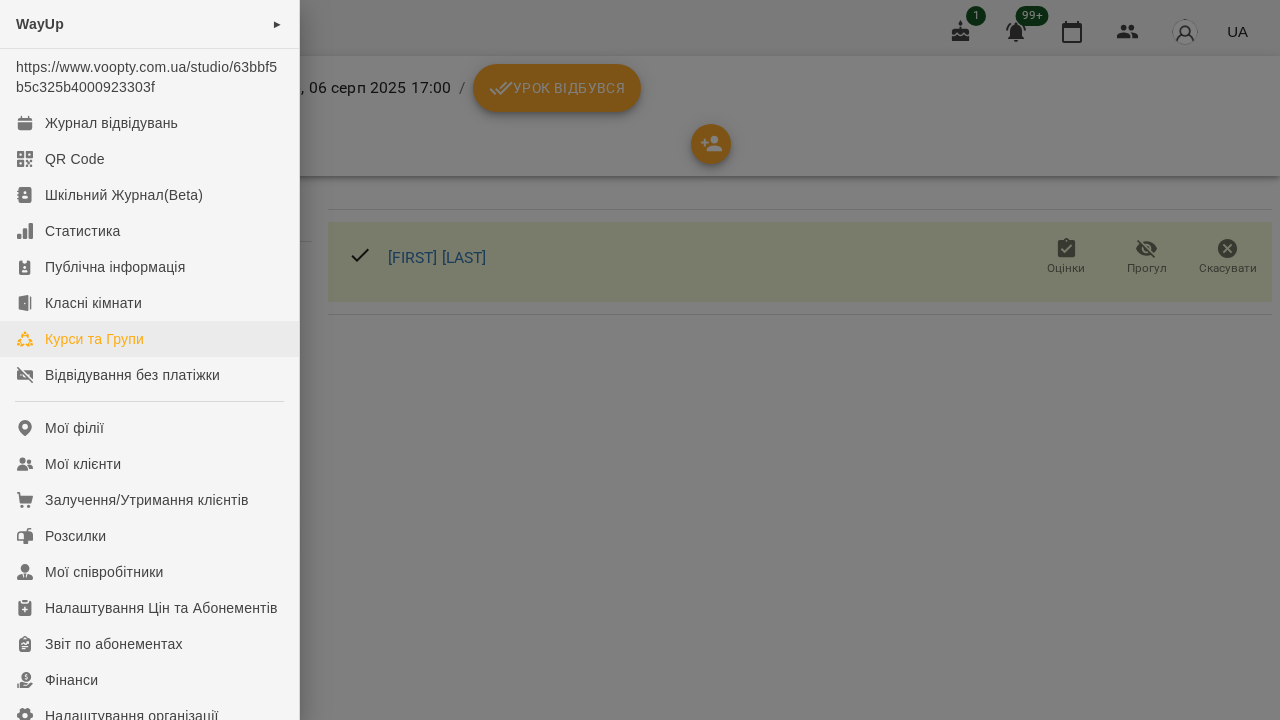 click on "Курси та Групи" at bounding box center [94, 339] 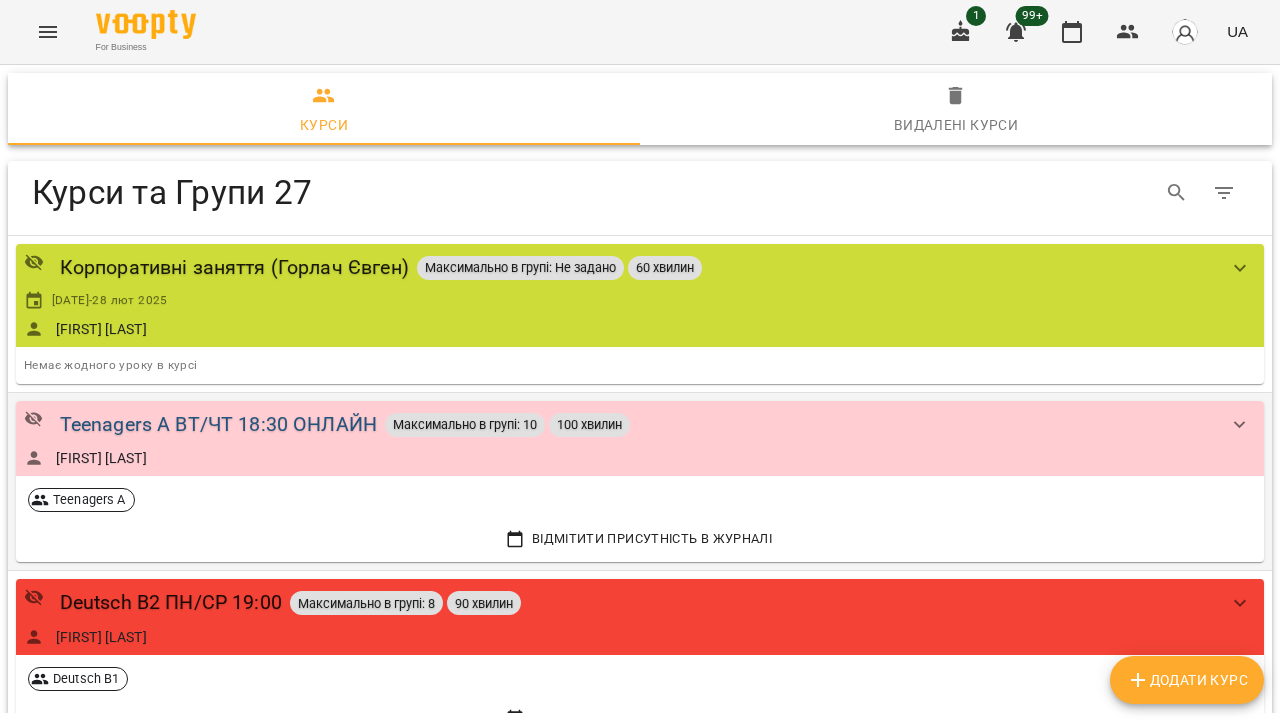 click on "Teenagers A ВТ/ЧТ 18:30 ОНЛАЙН" at bounding box center [218, 424] 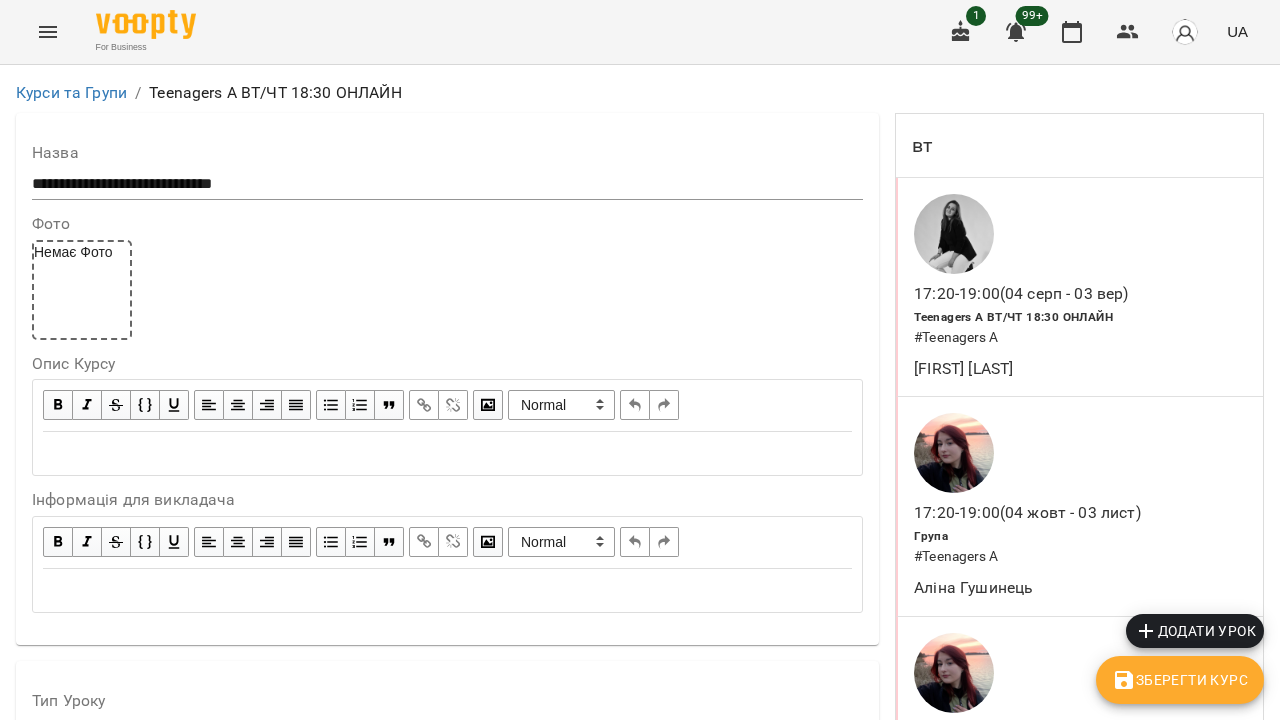 scroll, scrollTop: 230, scrollLeft: 0, axis: vertical 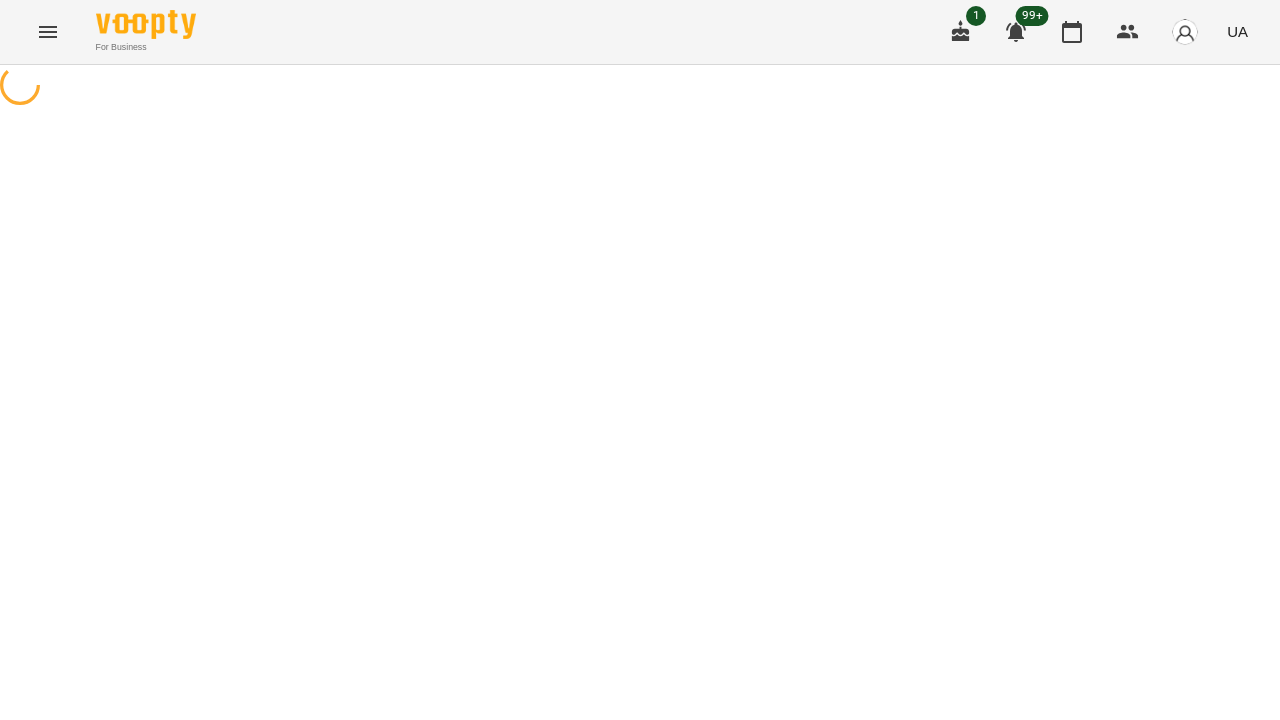 select on "*" 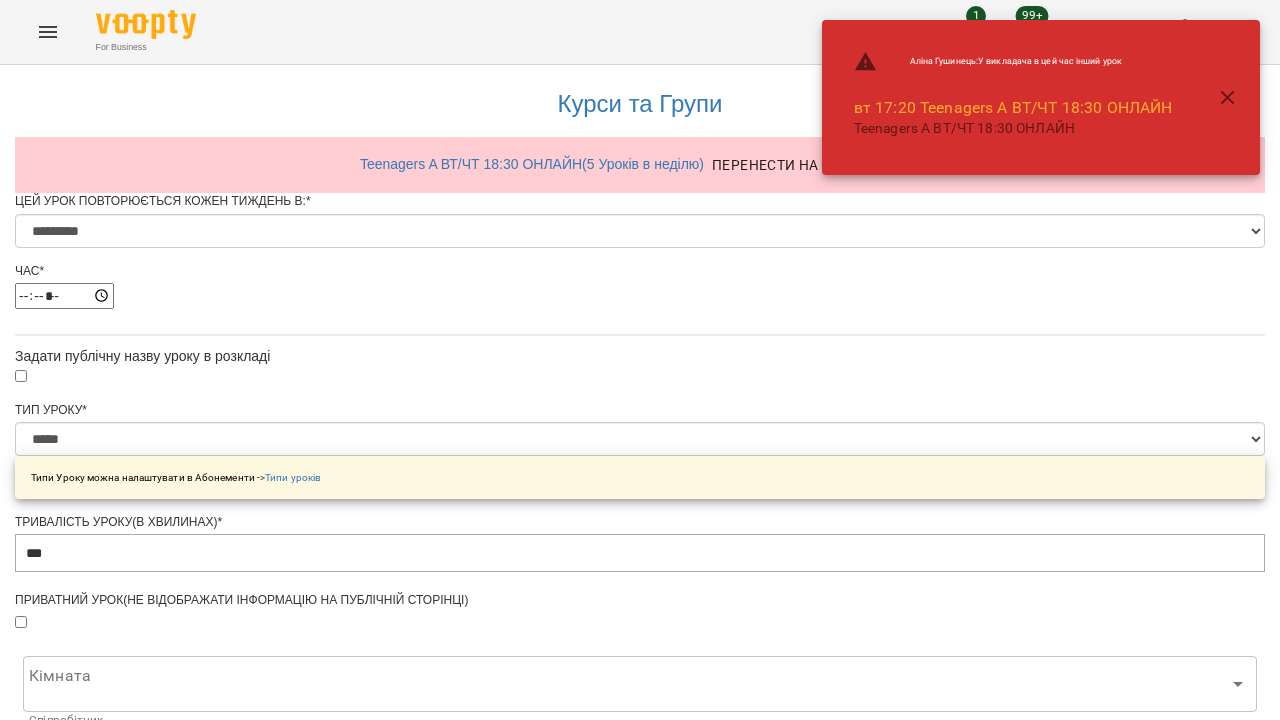 scroll, scrollTop: 958, scrollLeft: 0, axis: vertical 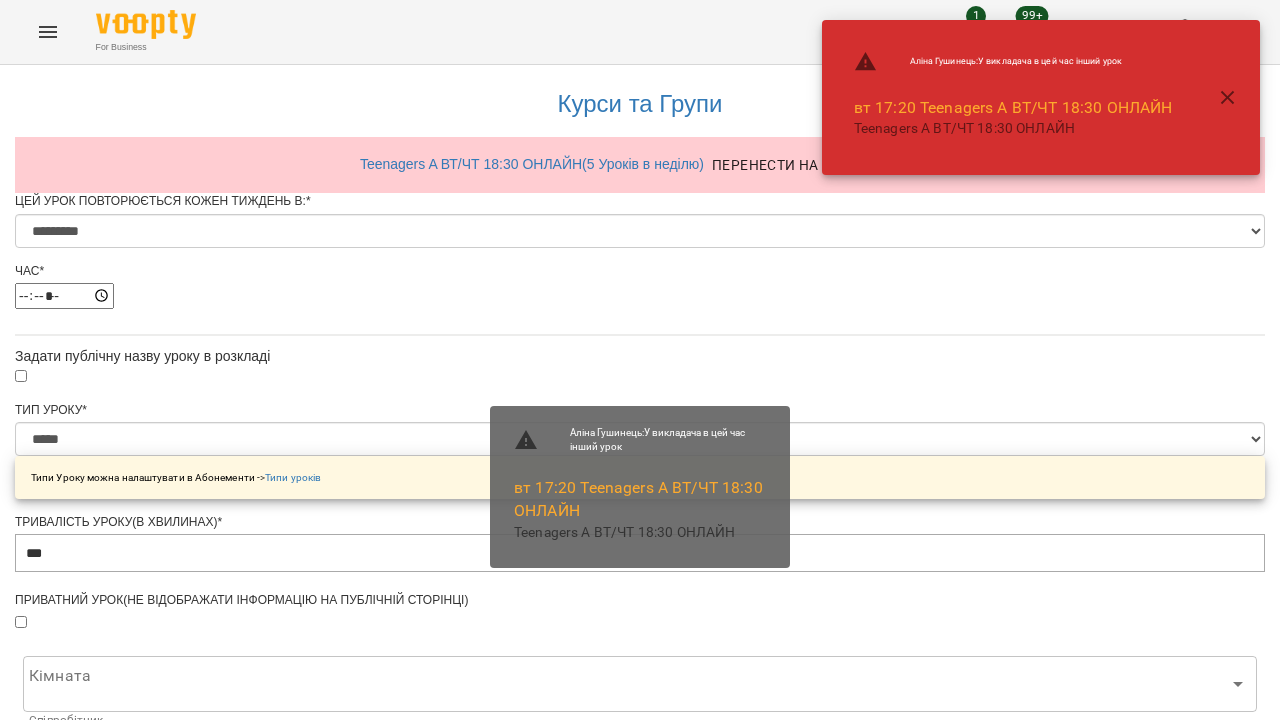 click on "Зберегти" at bounding box center [640, 1494] 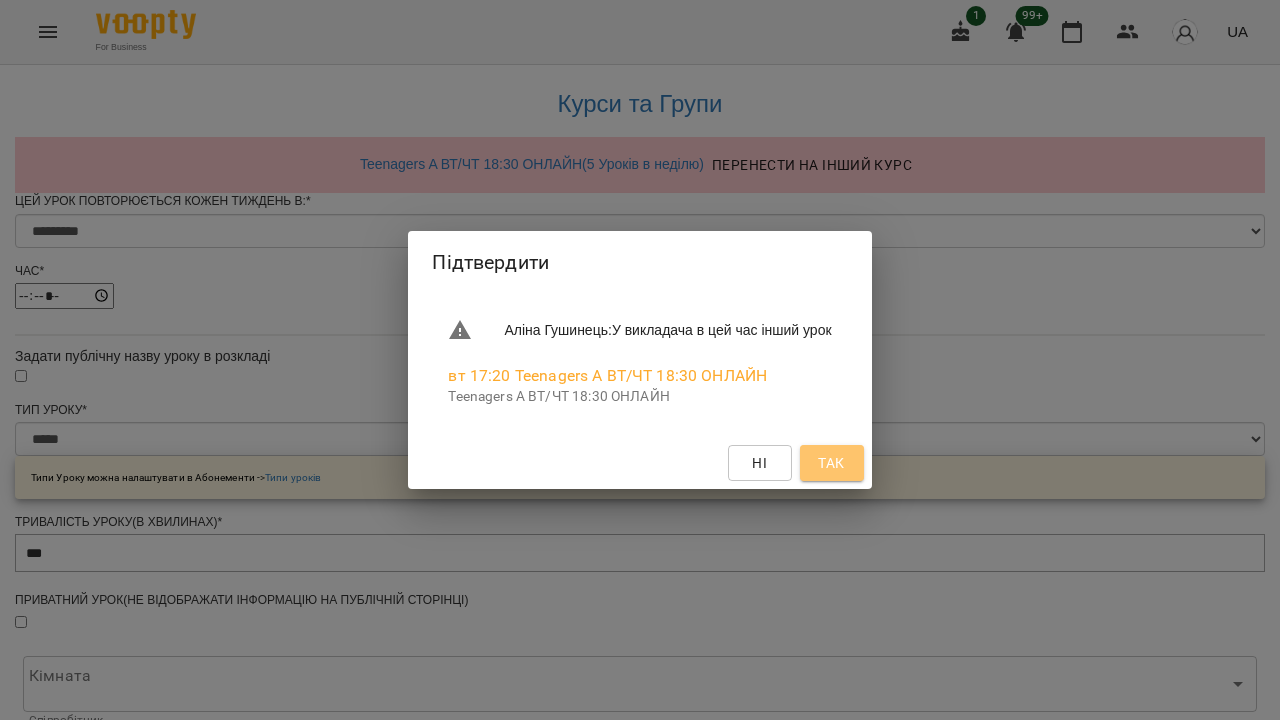 click on "Так" at bounding box center [831, 463] 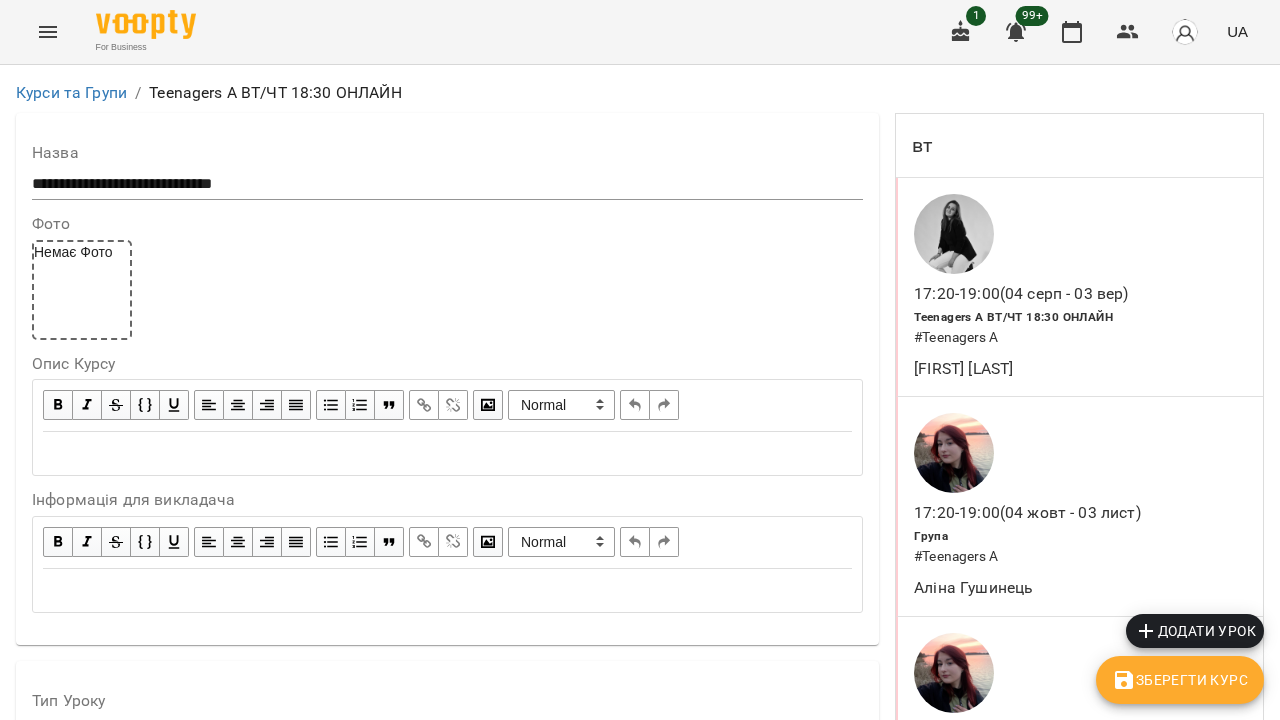 scroll, scrollTop: 415, scrollLeft: 0, axis: vertical 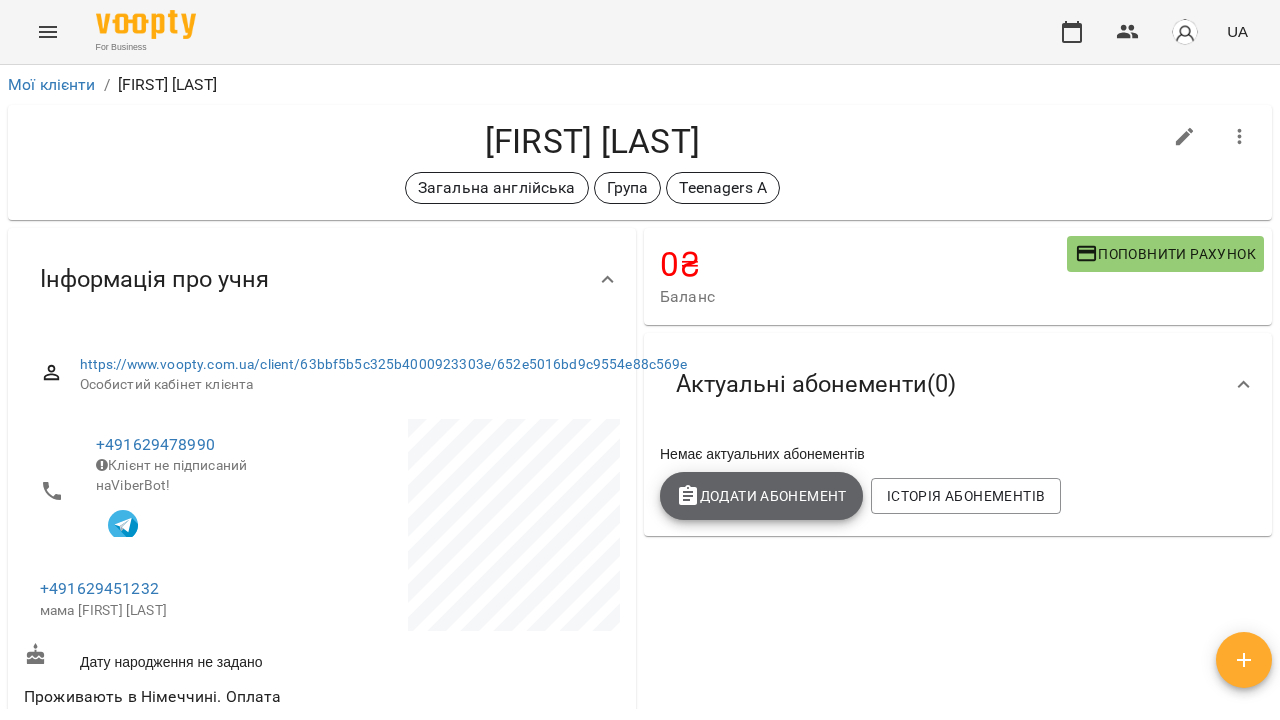 click on "Додати Абонемент" at bounding box center [761, 496] 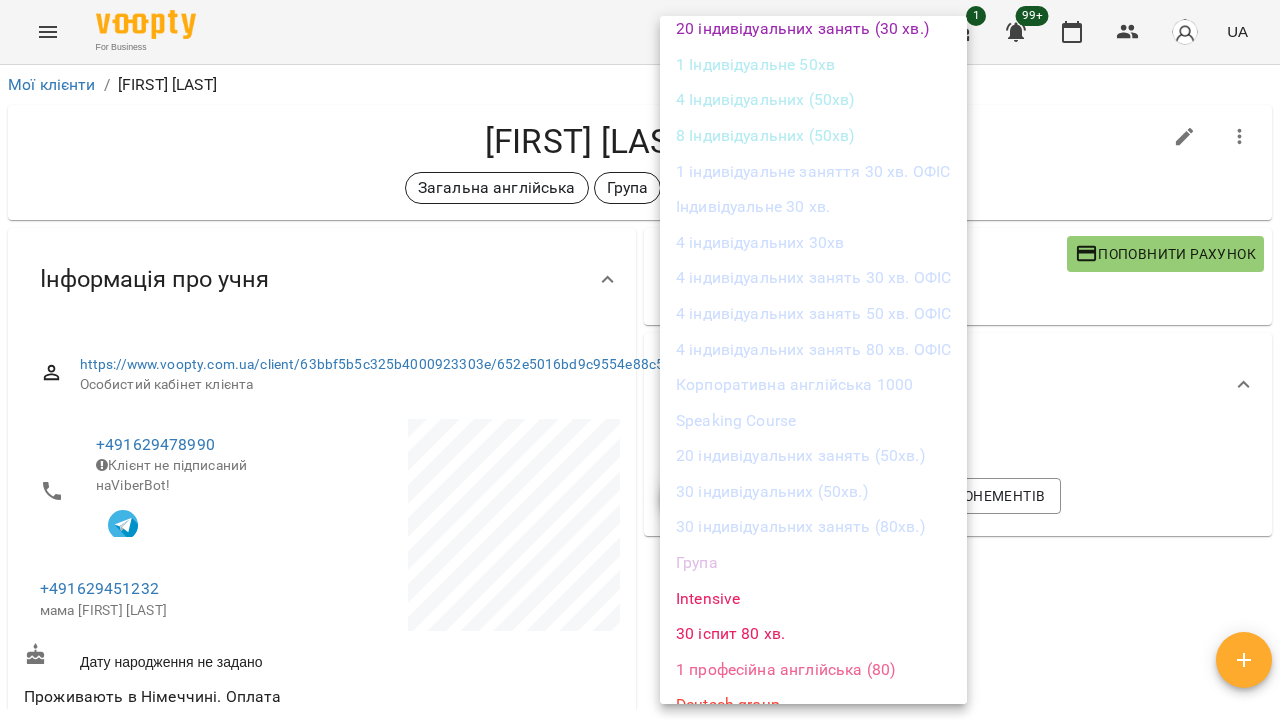 click on "Група" at bounding box center (813, 563) 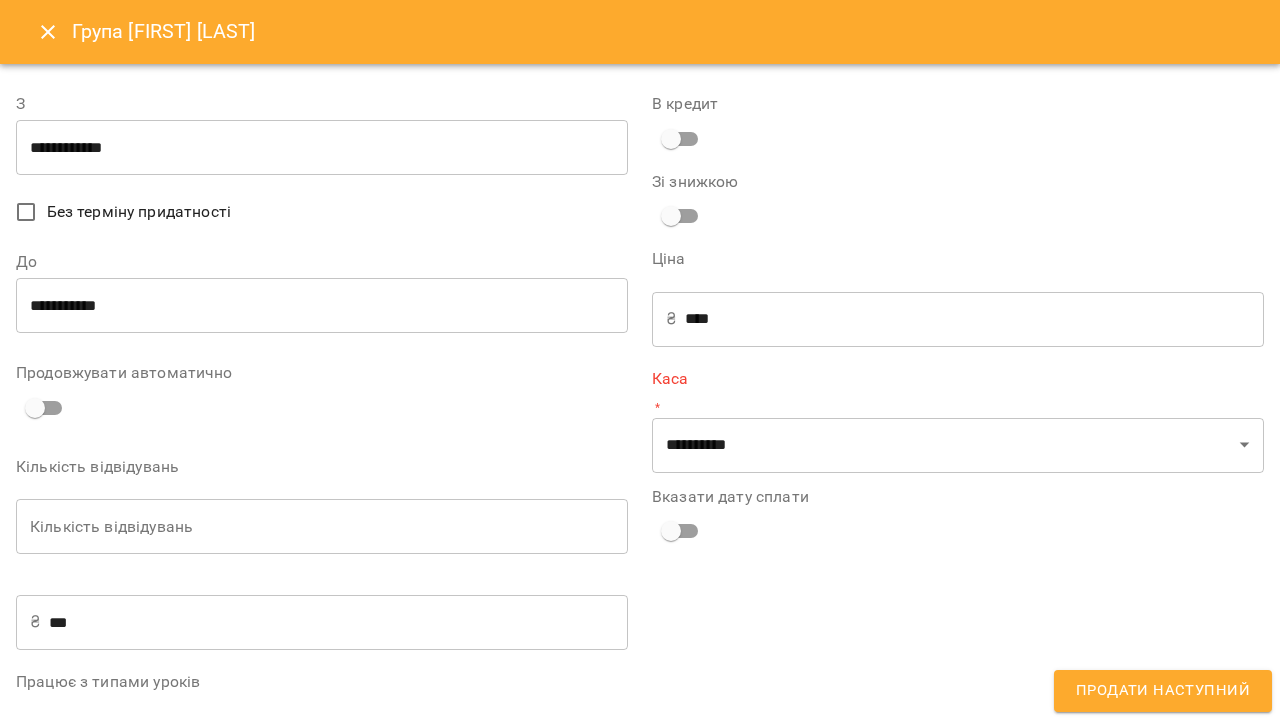scroll, scrollTop: 1121, scrollLeft: 0, axis: vertical 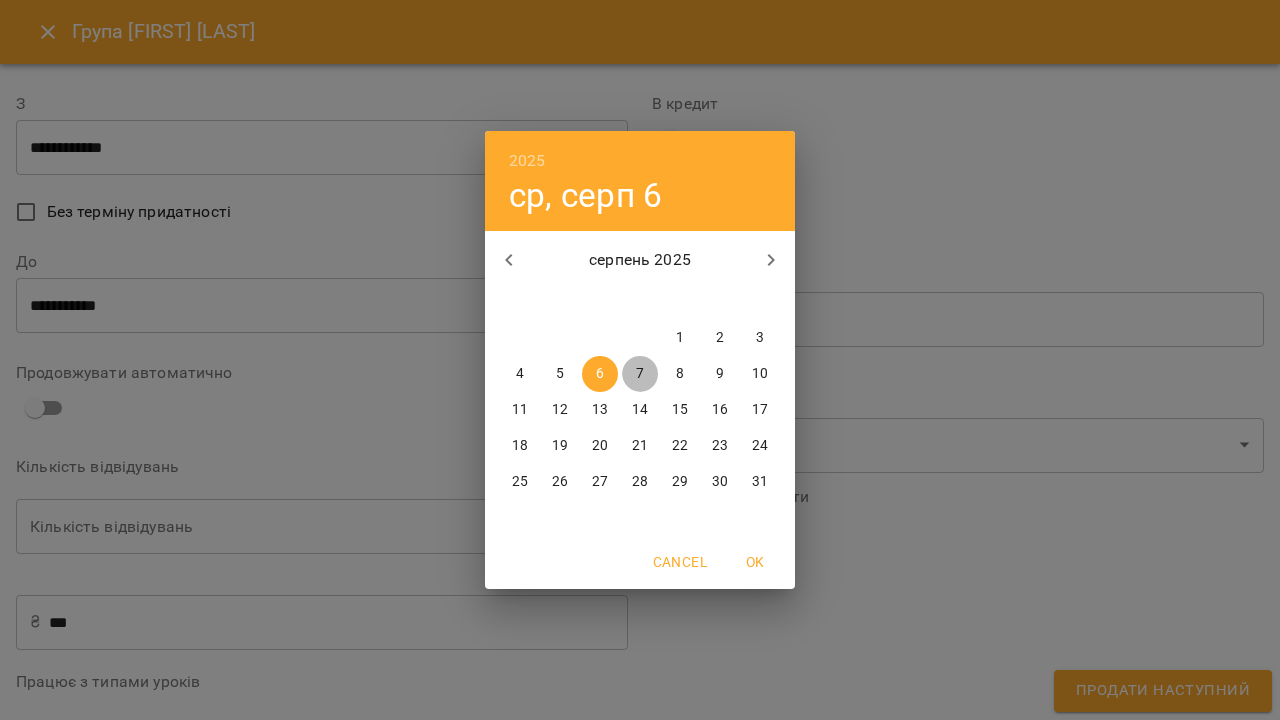 click on "7" at bounding box center [640, 374] 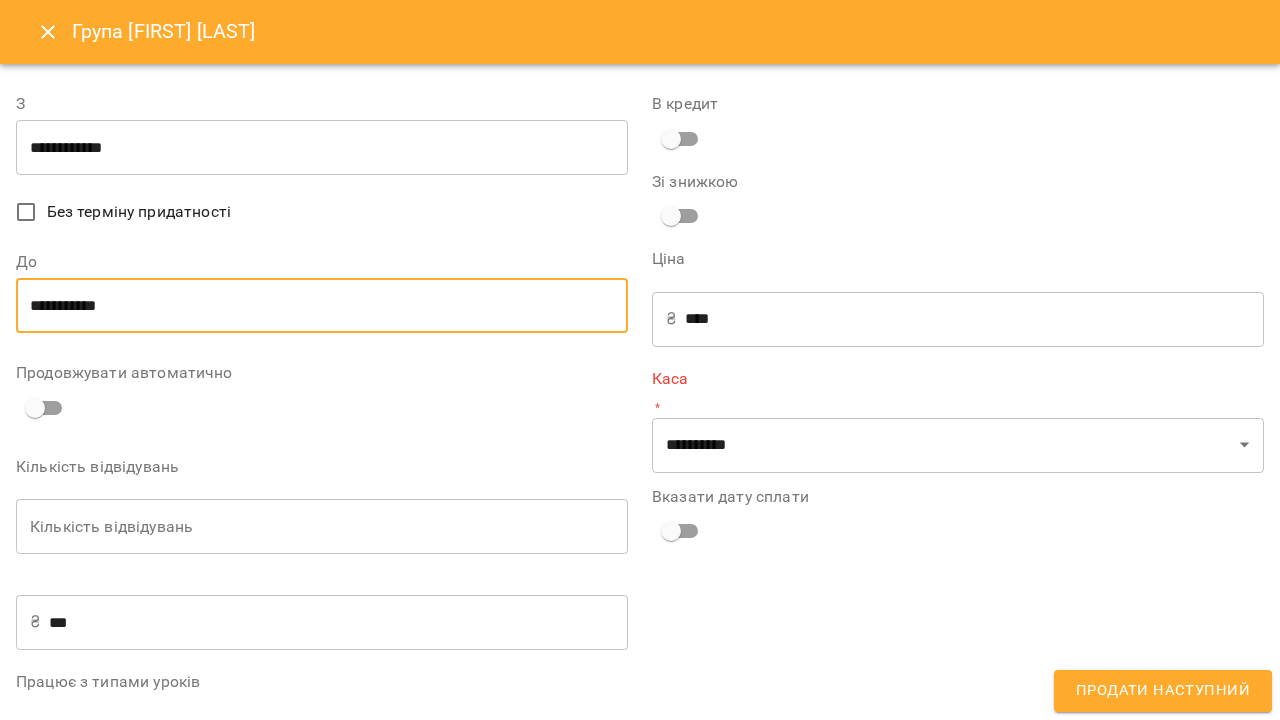 click on "**********" at bounding box center [322, 306] 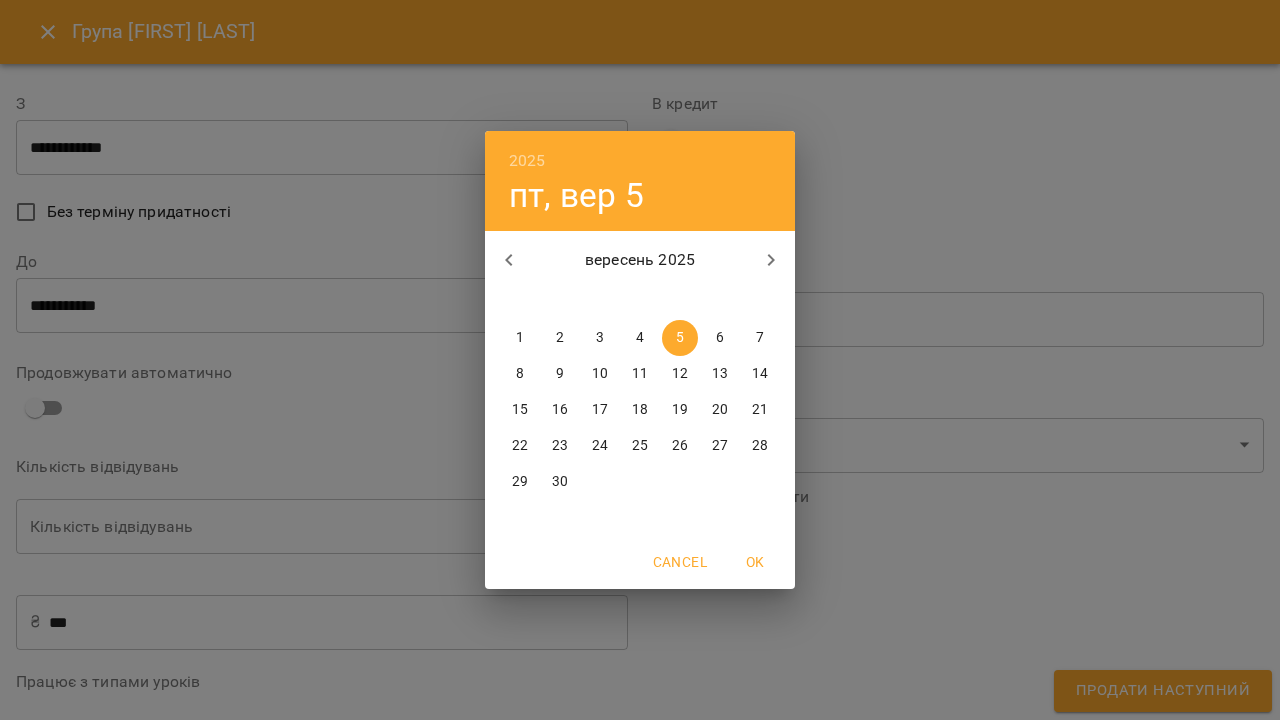 click on "4" at bounding box center [640, 338] 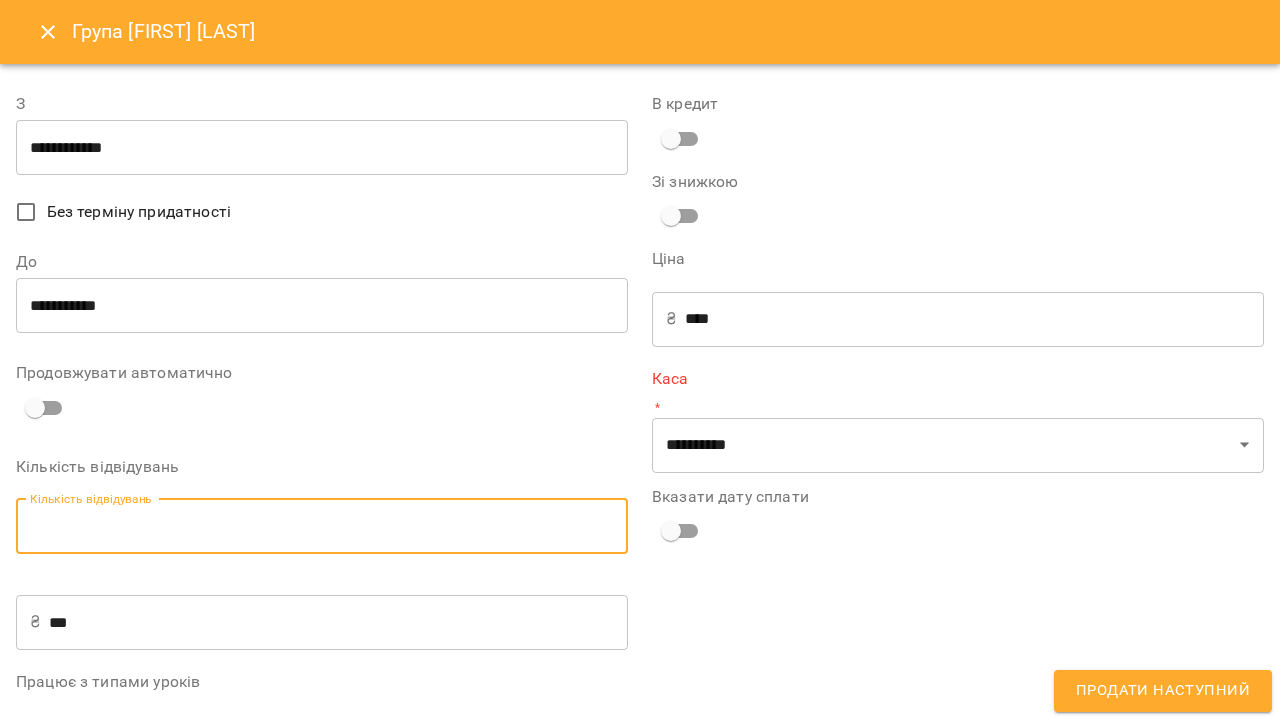 click on "Кількість відвідувань" at bounding box center [322, 527] 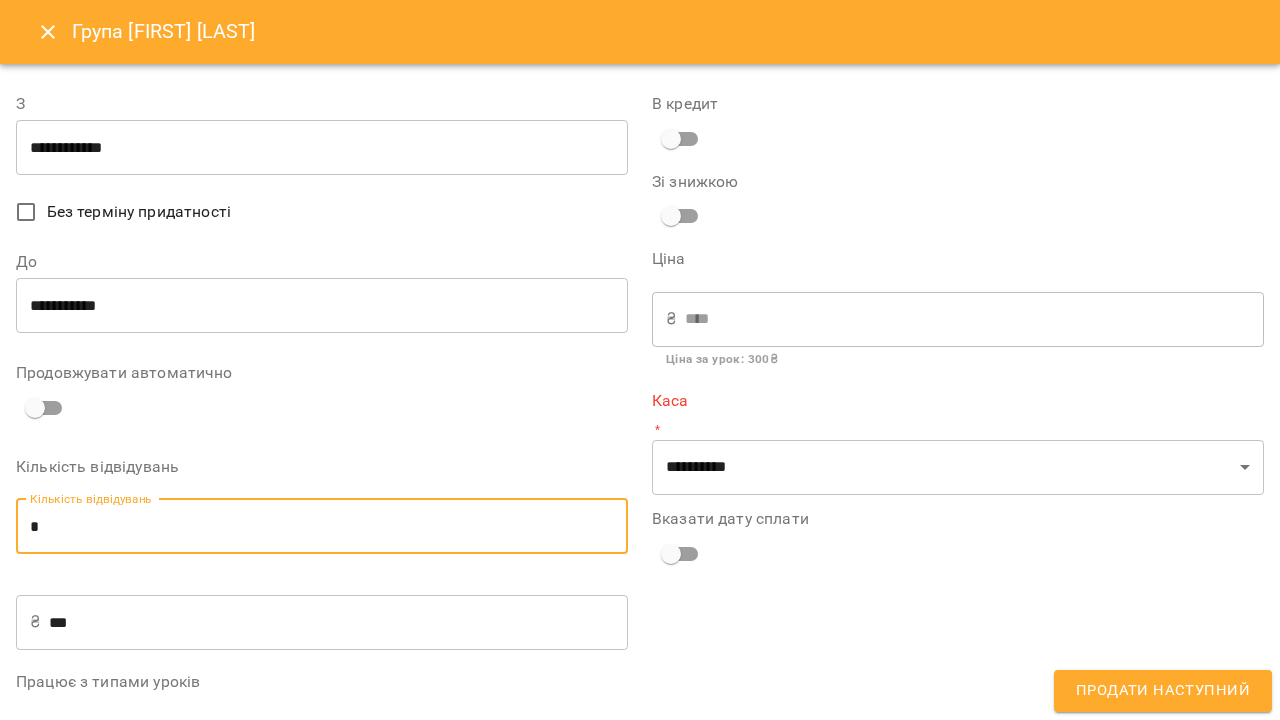 type on "*" 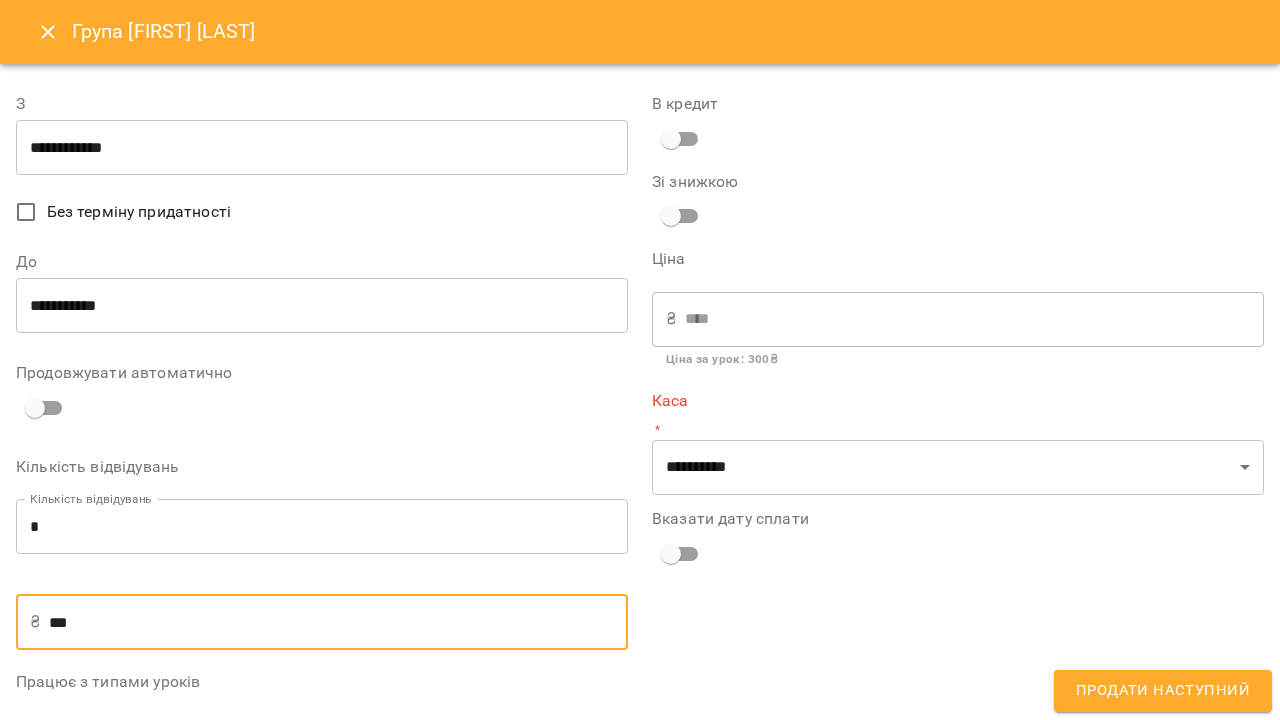 type on "**" 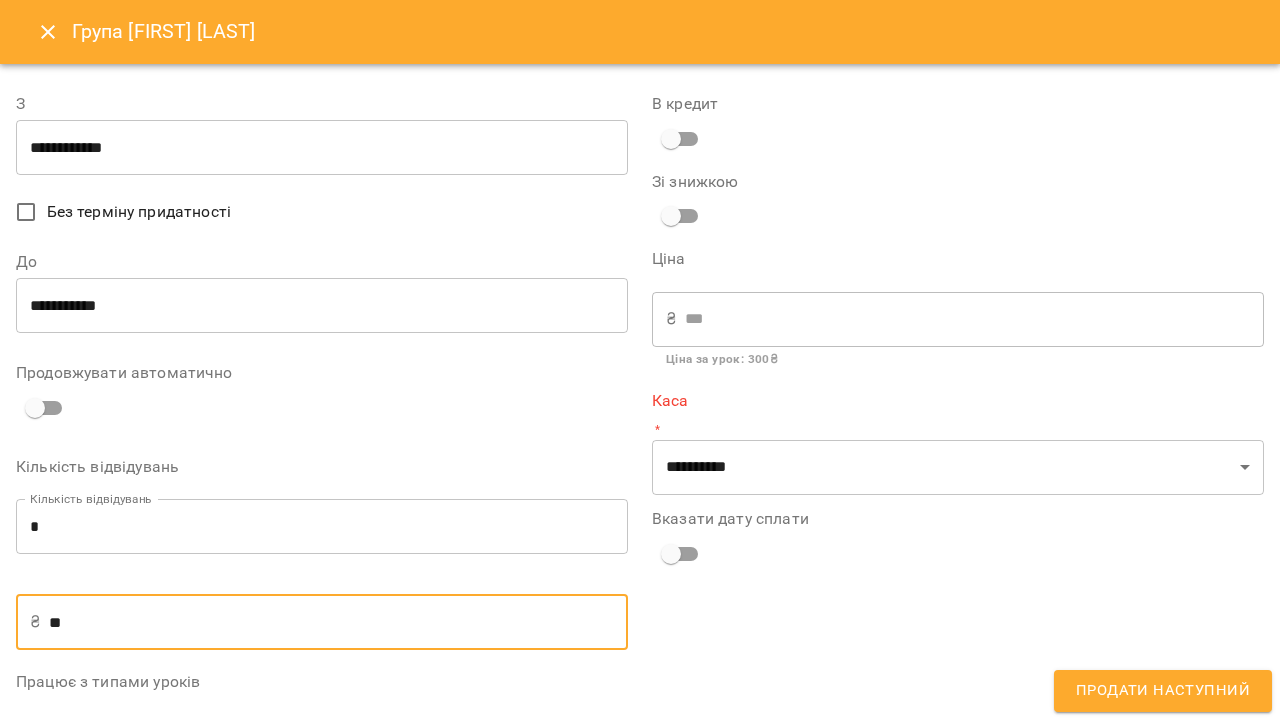type on "*" 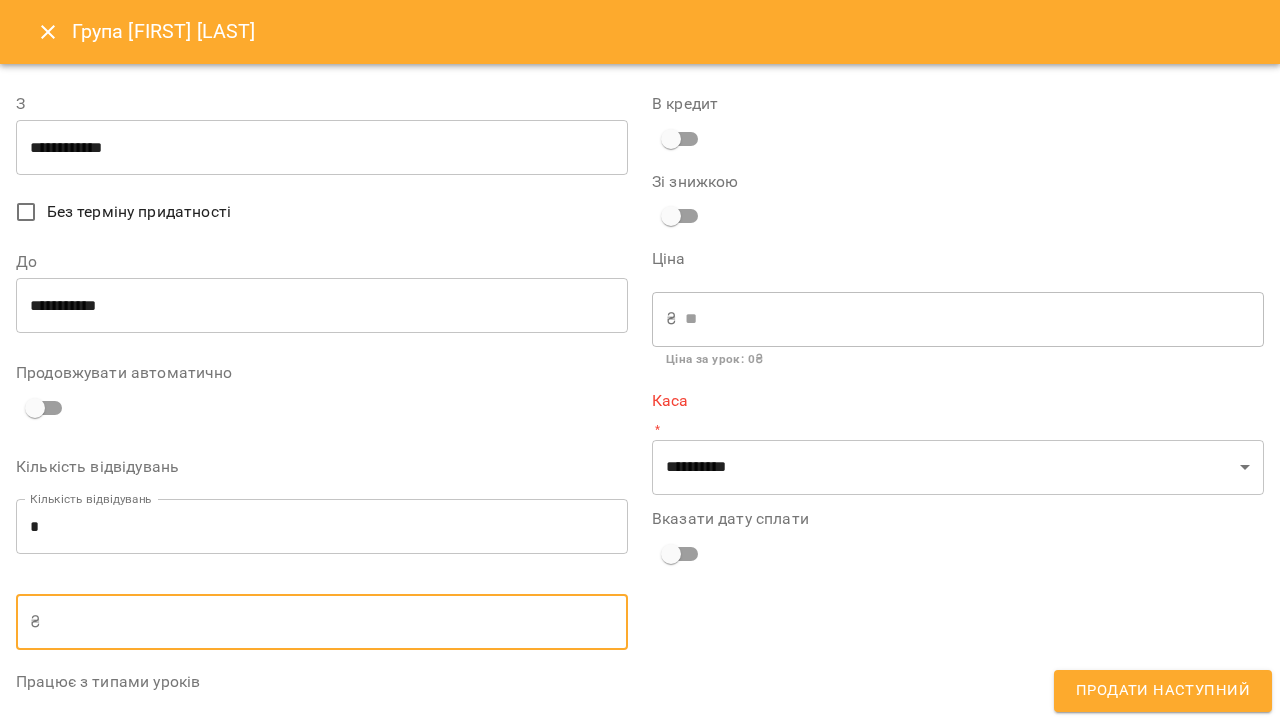 type on "*" 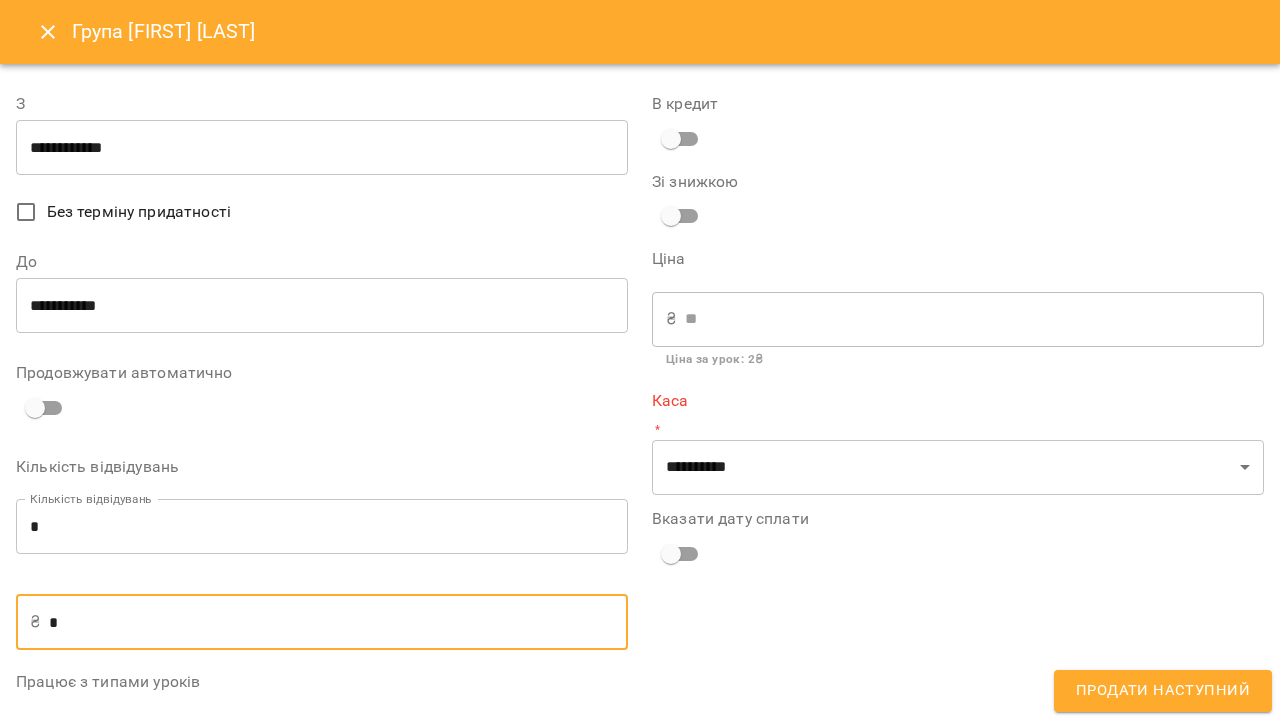 type on "**" 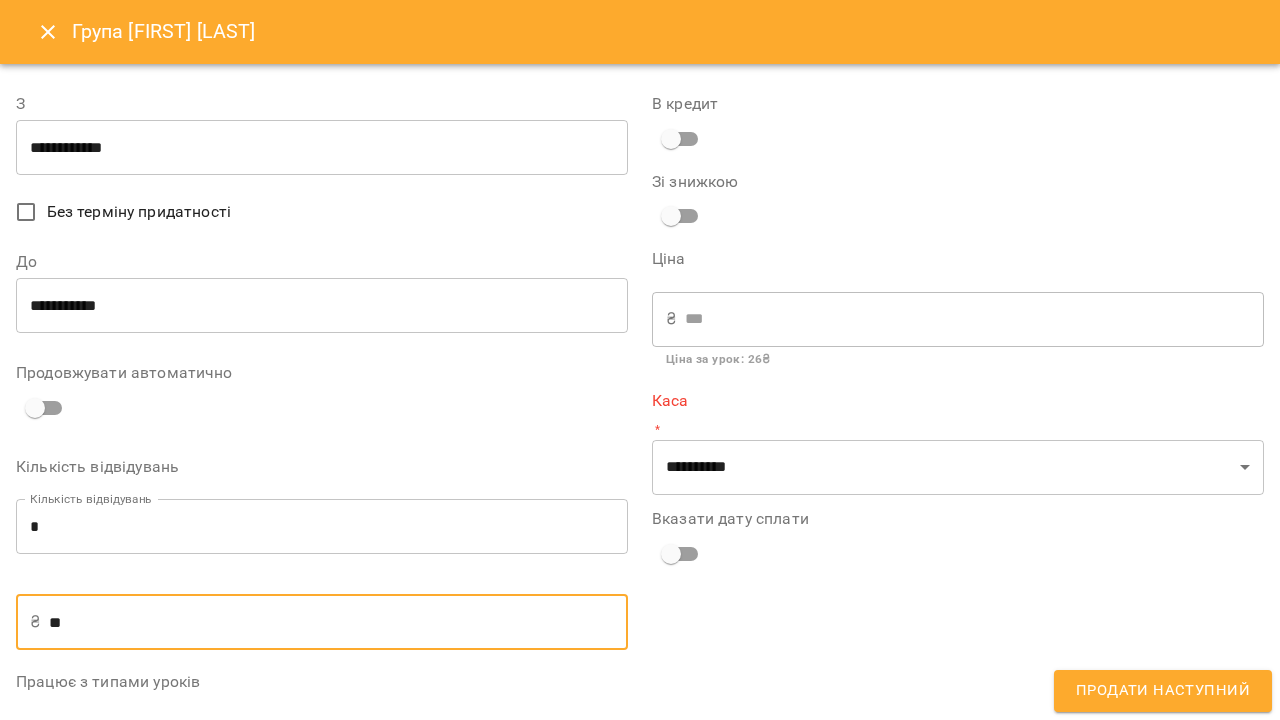 type on "***" 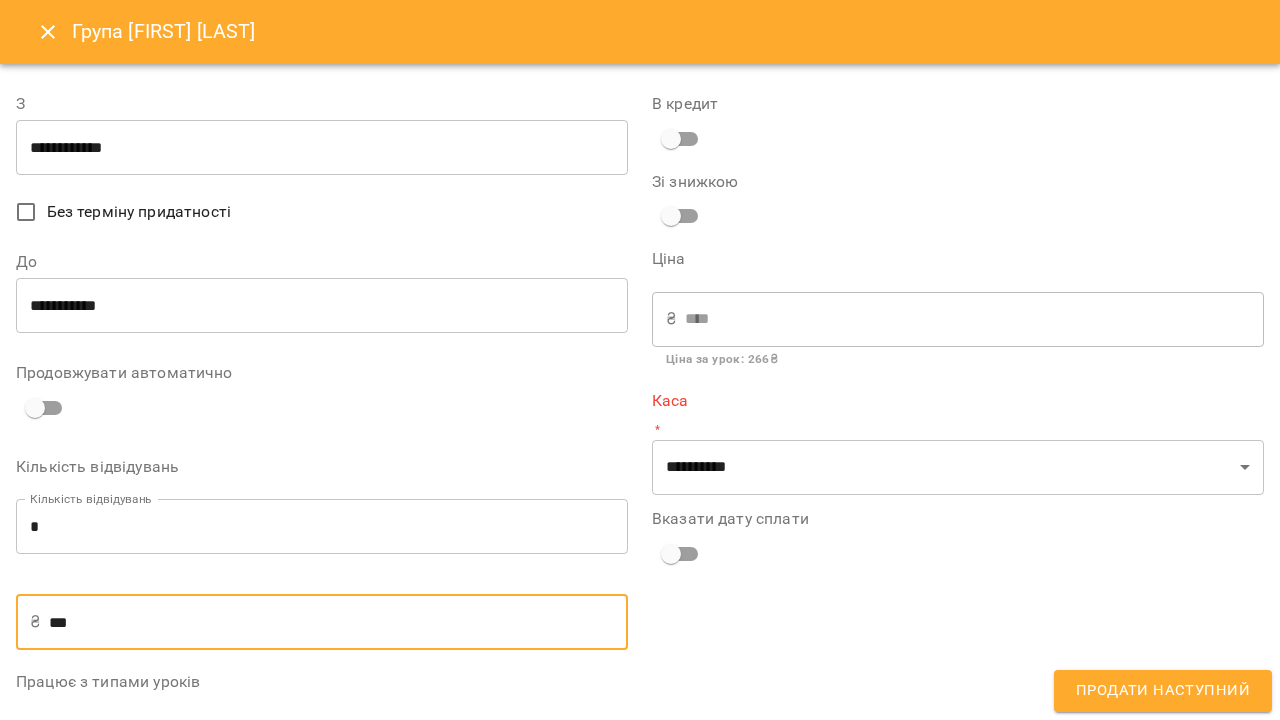 type on "****" 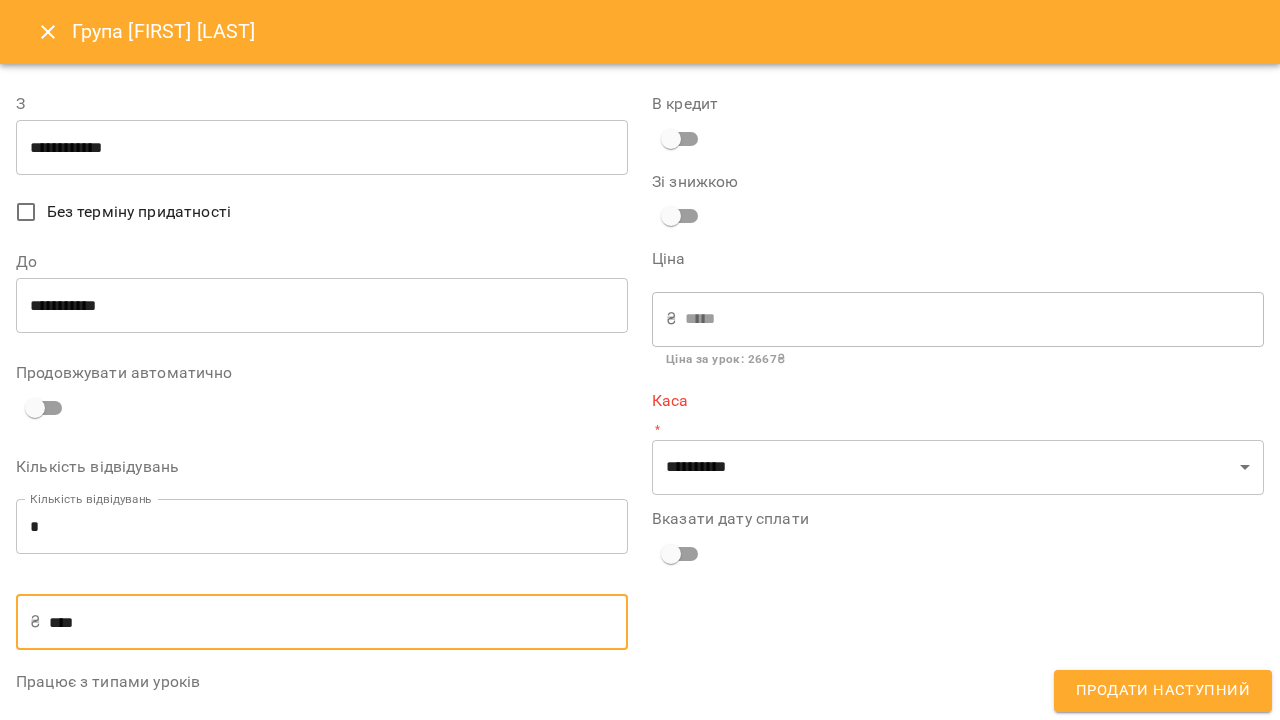 type on "***" 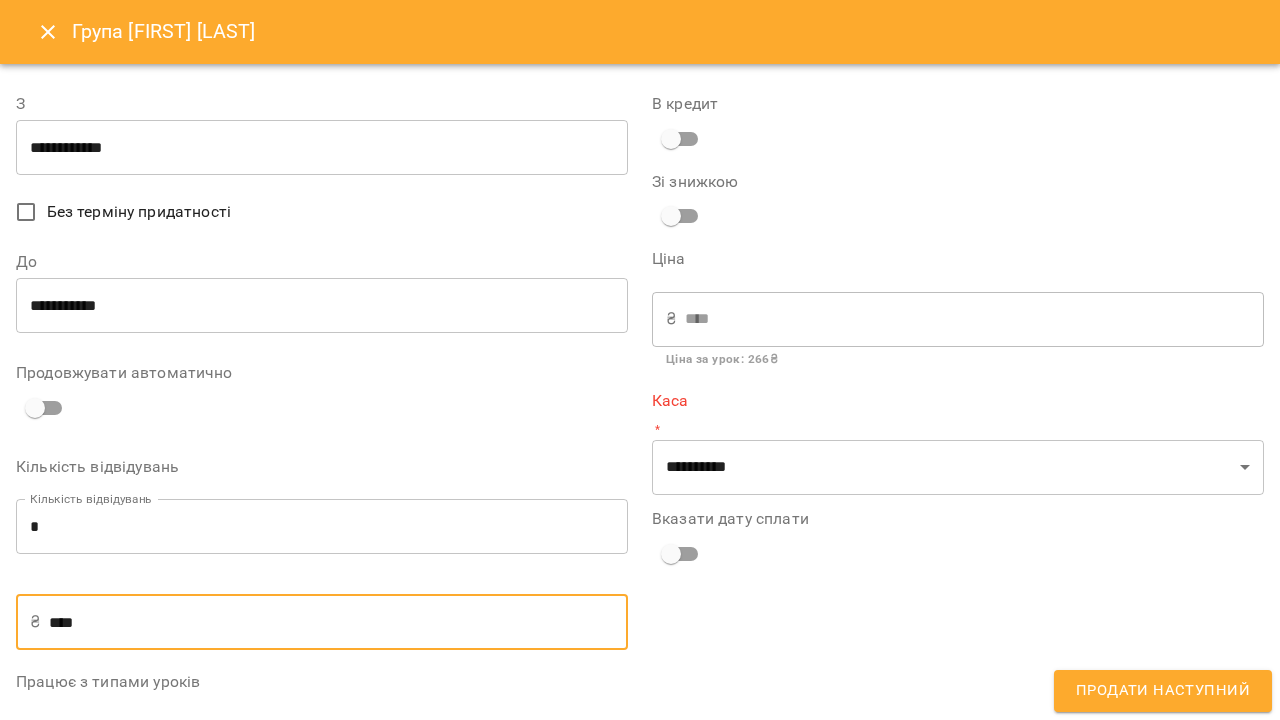 type on "*****" 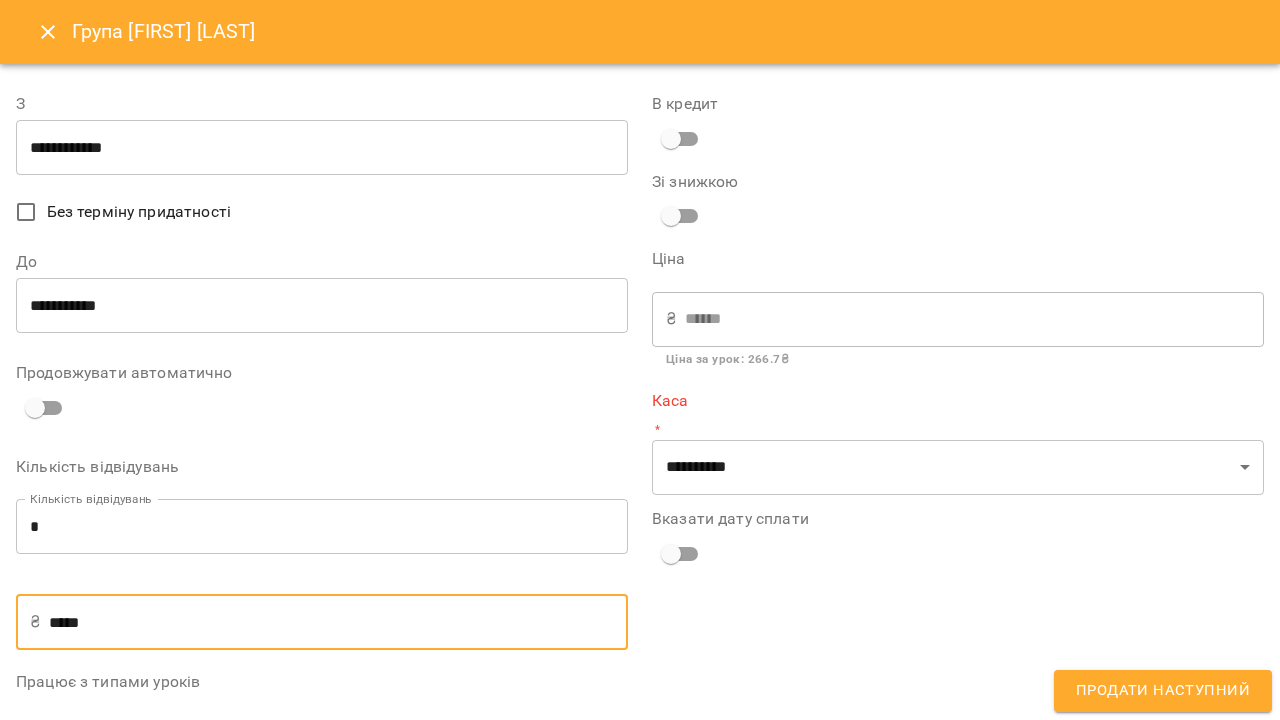 type on "****" 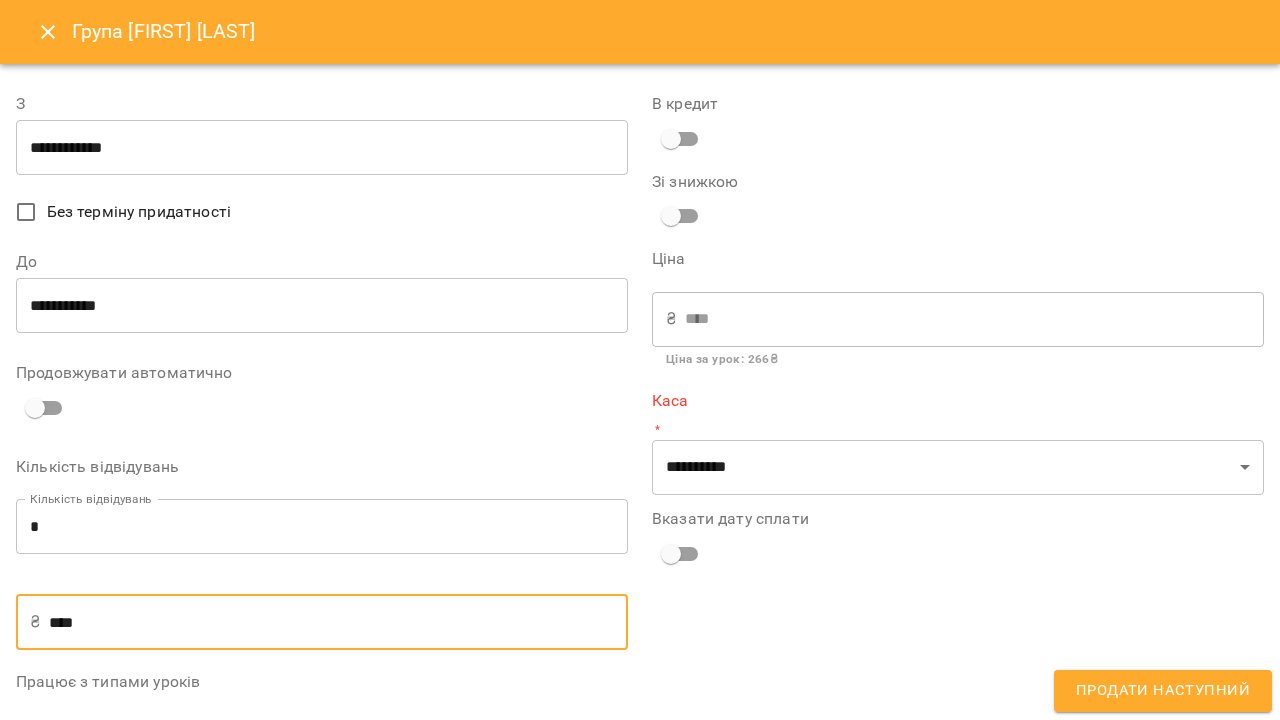 type on "*****" 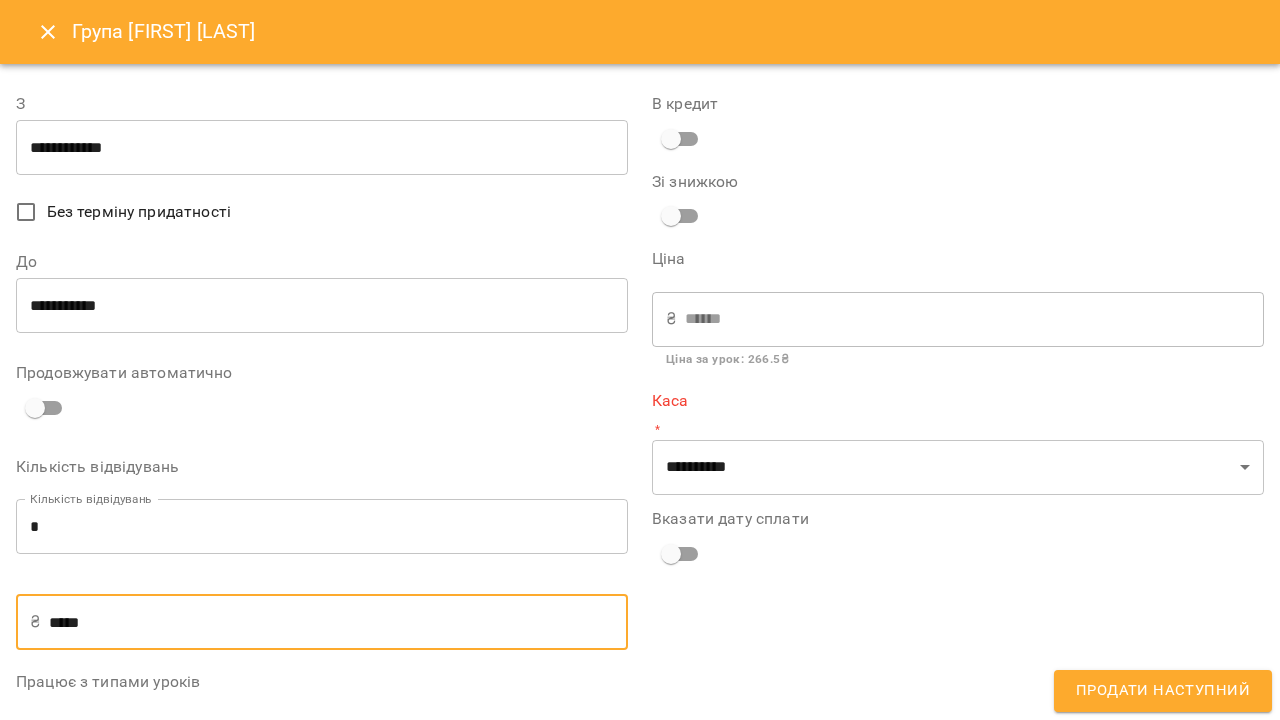 type on "****" 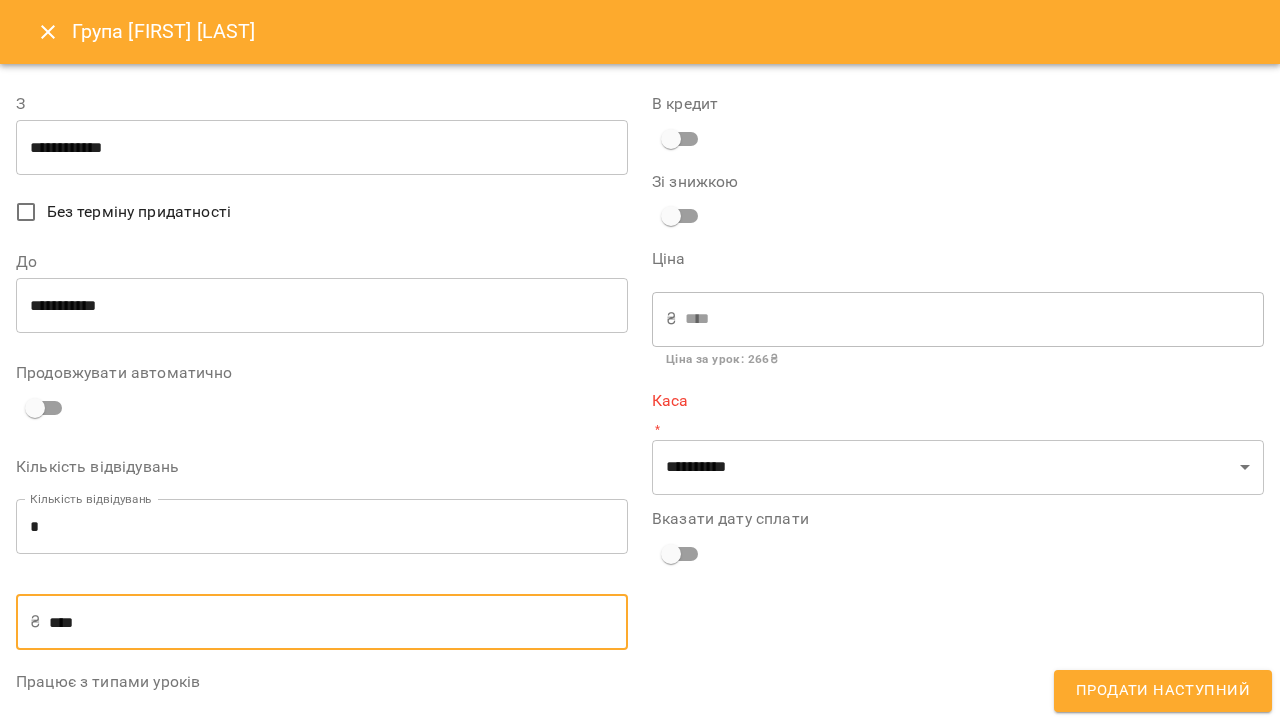 type on "*****" 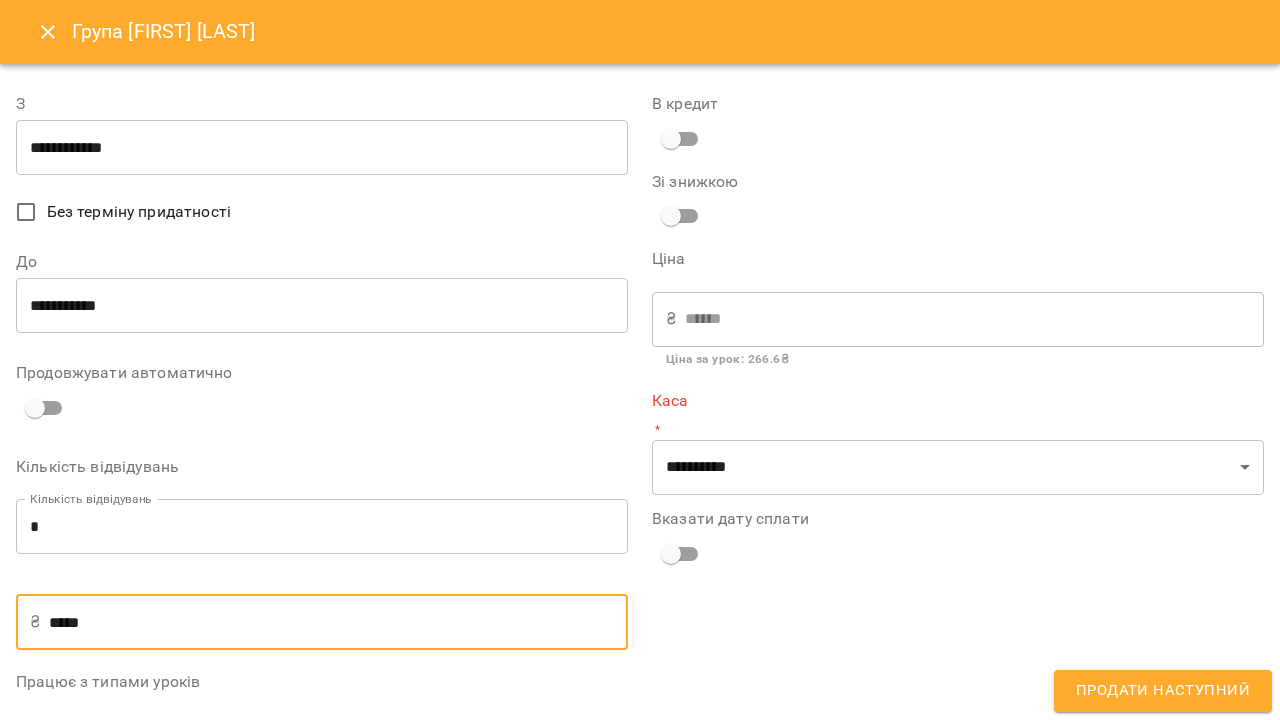 type on "******" 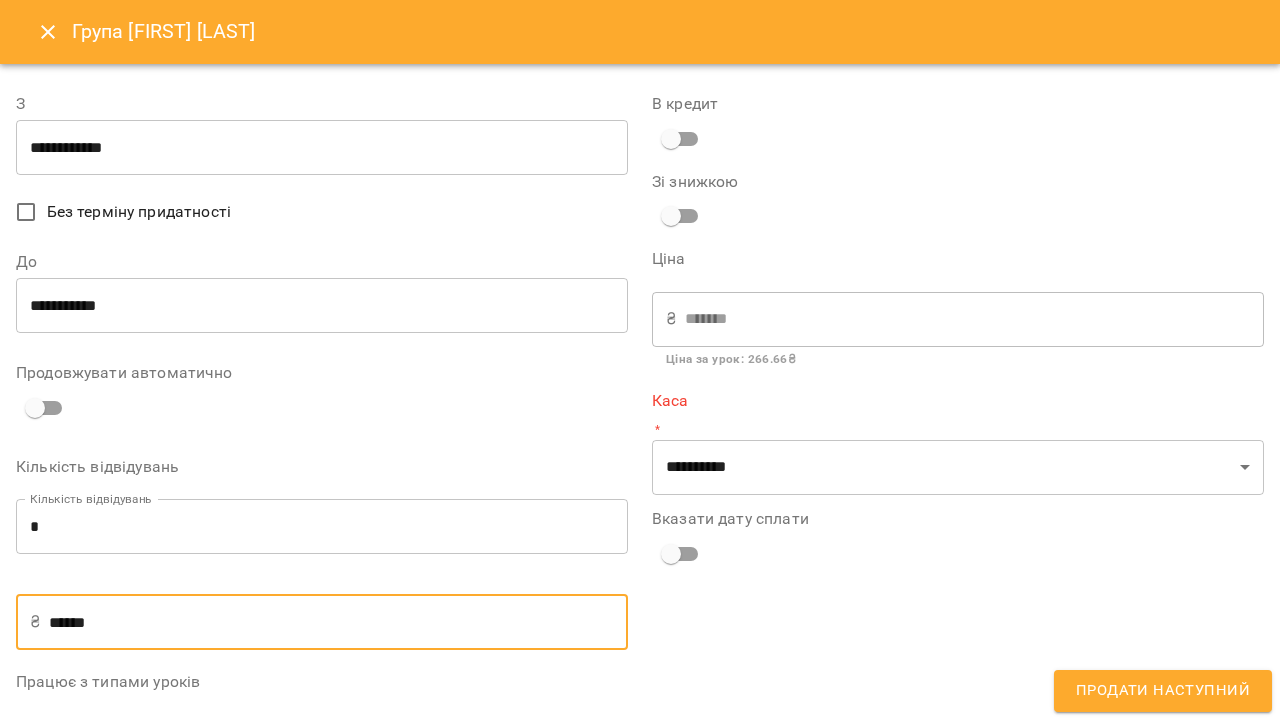 type on "*****" 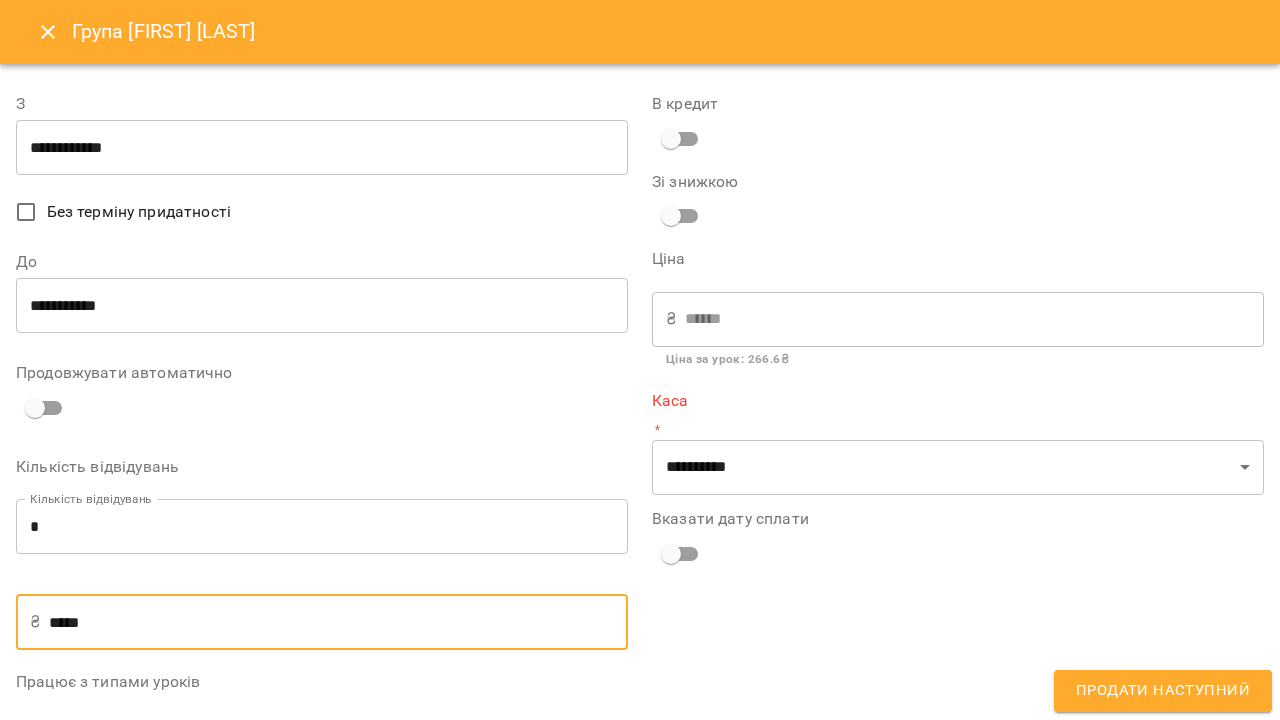 type on "****" 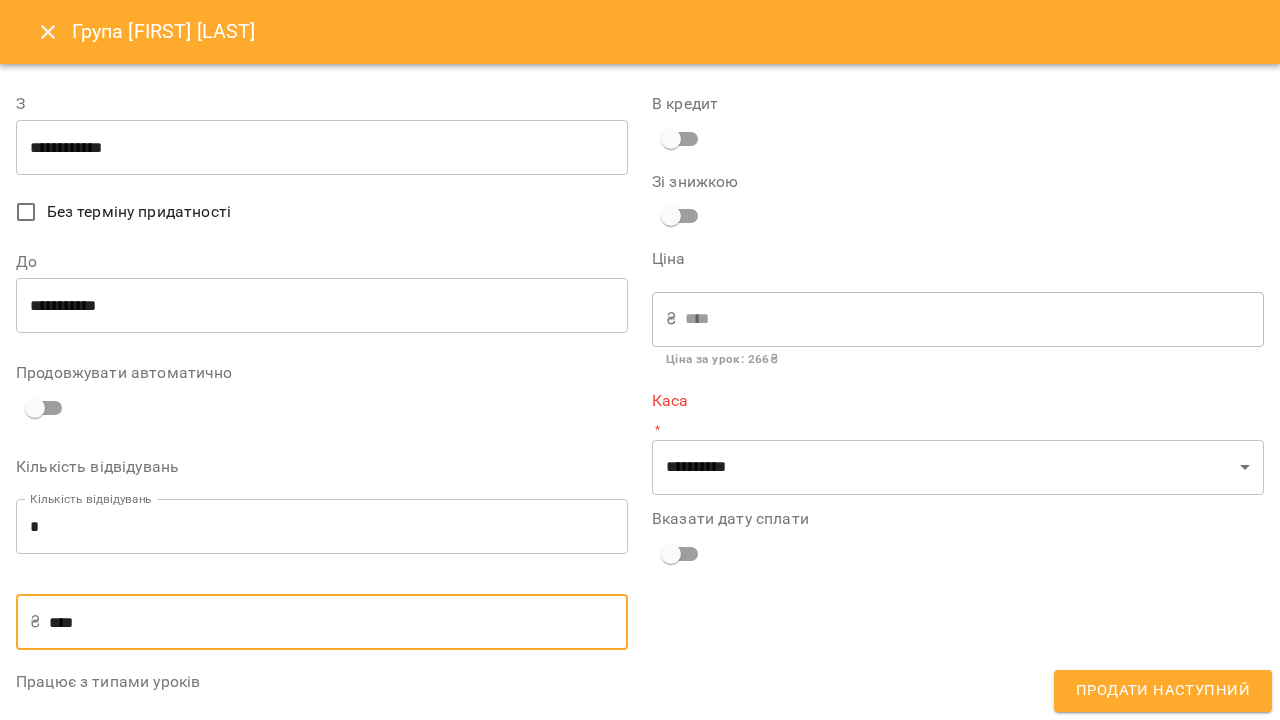 type on "*****" 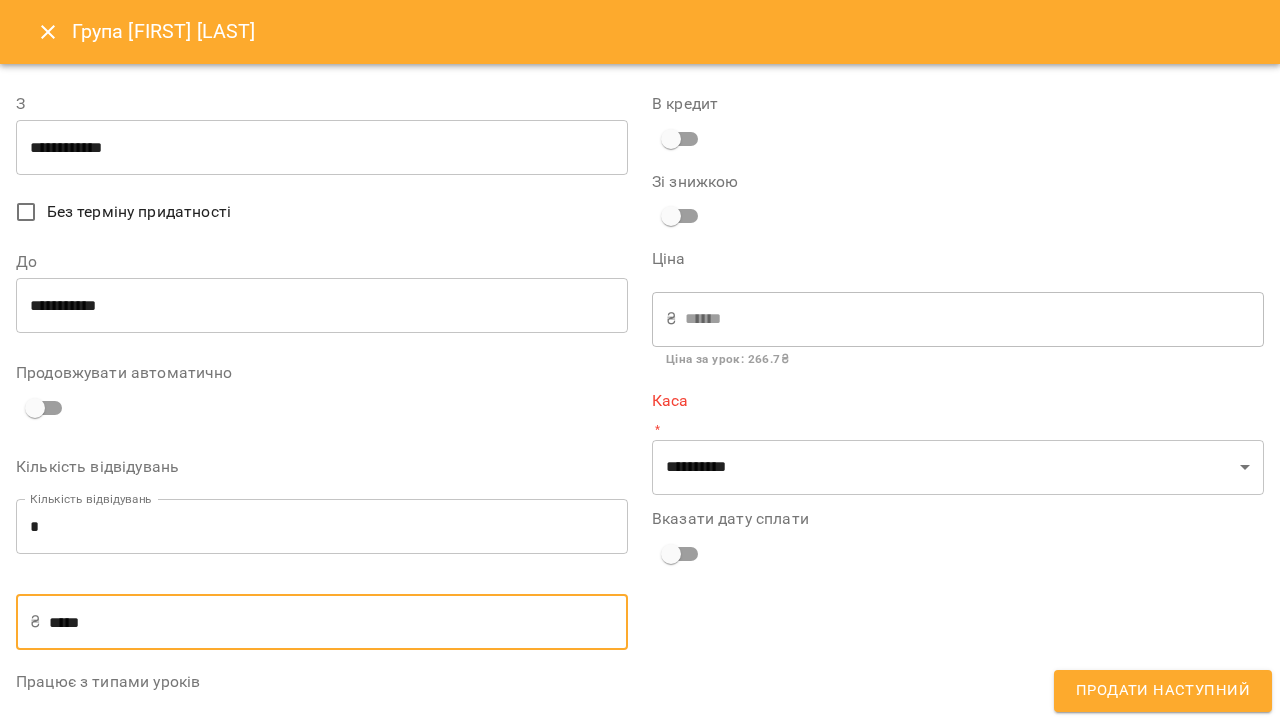 type on "*****" 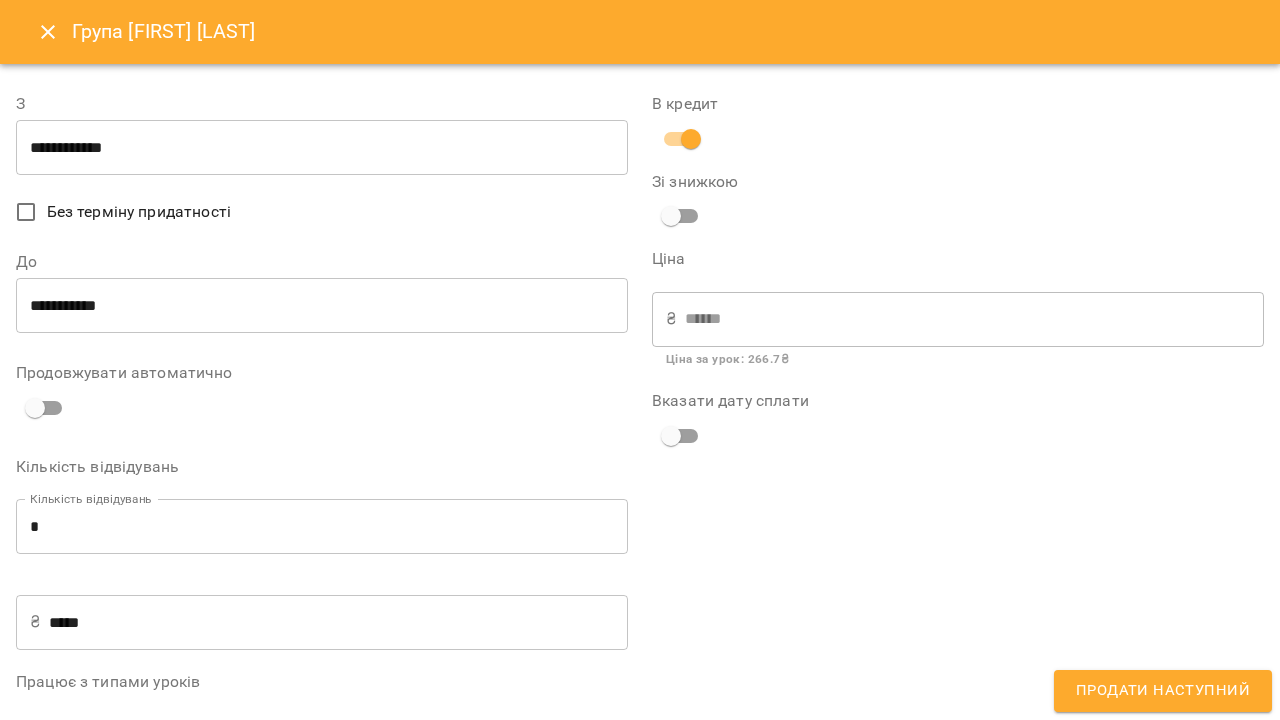 click on "Продати наступний" at bounding box center (1163, 691) 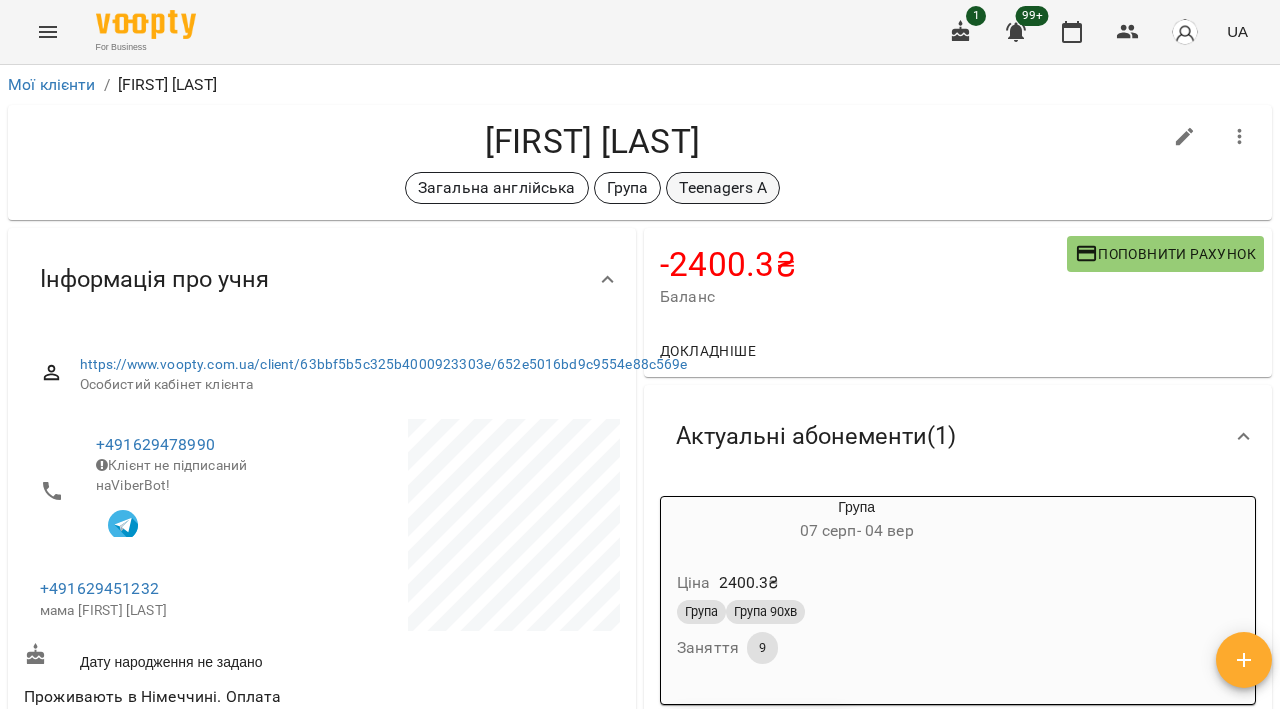 click on "Teenagers A" at bounding box center [723, 188] 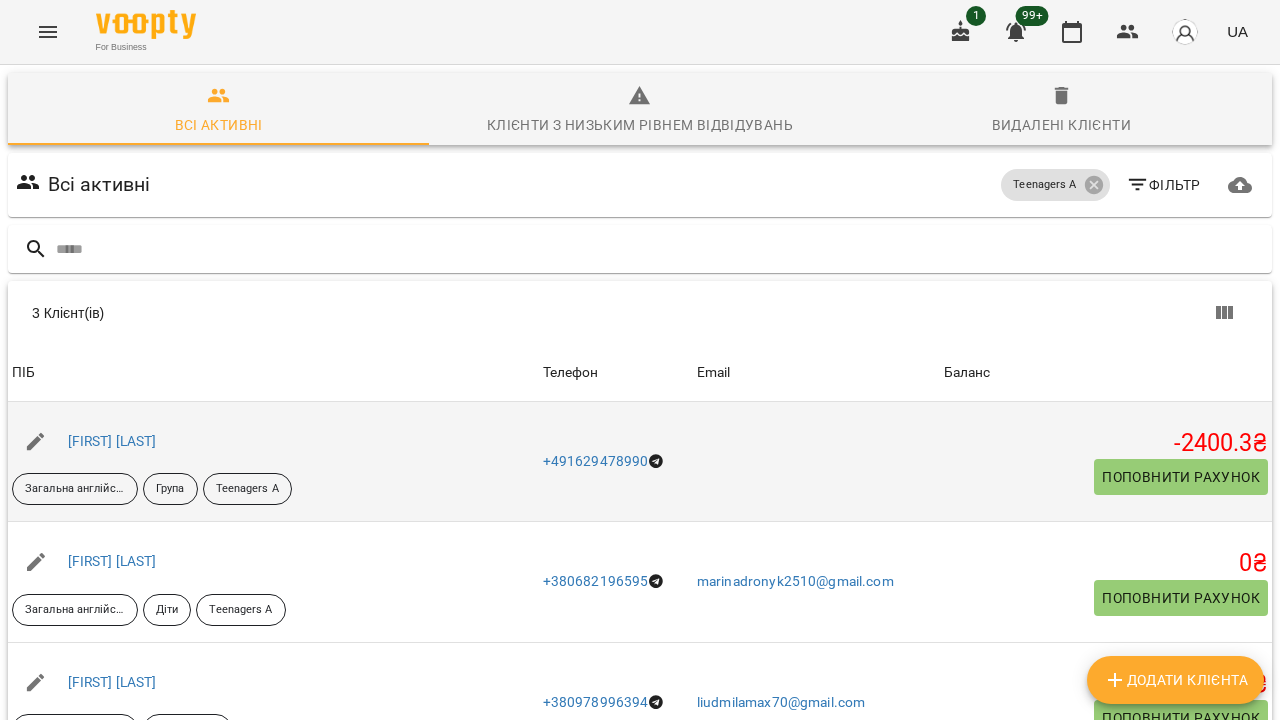 scroll, scrollTop: 141, scrollLeft: 0, axis: vertical 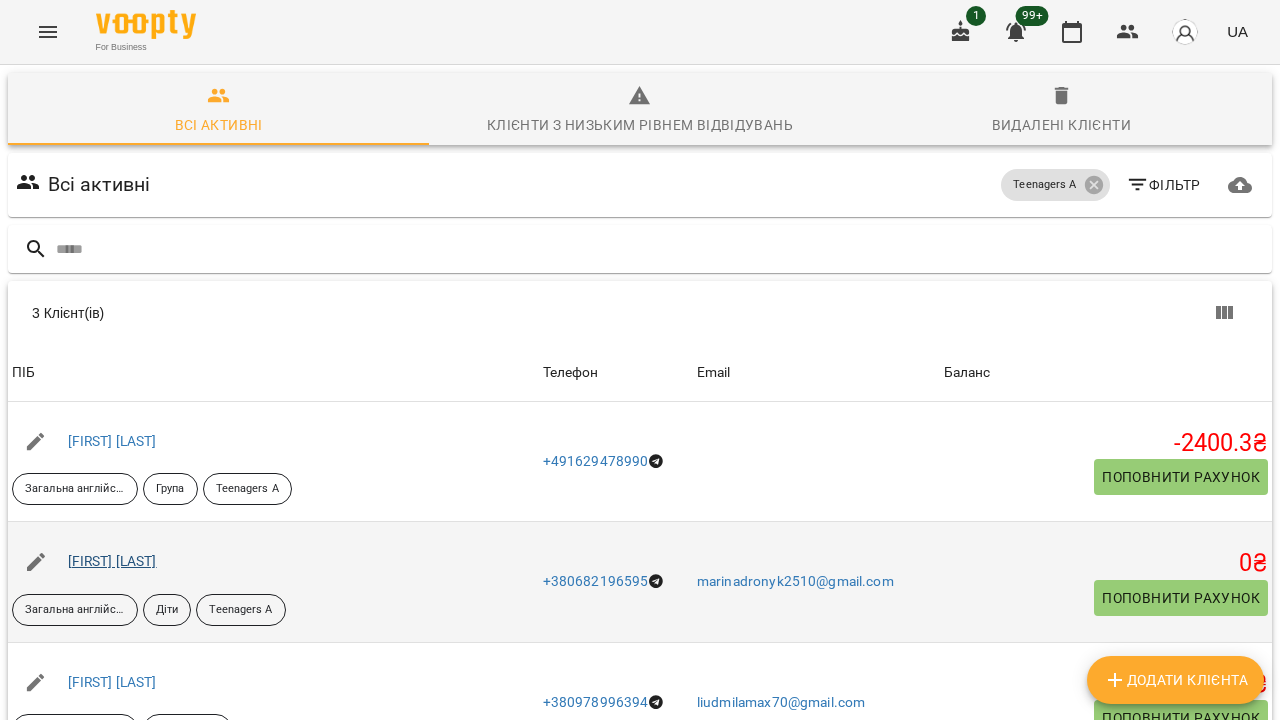 click on "Аріна Дроник" at bounding box center [112, 561] 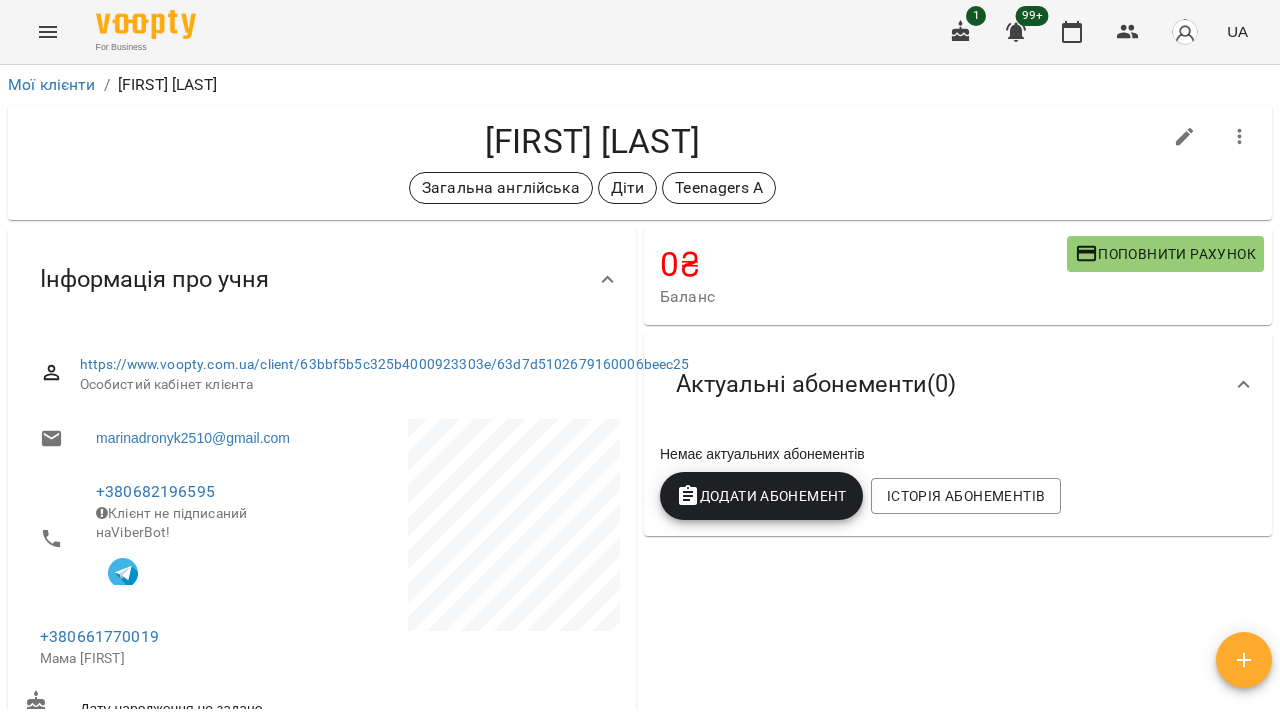 click on "Додати Абонемент" at bounding box center (761, 496) 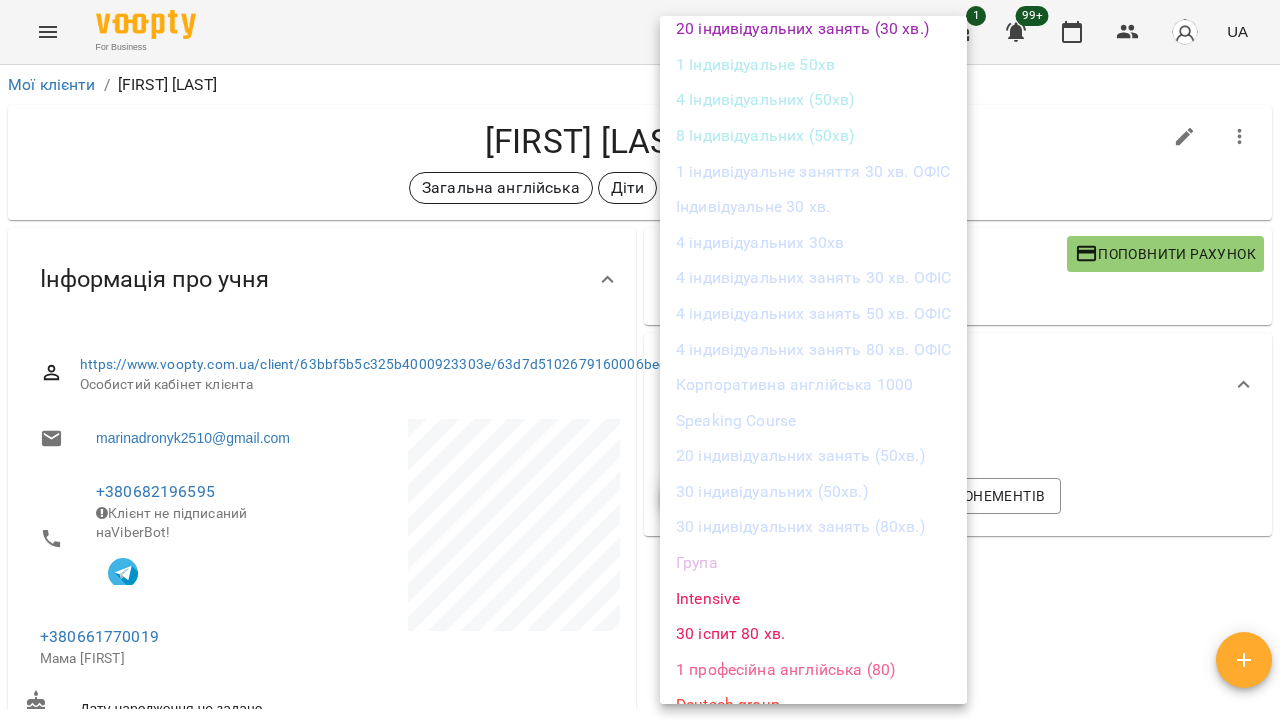 scroll, scrollTop: 1121, scrollLeft: 0, axis: vertical 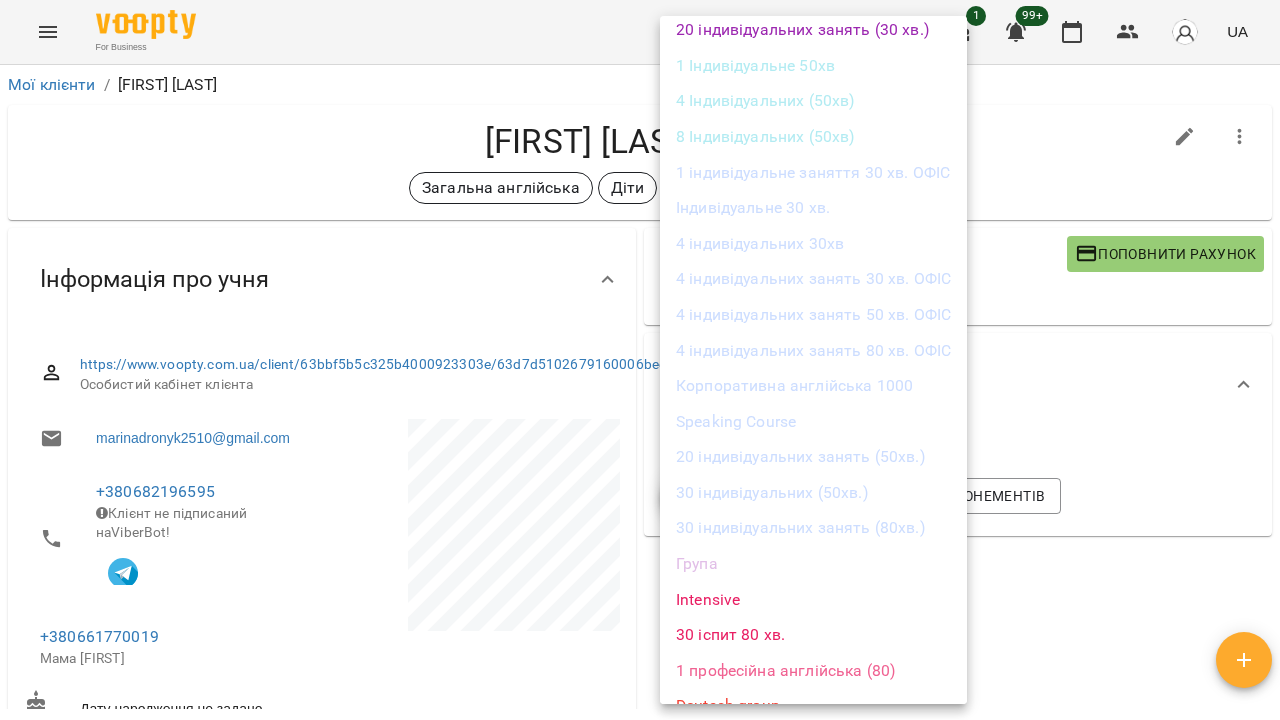click on "Група" at bounding box center [813, 564] 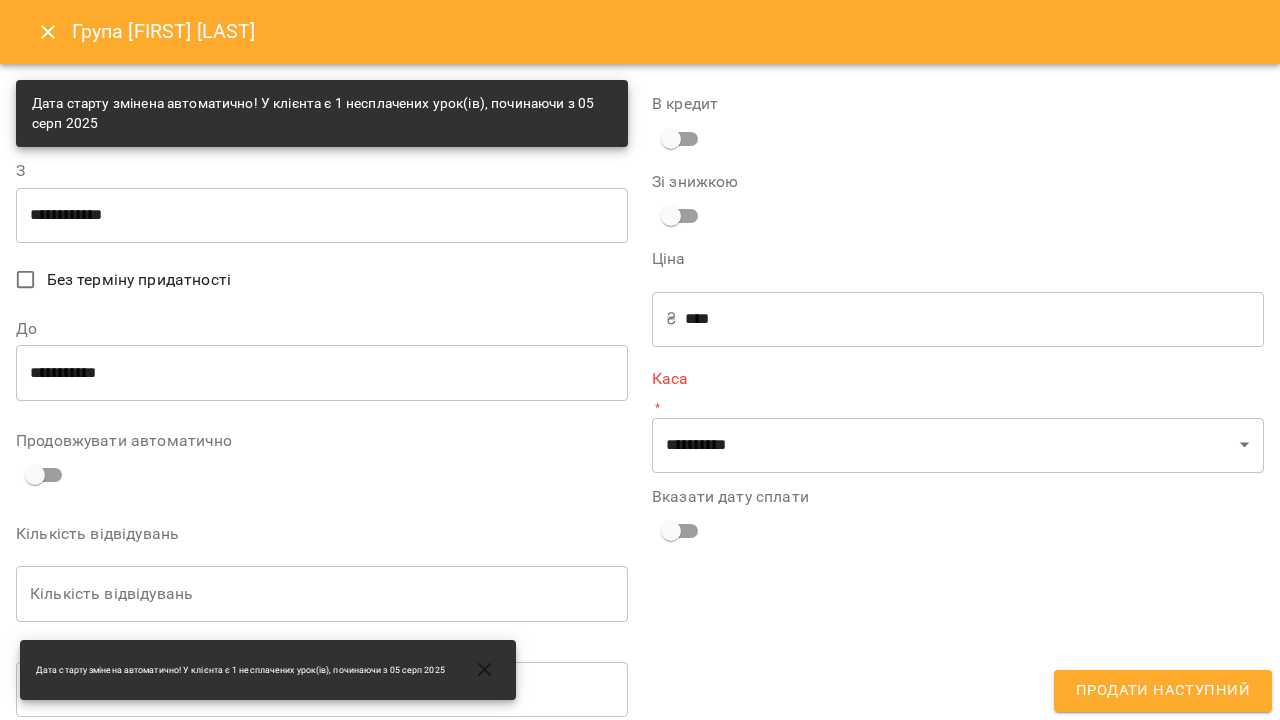 click on "**********" at bounding box center (322, 215) 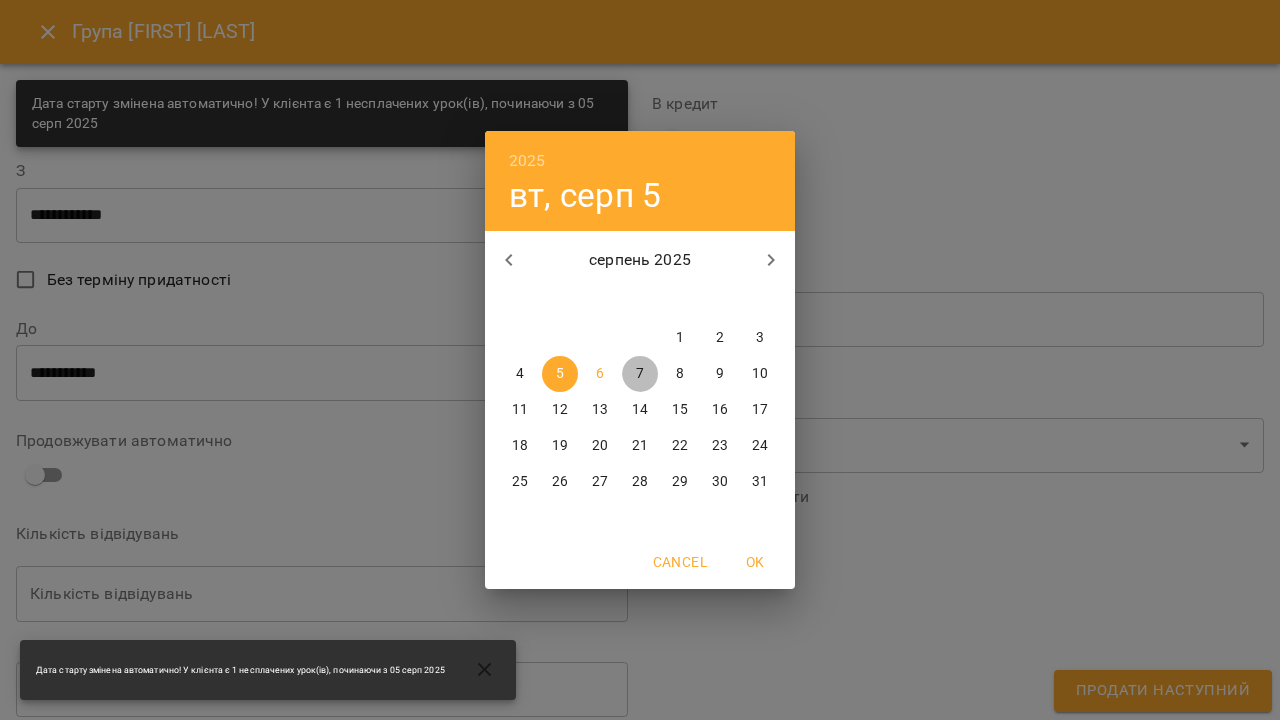 click on "7" at bounding box center [640, 374] 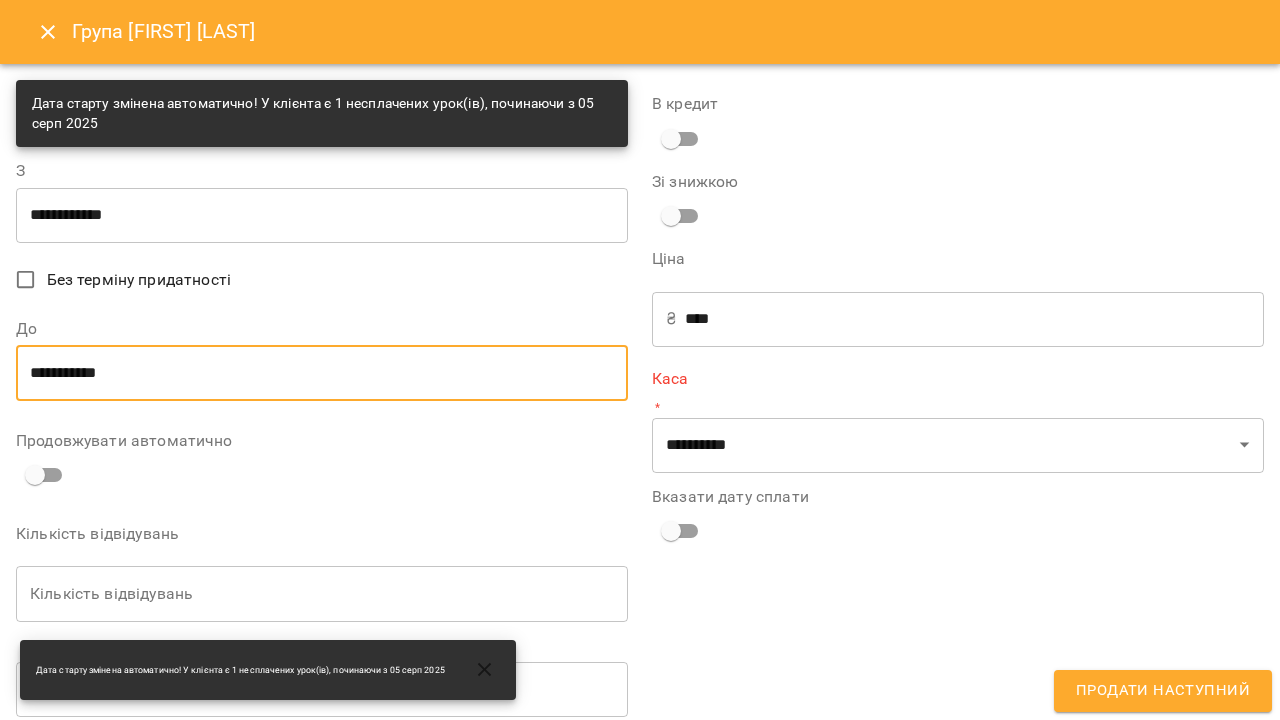 click on "**********" at bounding box center (322, 373) 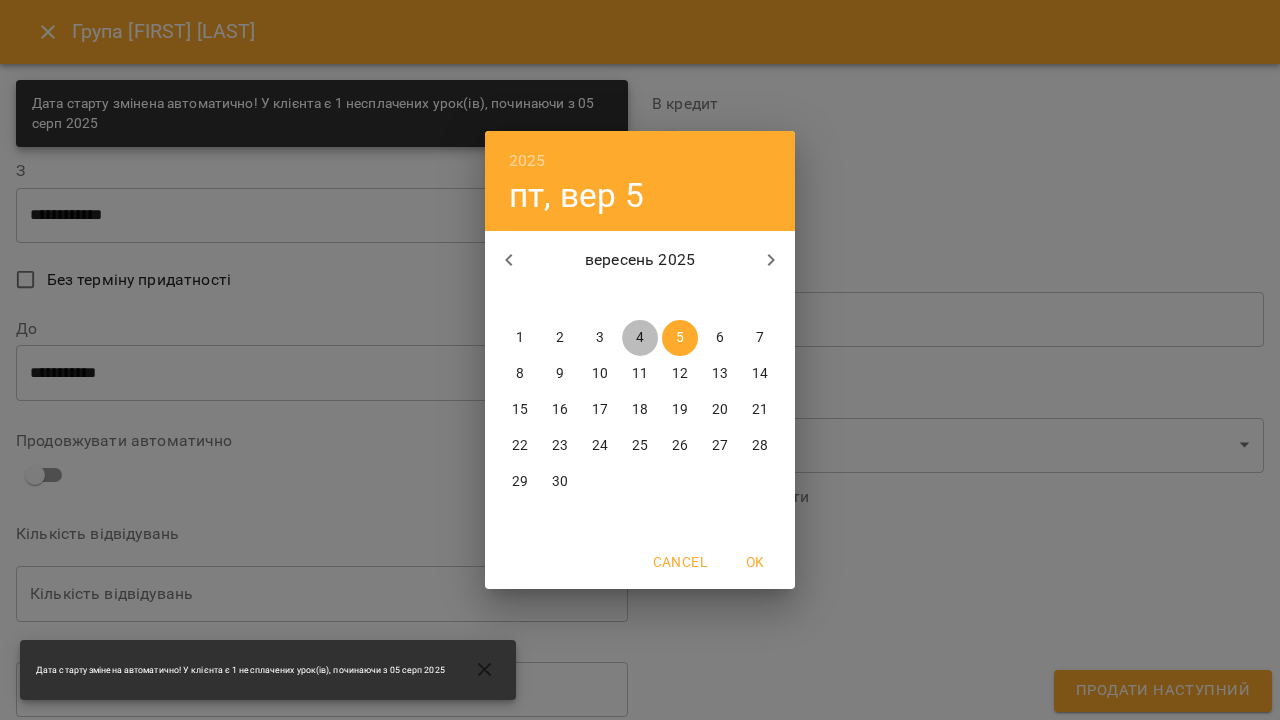 click on "4" at bounding box center (640, 338) 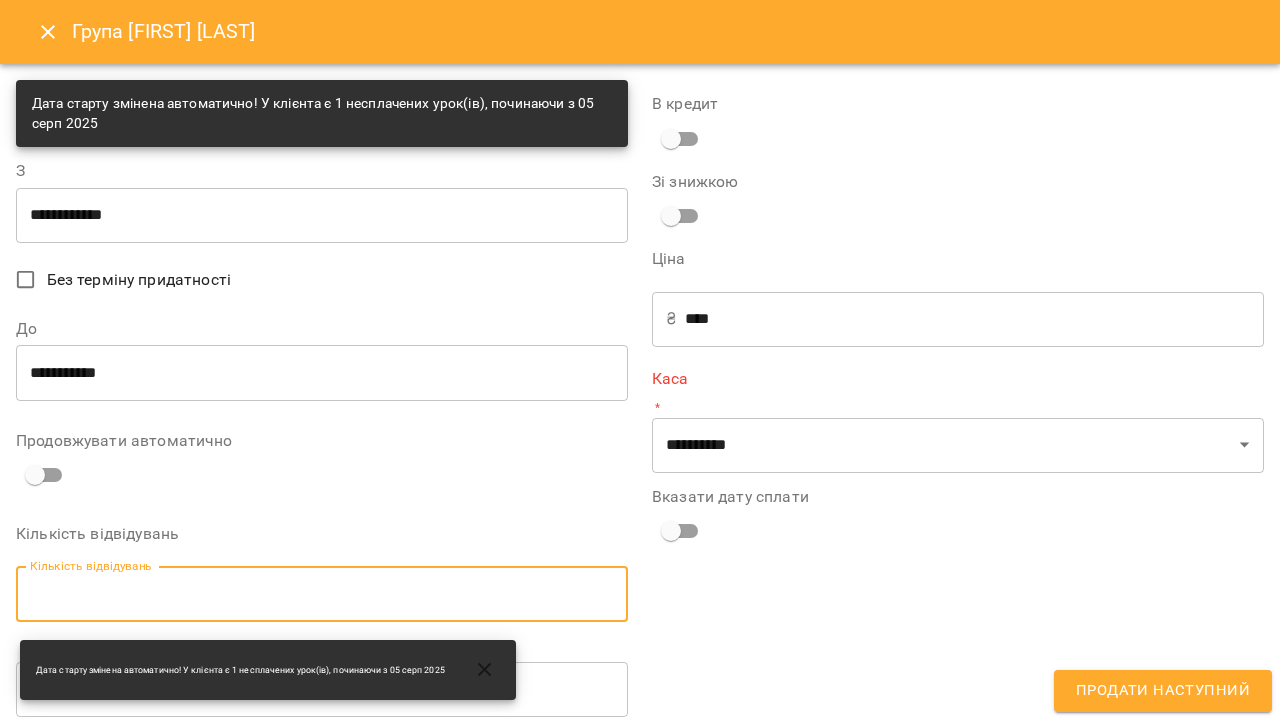 click on "Кількість відвідувань" at bounding box center [322, 594] 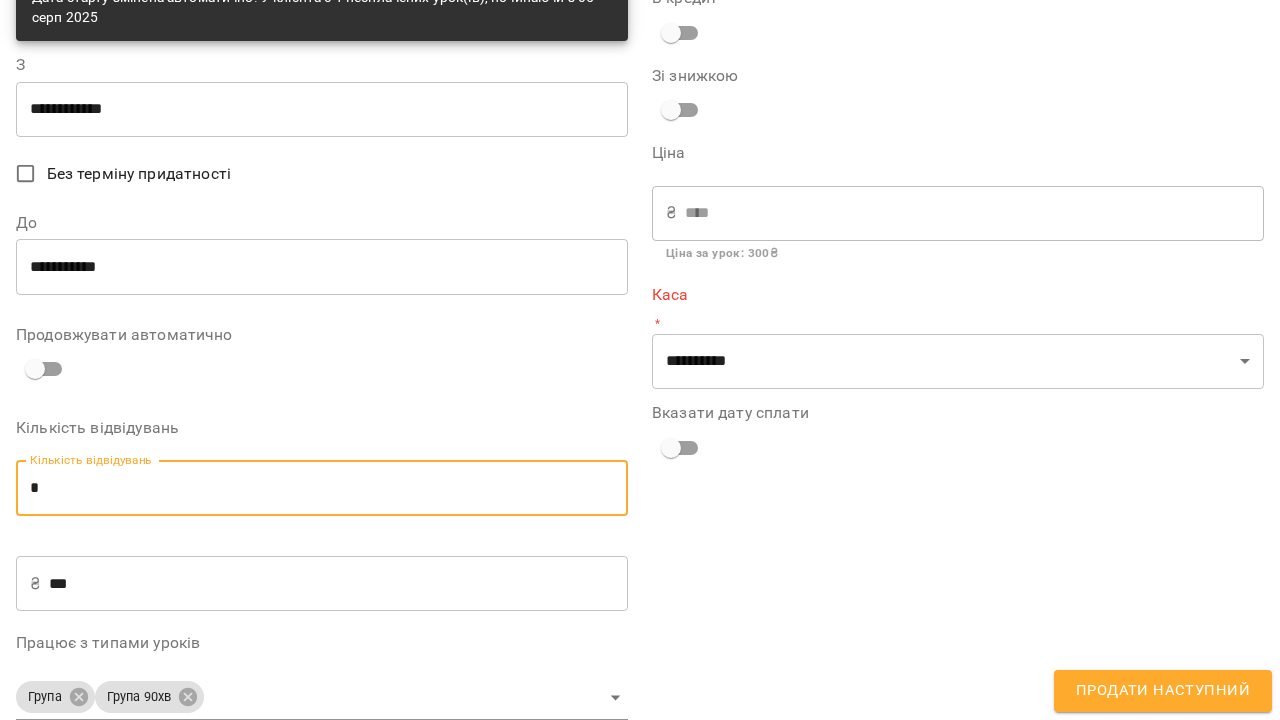 scroll, scrollTop: 113, scrollLeft: 0, axis: vertical 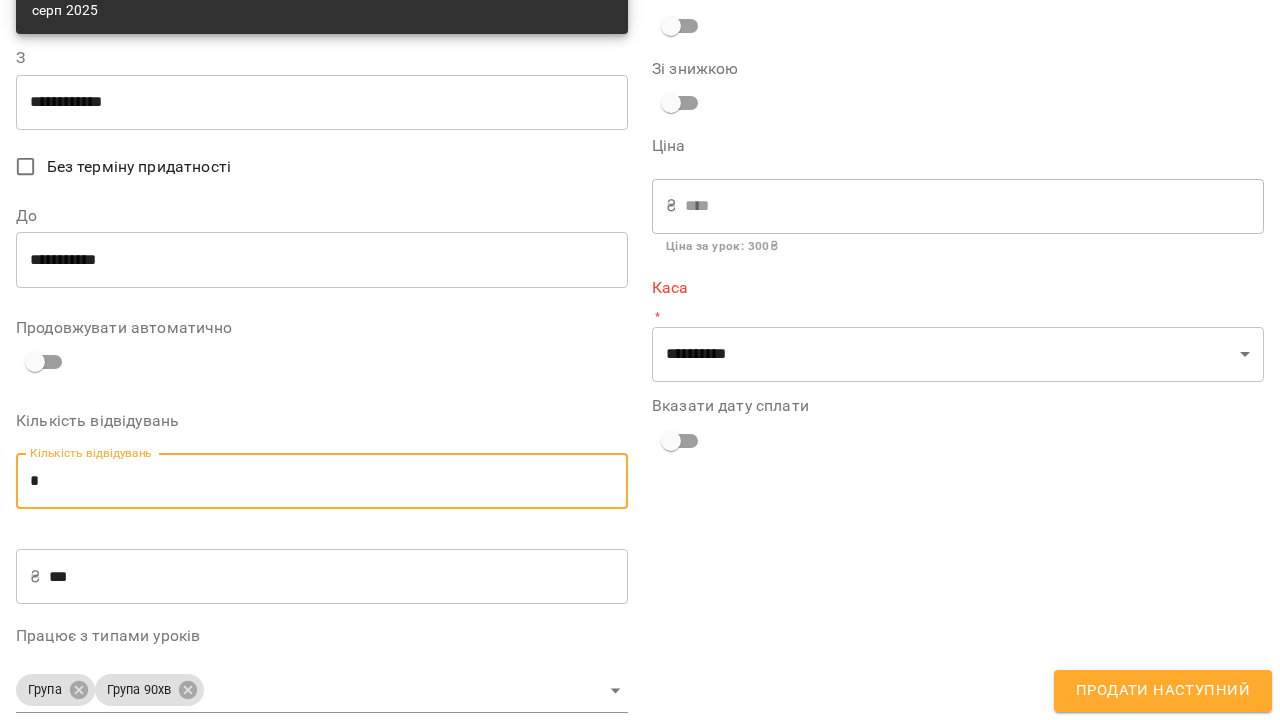 type on "*" 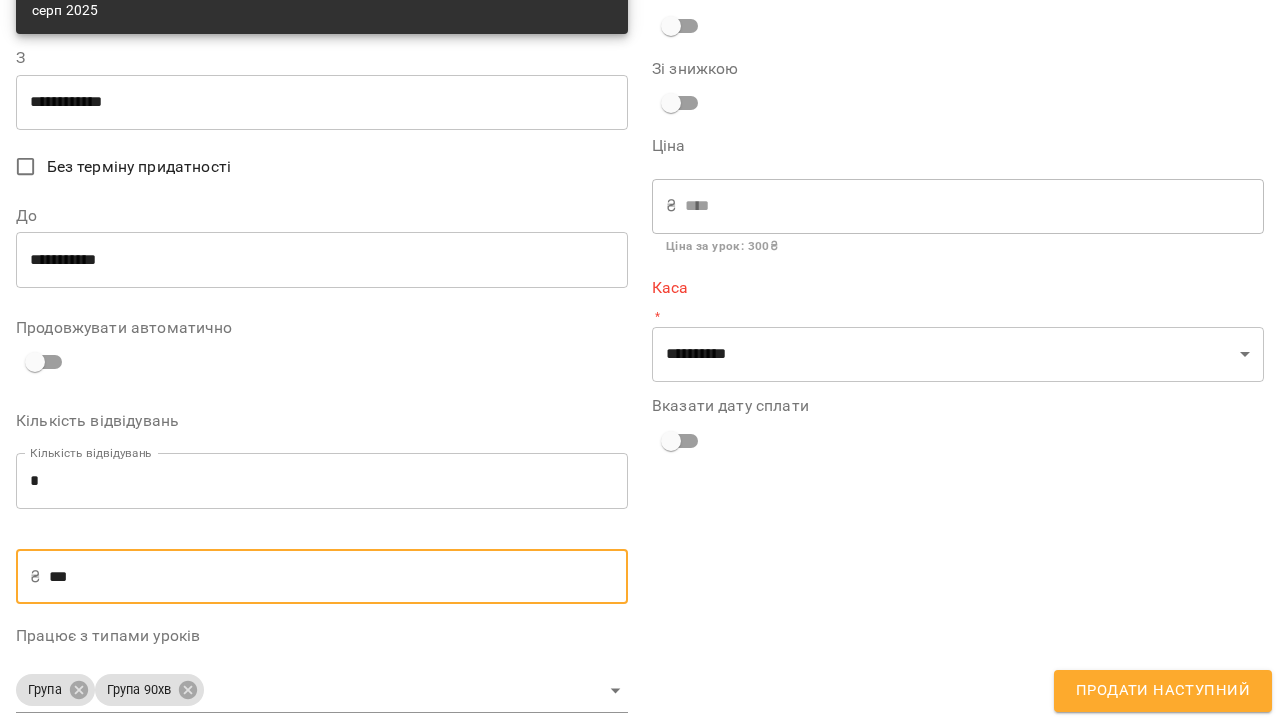 click on "***" at bounding box center (338, 577) 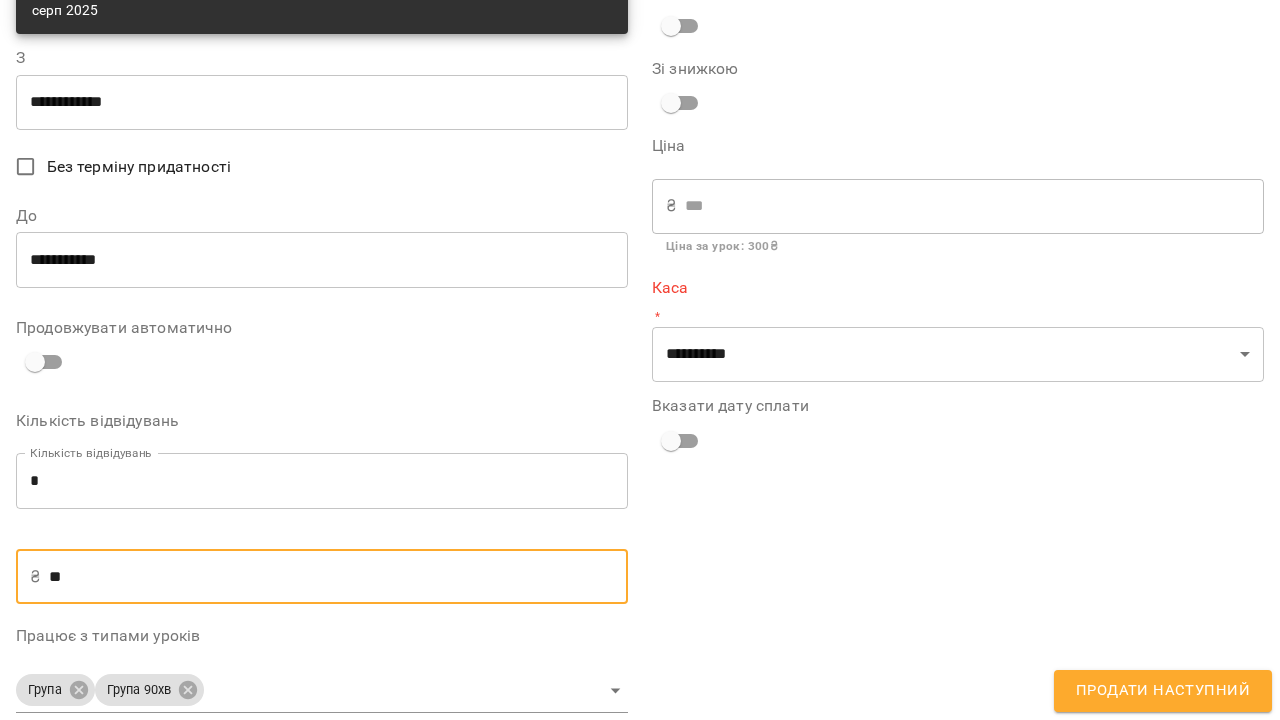 type on "*" 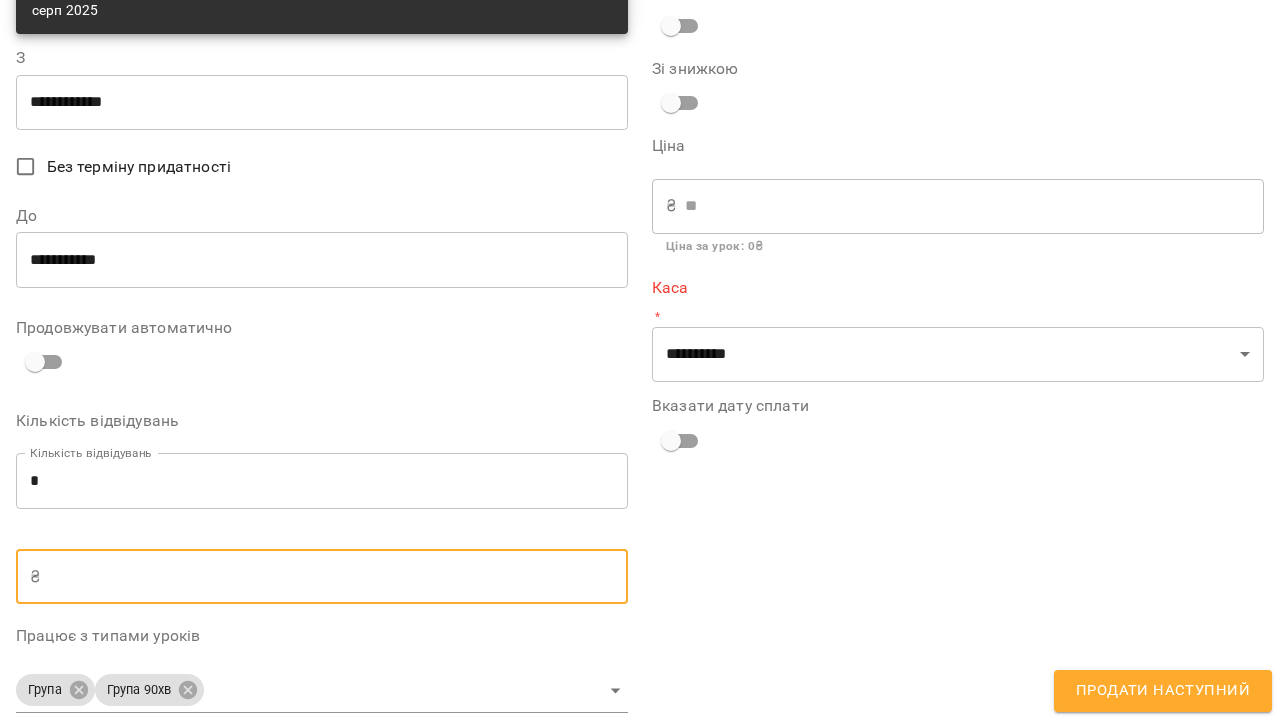 type on "*" 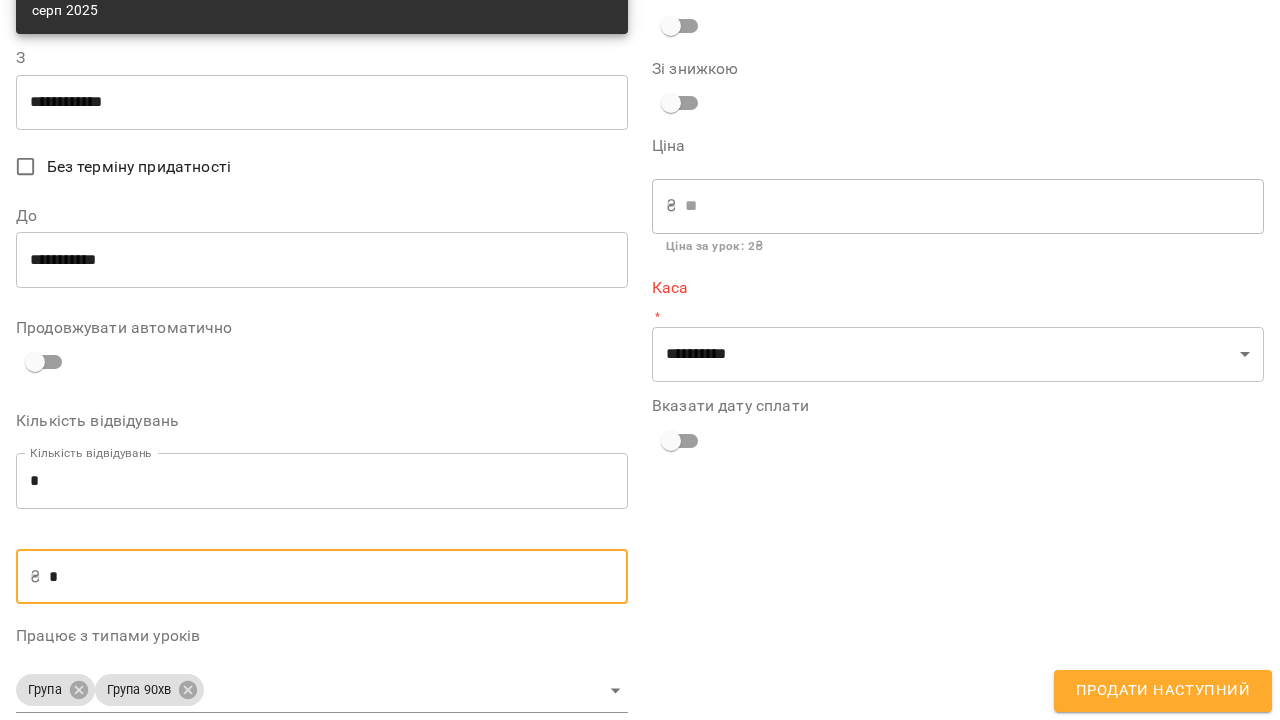 type on "**" 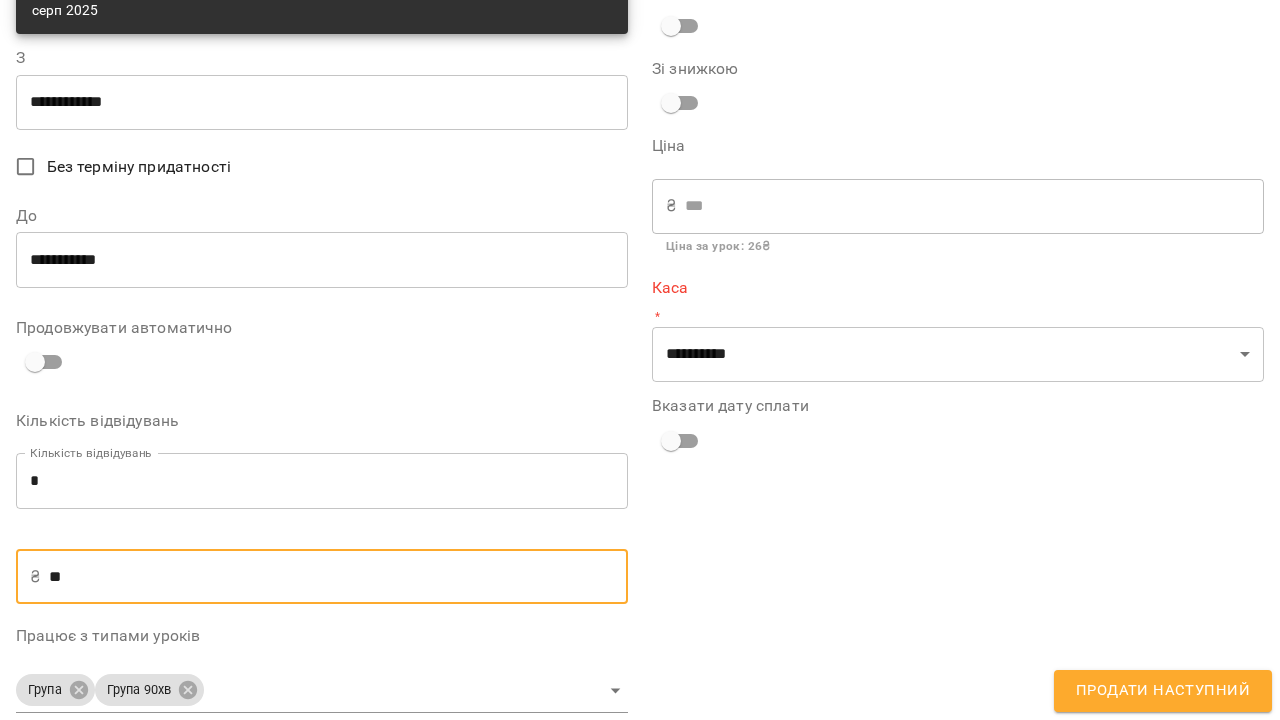 type on "***" 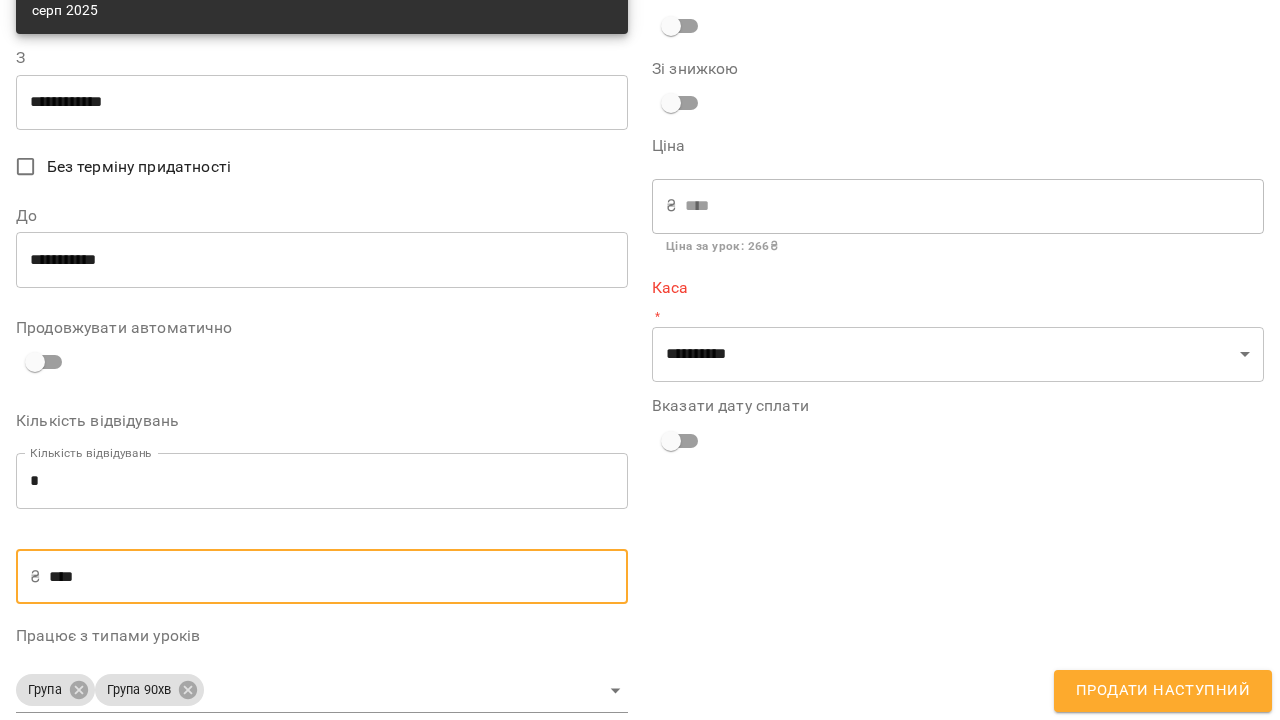 type on "*****" 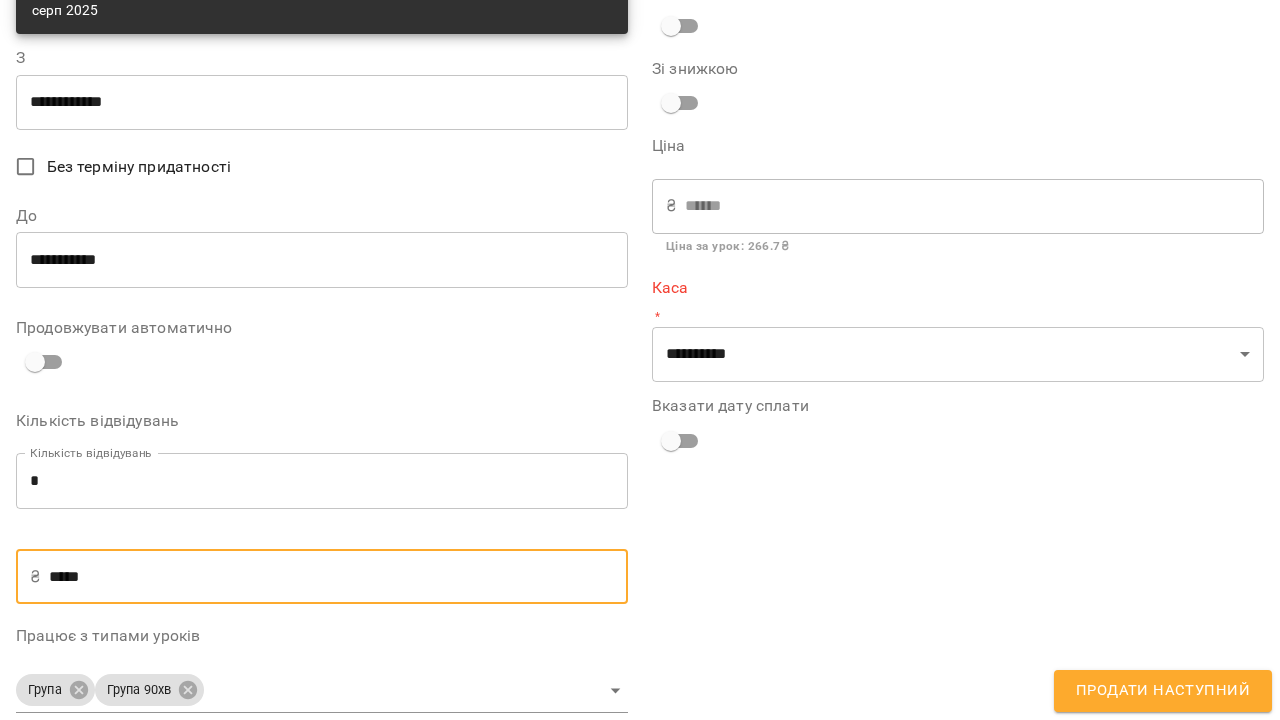 type on "*****" 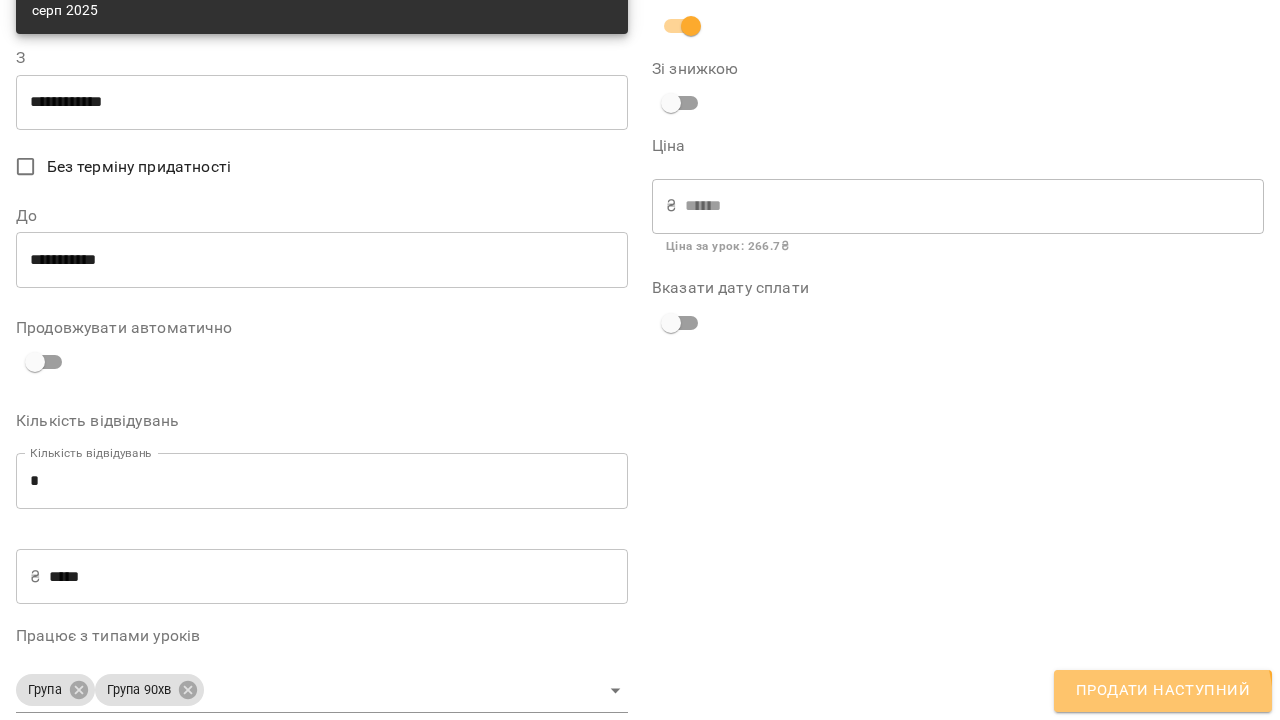 click on "Продати наступний" at bounding box center [1163, 691] 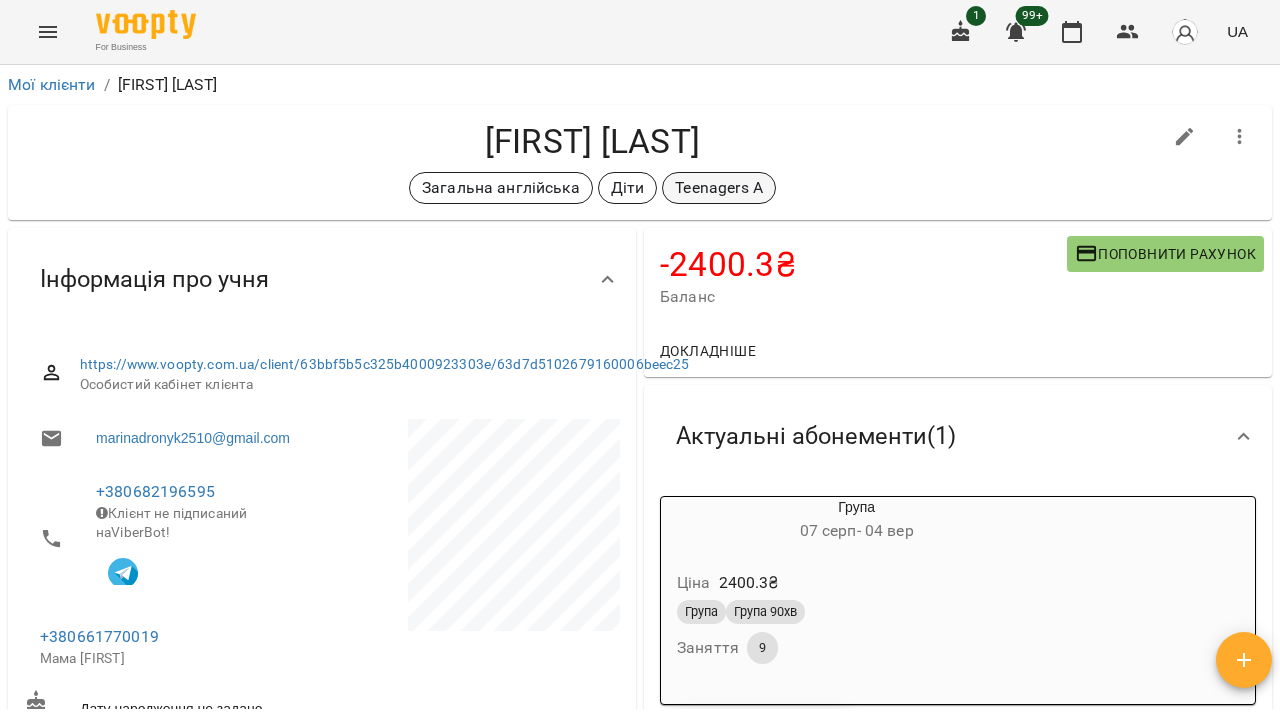click on "Teenagers A" at bounding box center (719, 188) 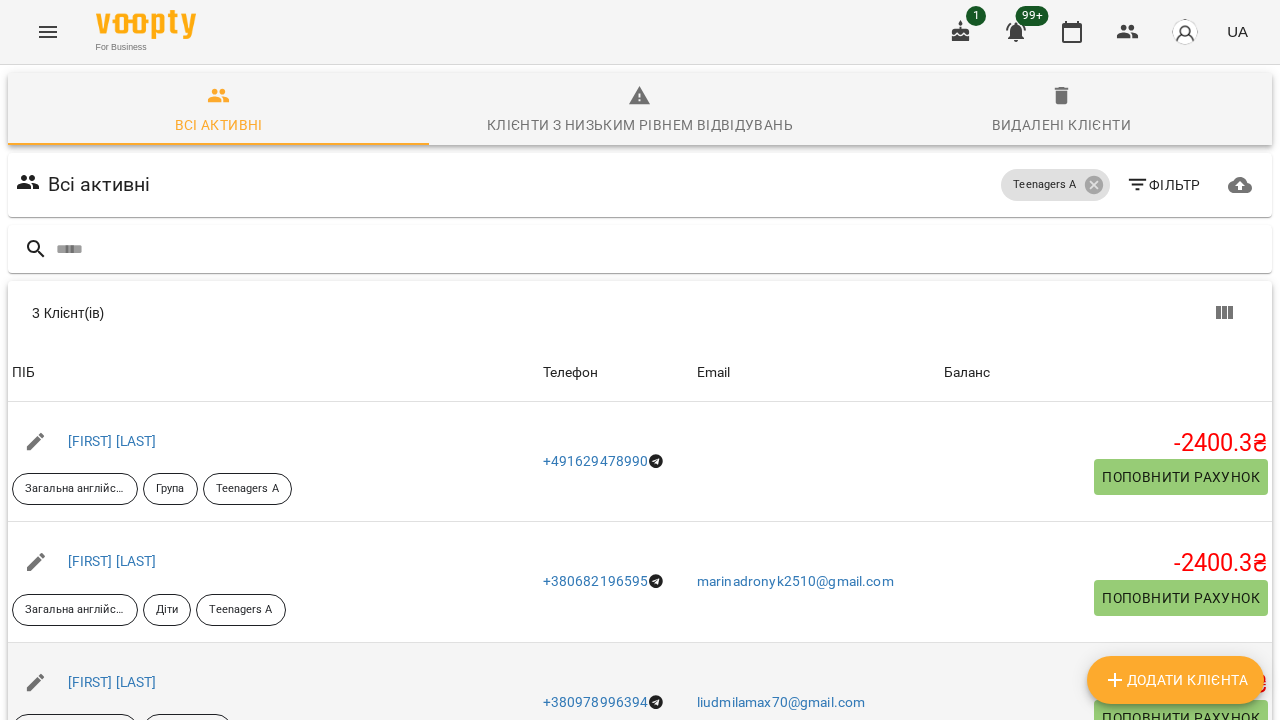 scroll, scrollTop: 168, scrollLeft: 0, axis: vertical 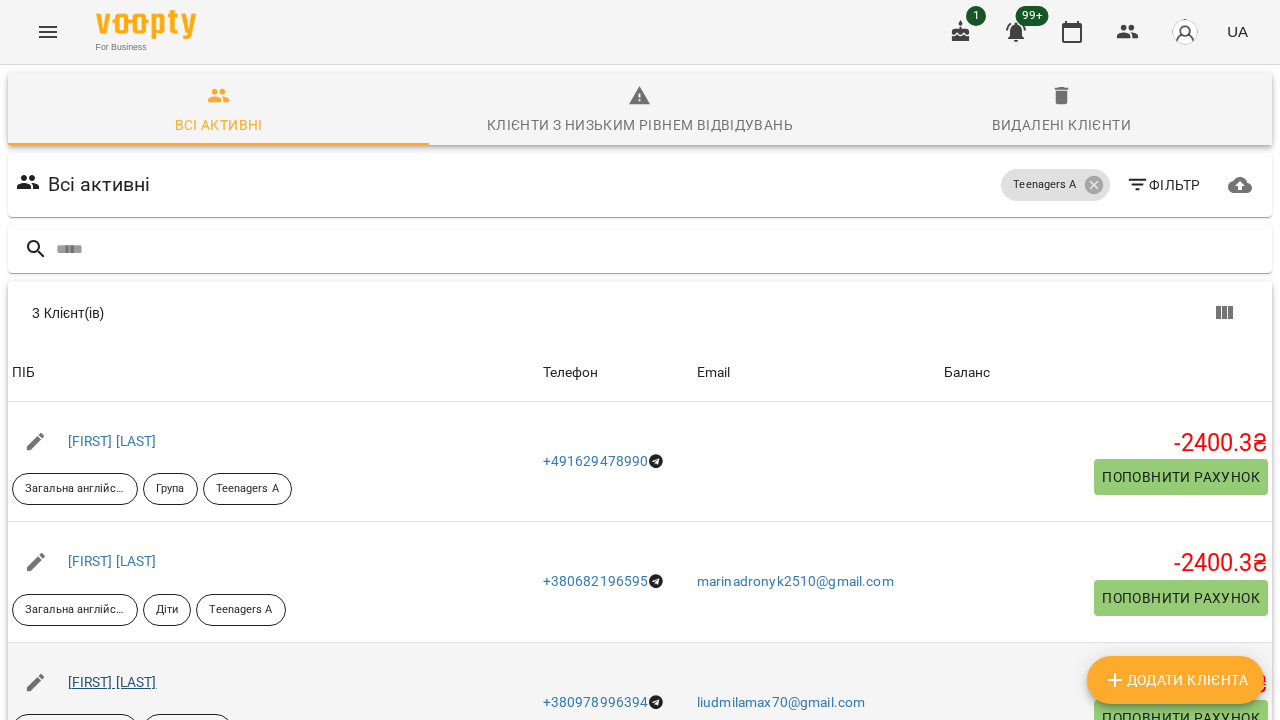click on "Каріна Максим'юк" at bounding box center (112, 682) 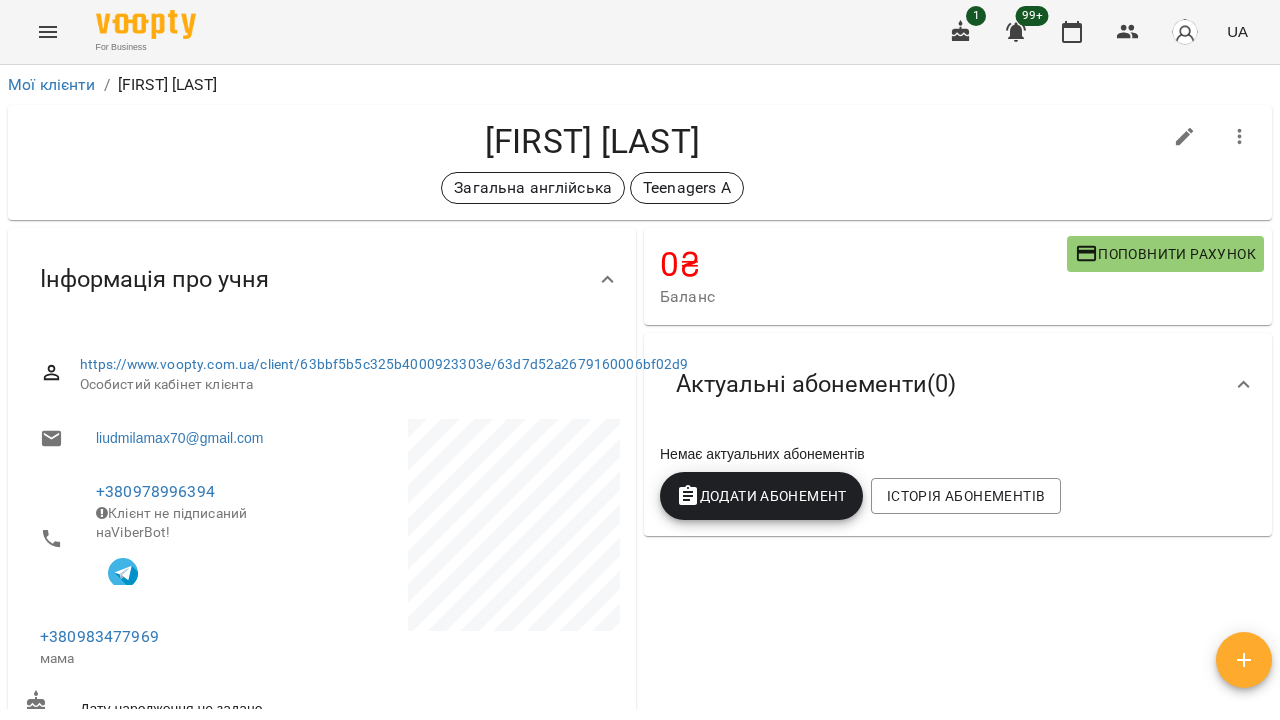 click on "Додати Абонемент" at bounding box center (761, 496) 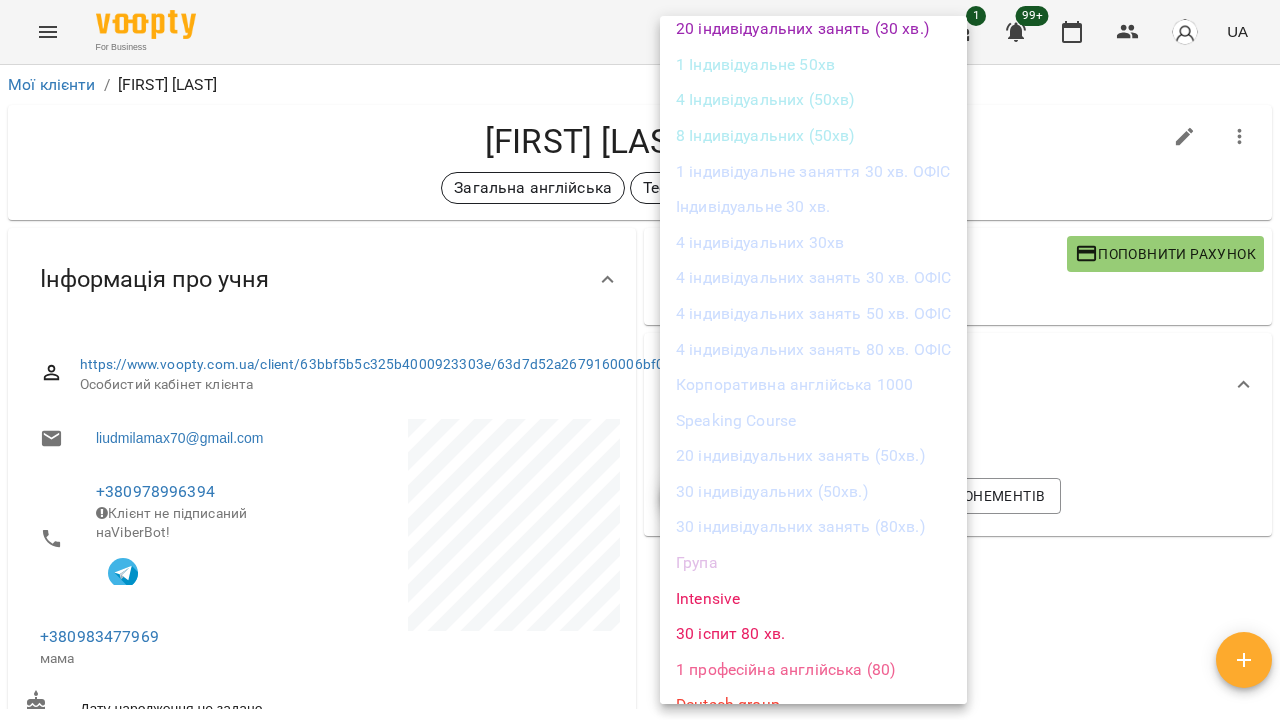 scroll, scrollTop: 1121, scrollLeft: 0, axis: vertical 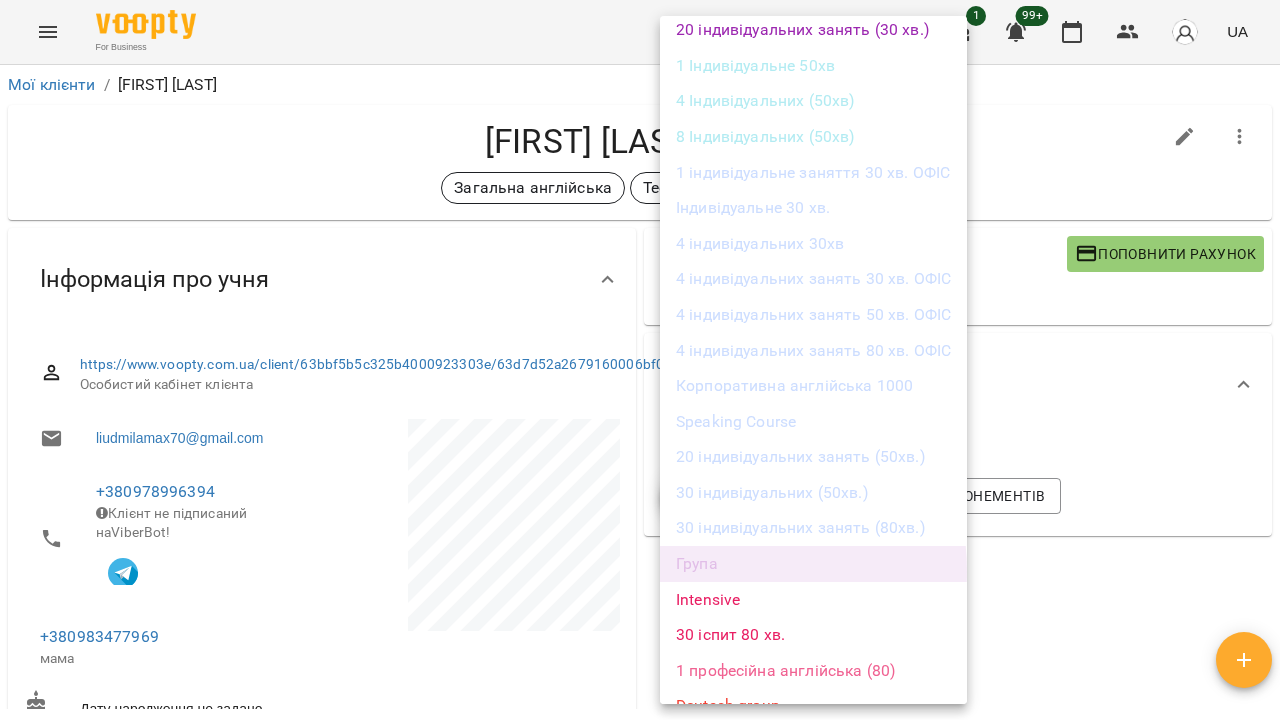 click on "Група" at bounding box center [813, 564] 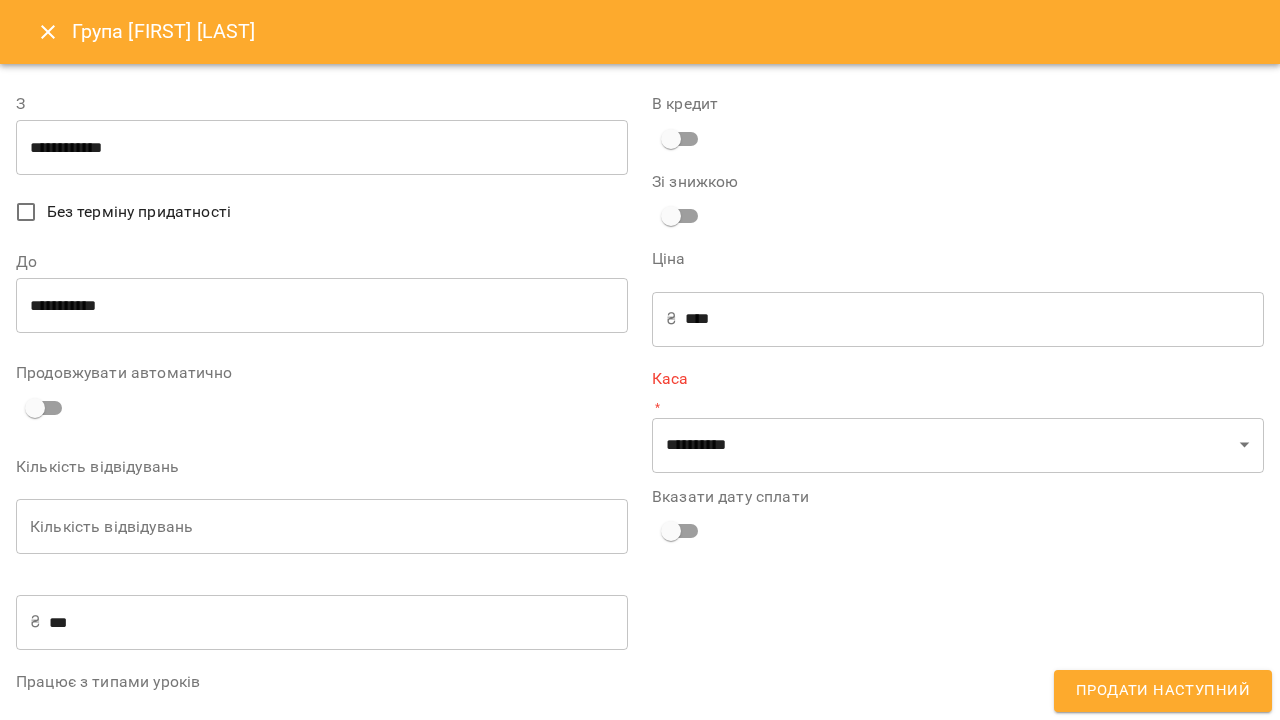 click on "**********" at bounding box center (322, 148) 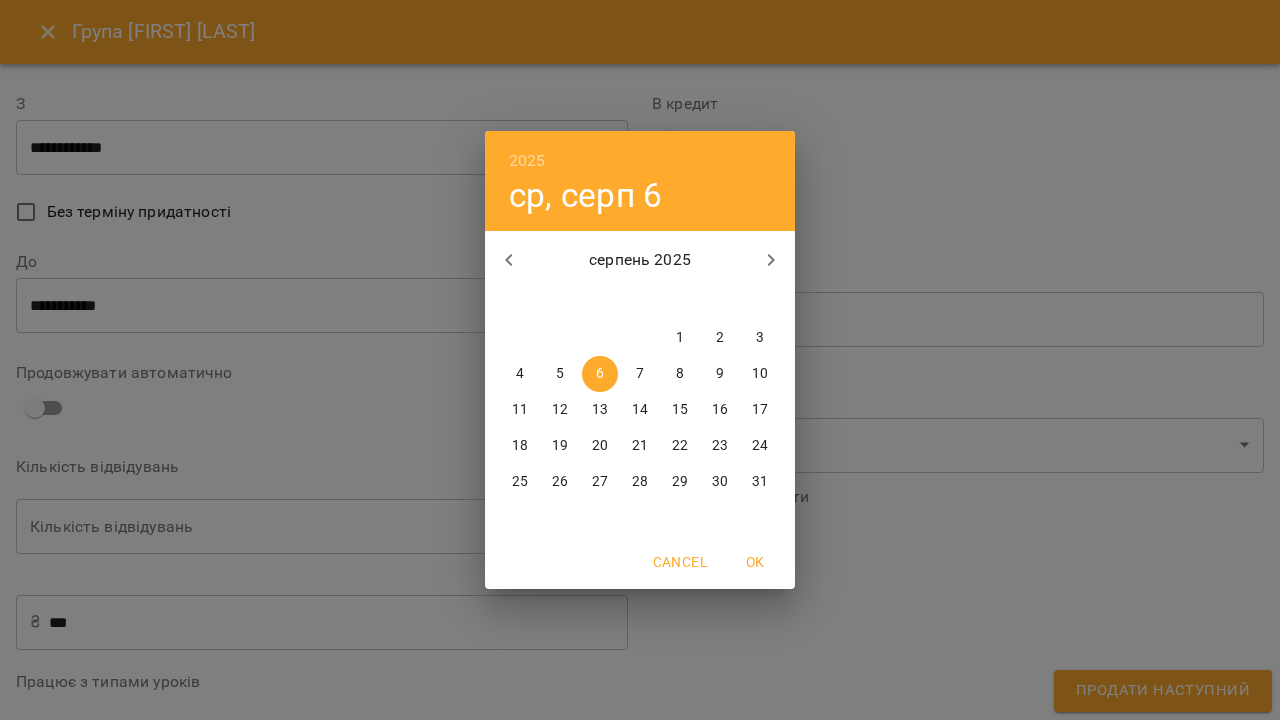 click on "7" at bounding box center [640, 374] 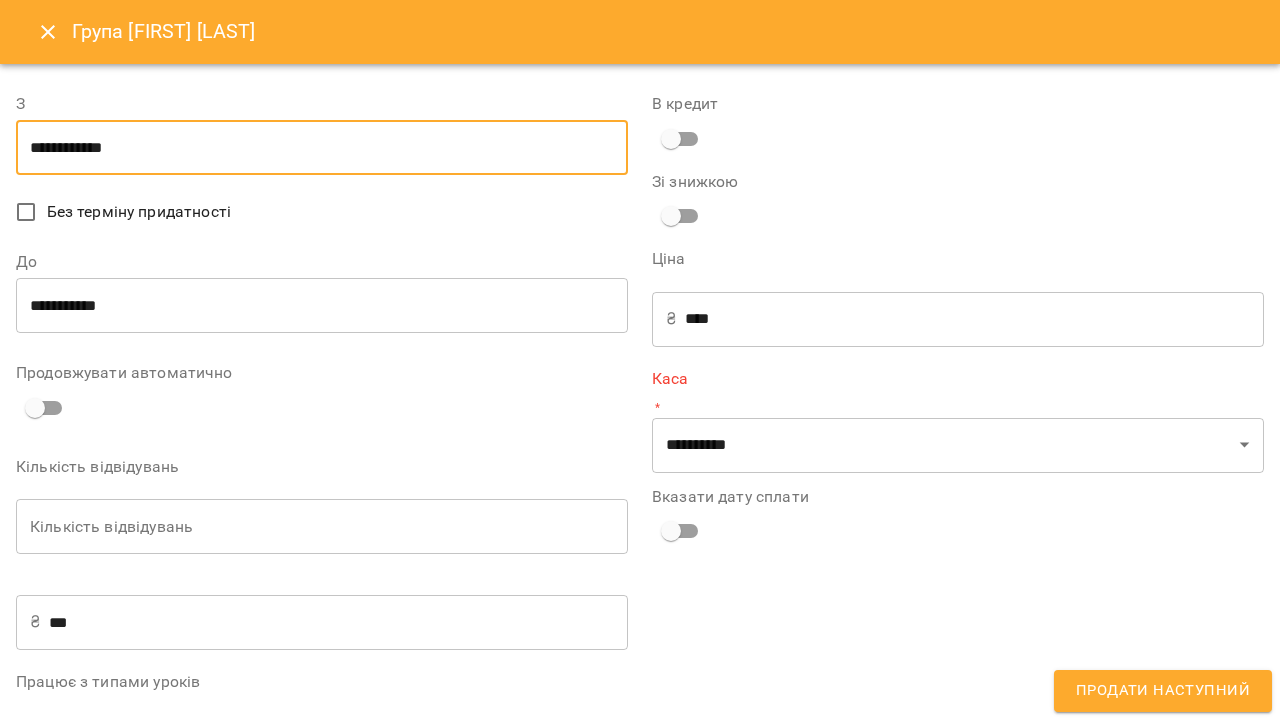 click on "**********" at bounding box center (322, 306) 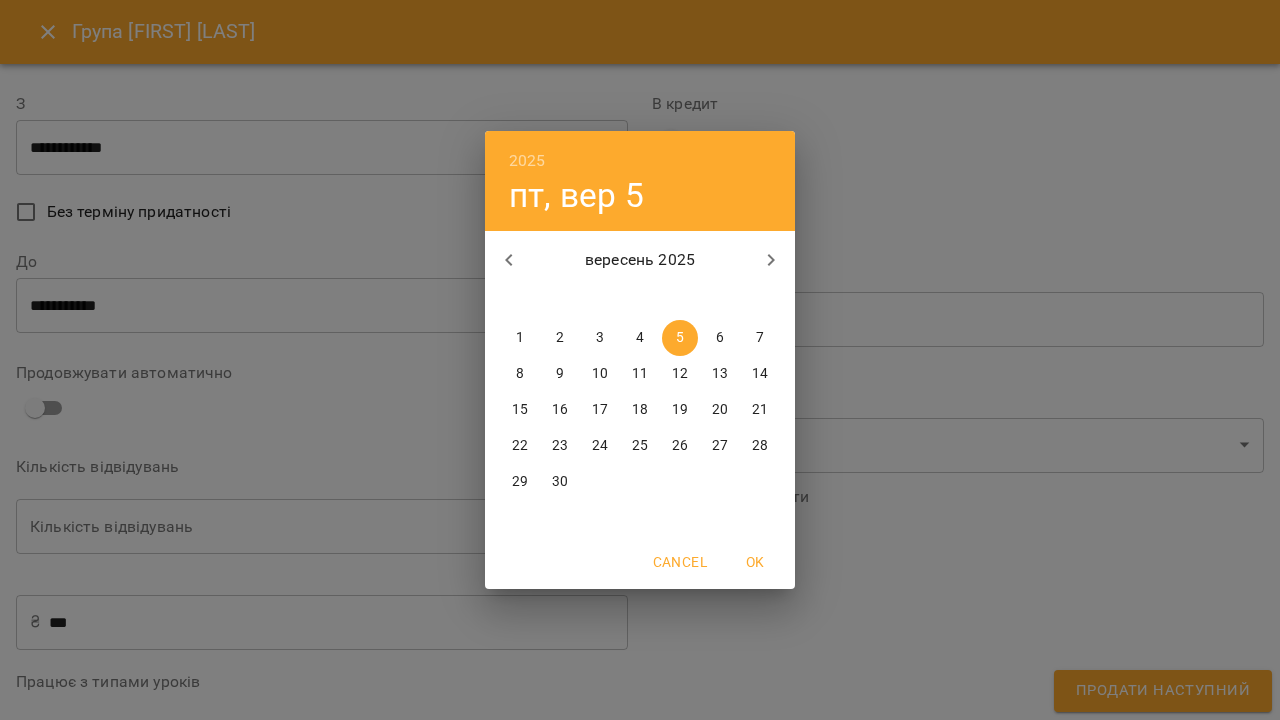 click on "4" at bounding box center (640, 338) 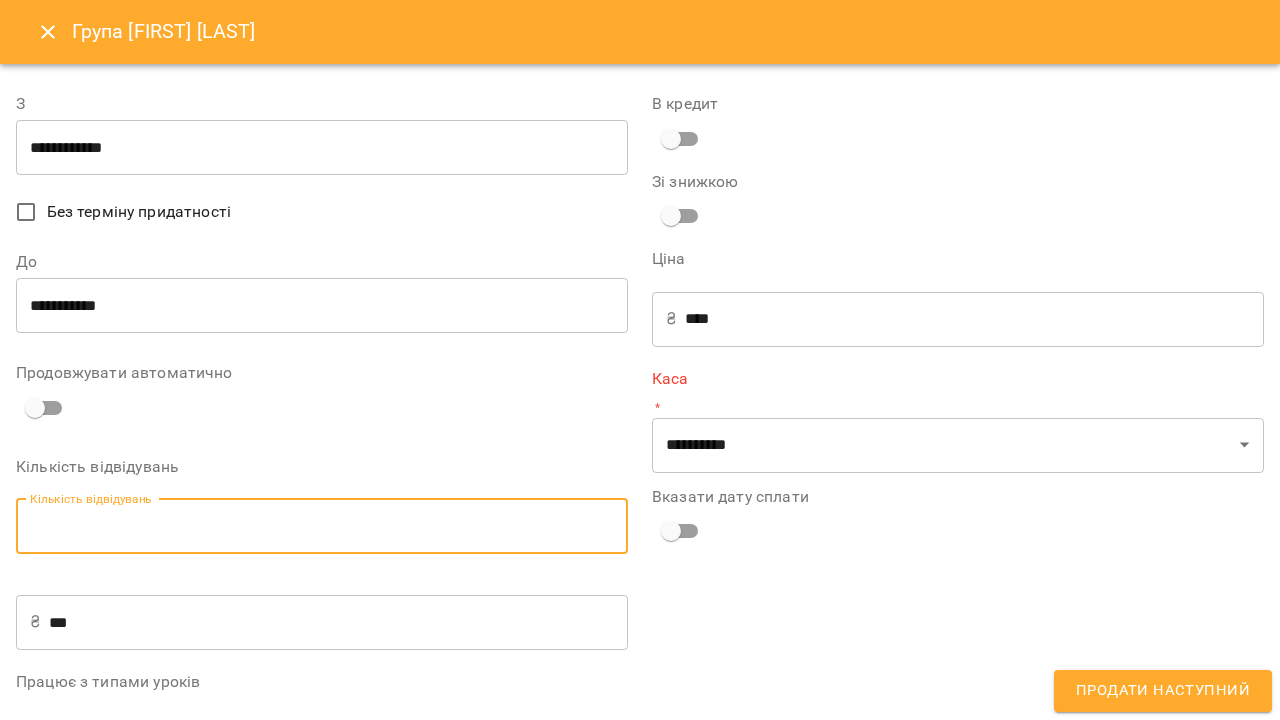 click on "Кількість відвідувань" at bounding box center [322, 527] 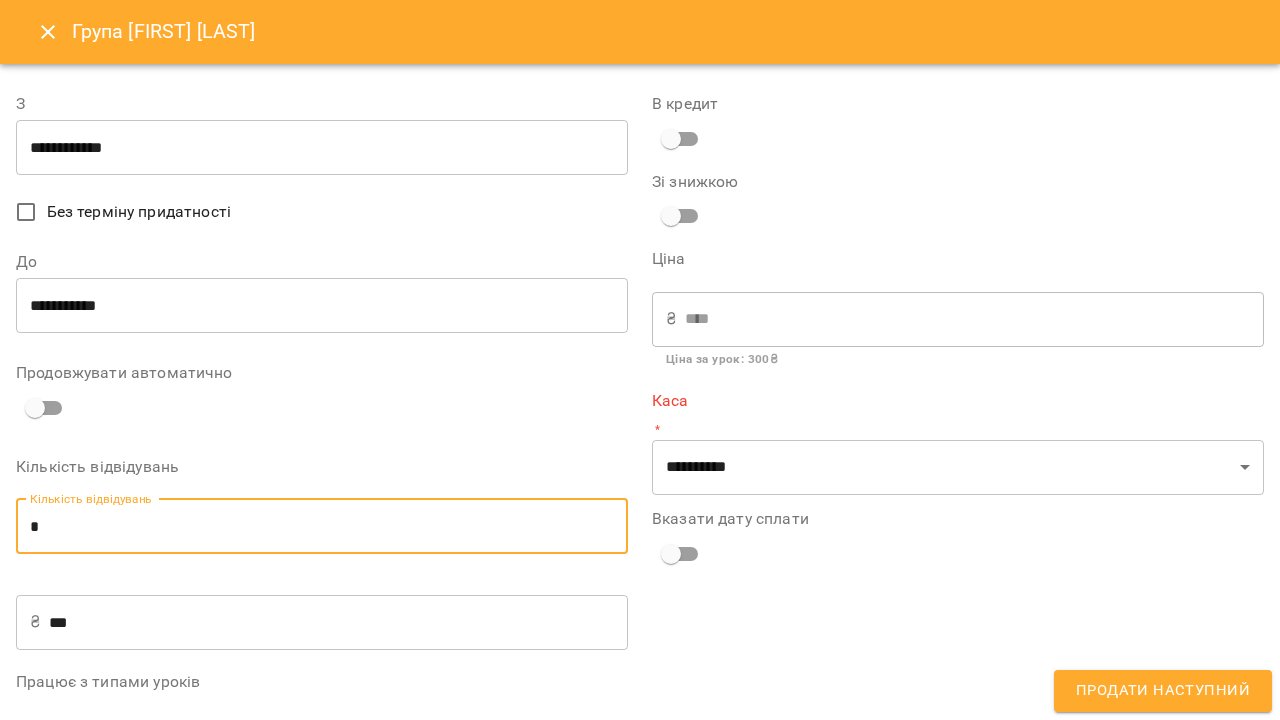type on "*" 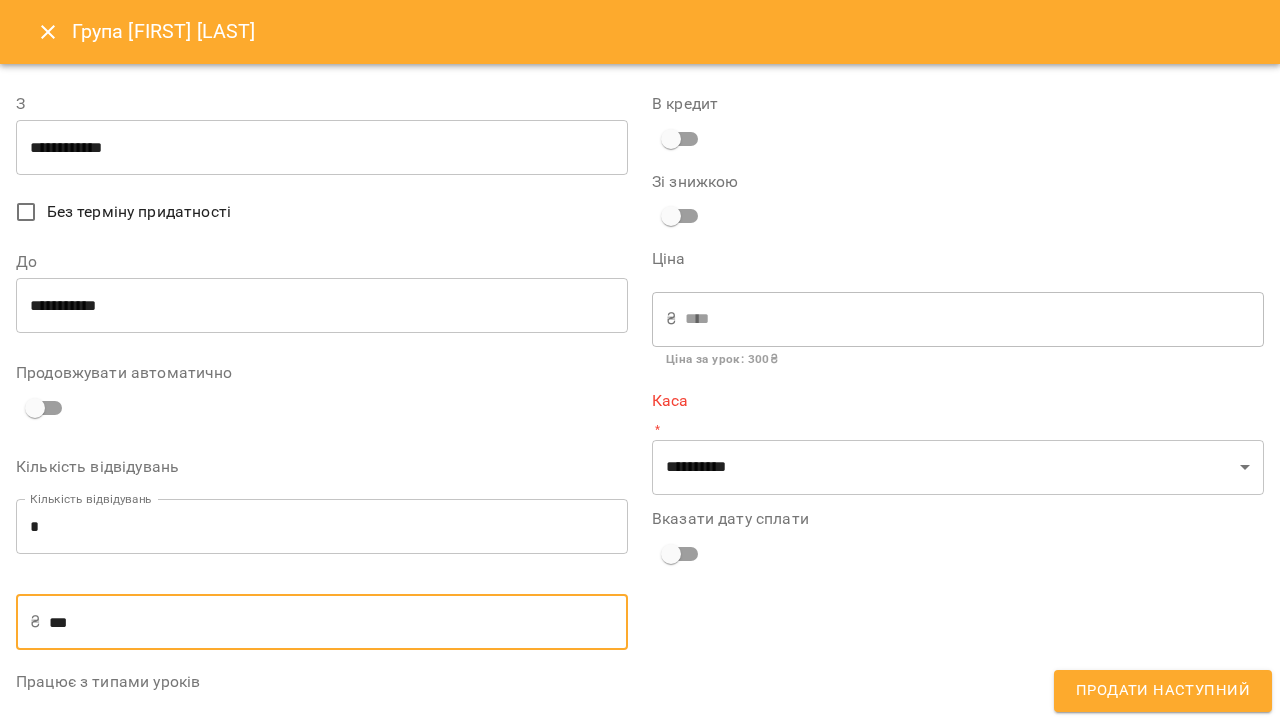 type on "**" 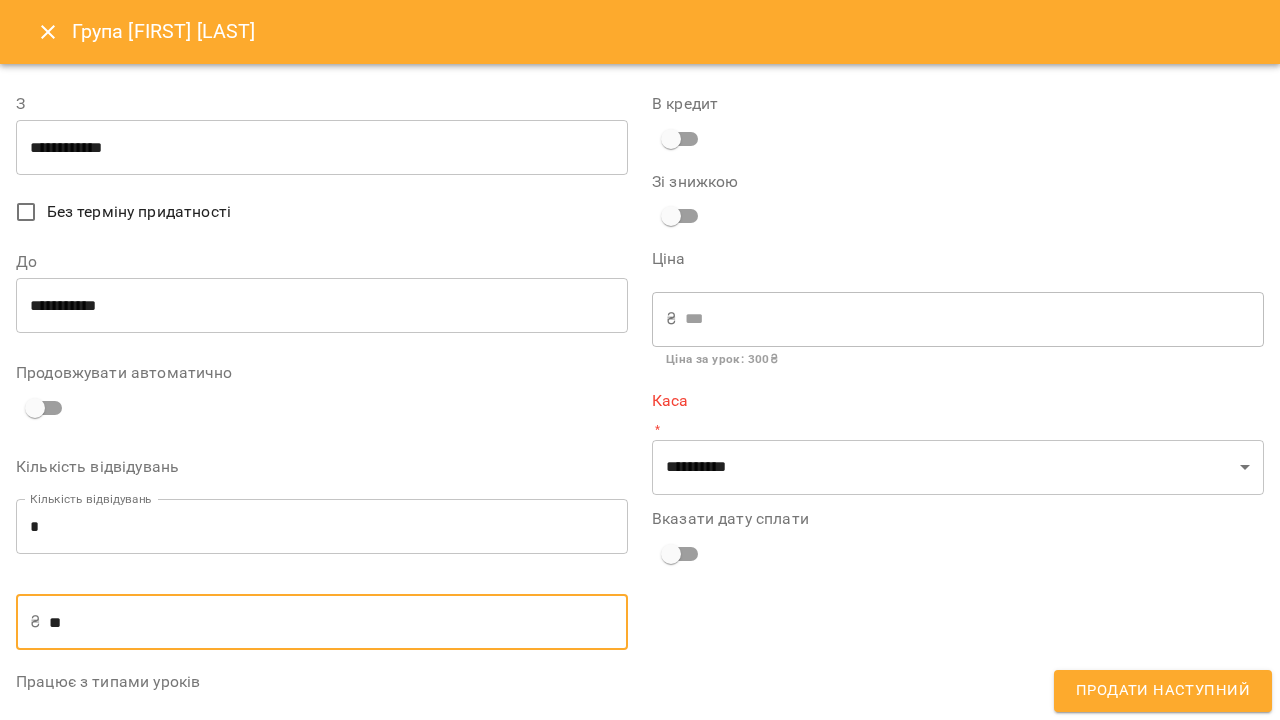 type on "*" 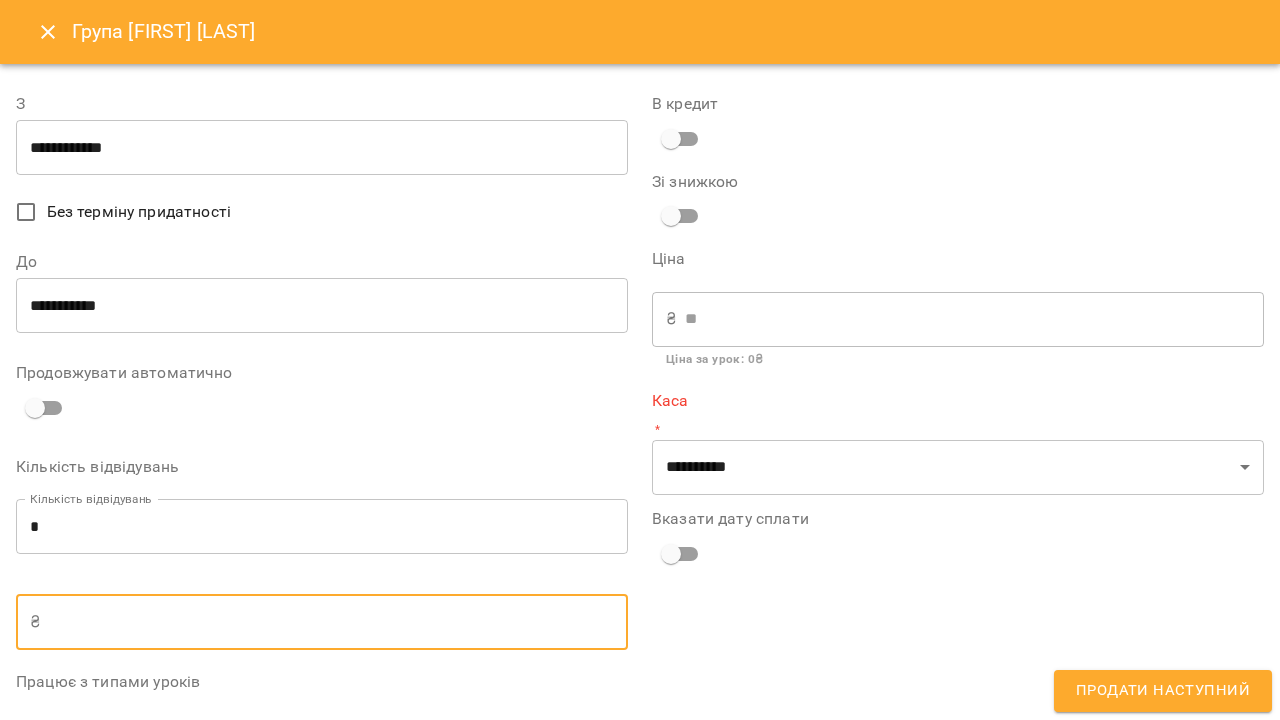 type on "*" 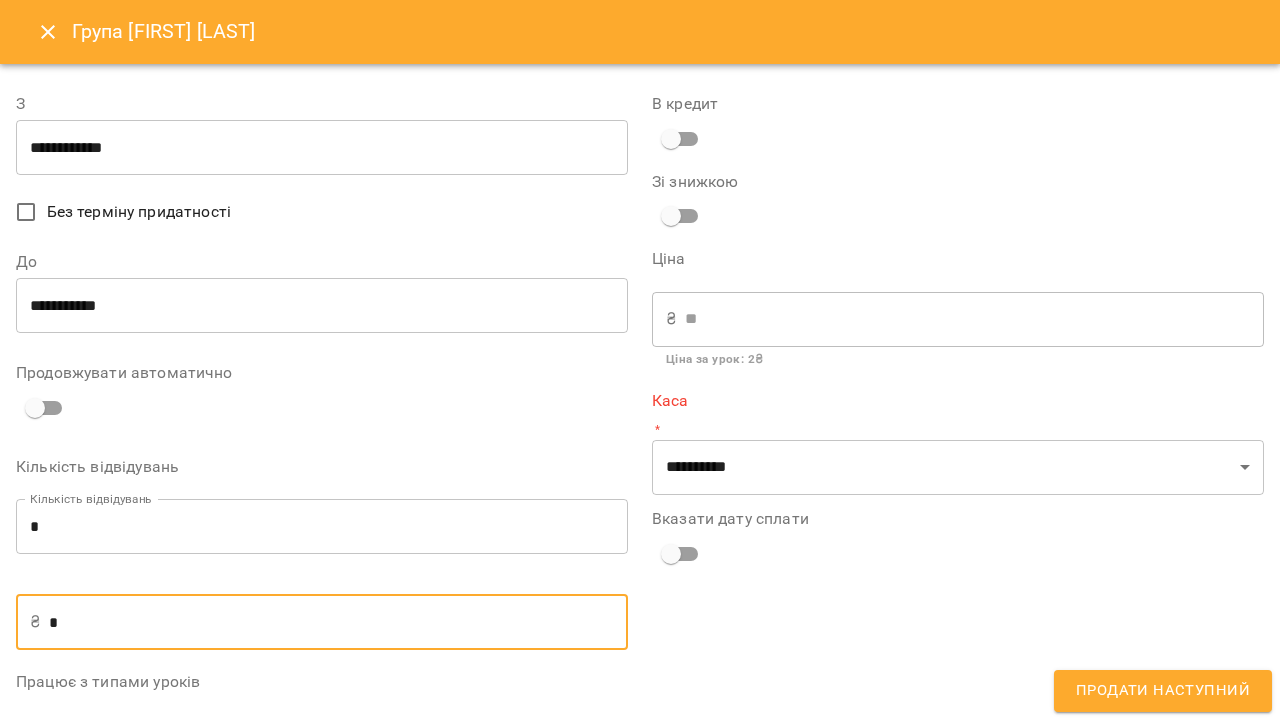 type on "**" 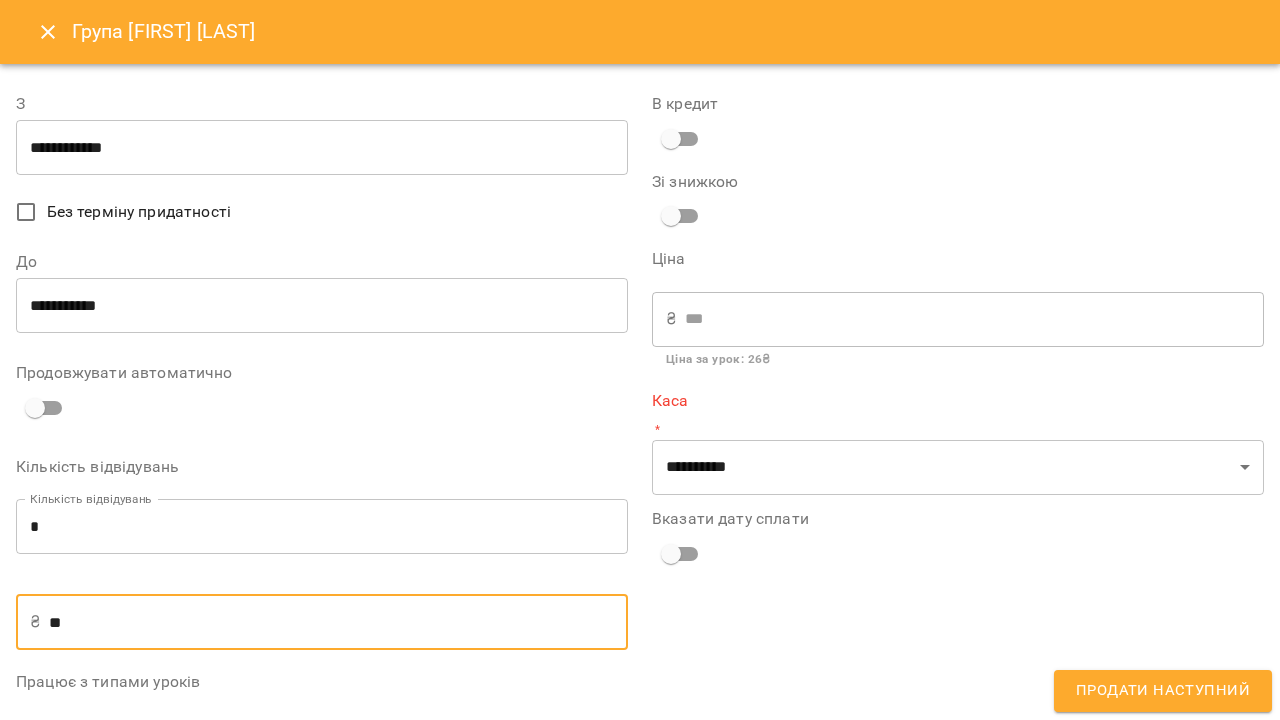 type on "***" 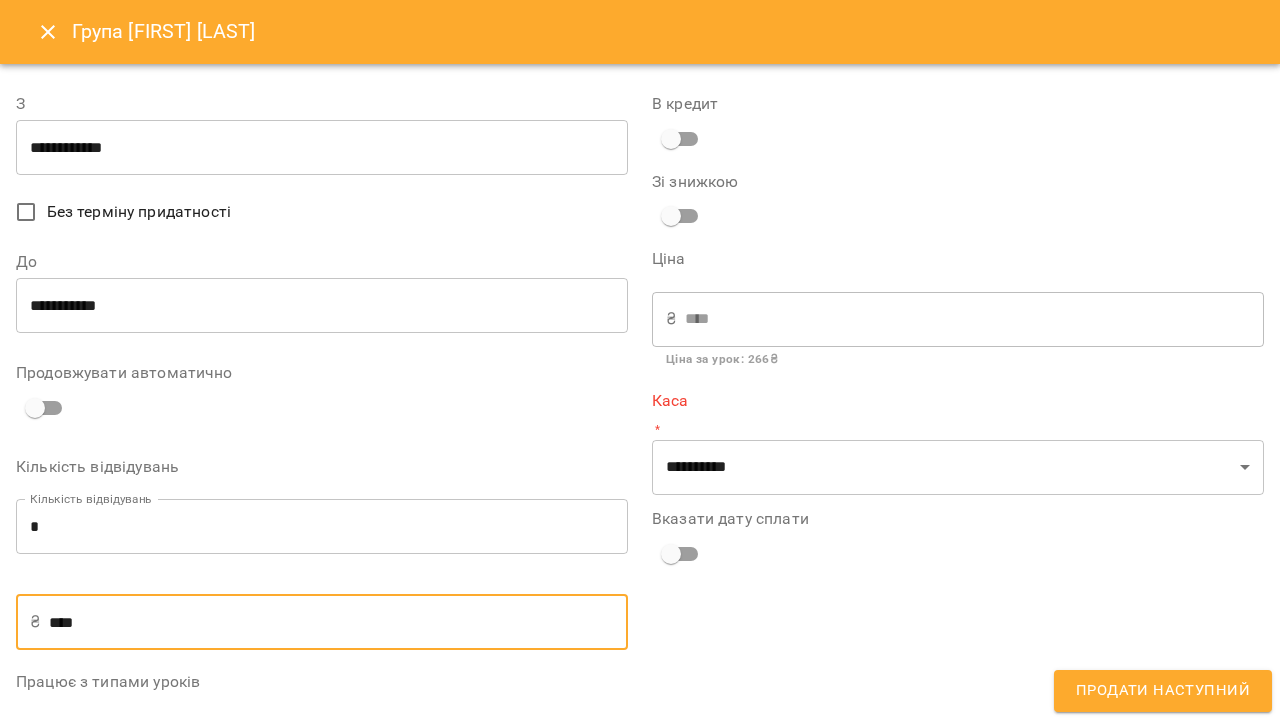 type on "*****" 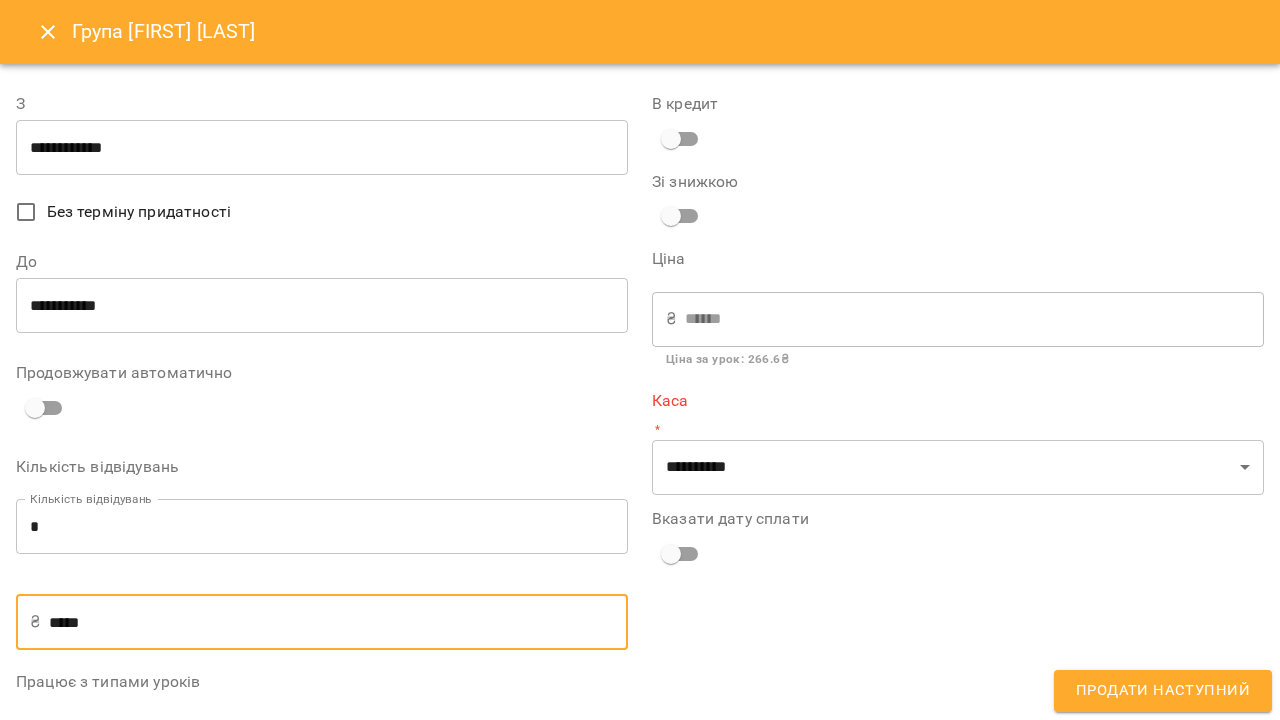 type on "****" 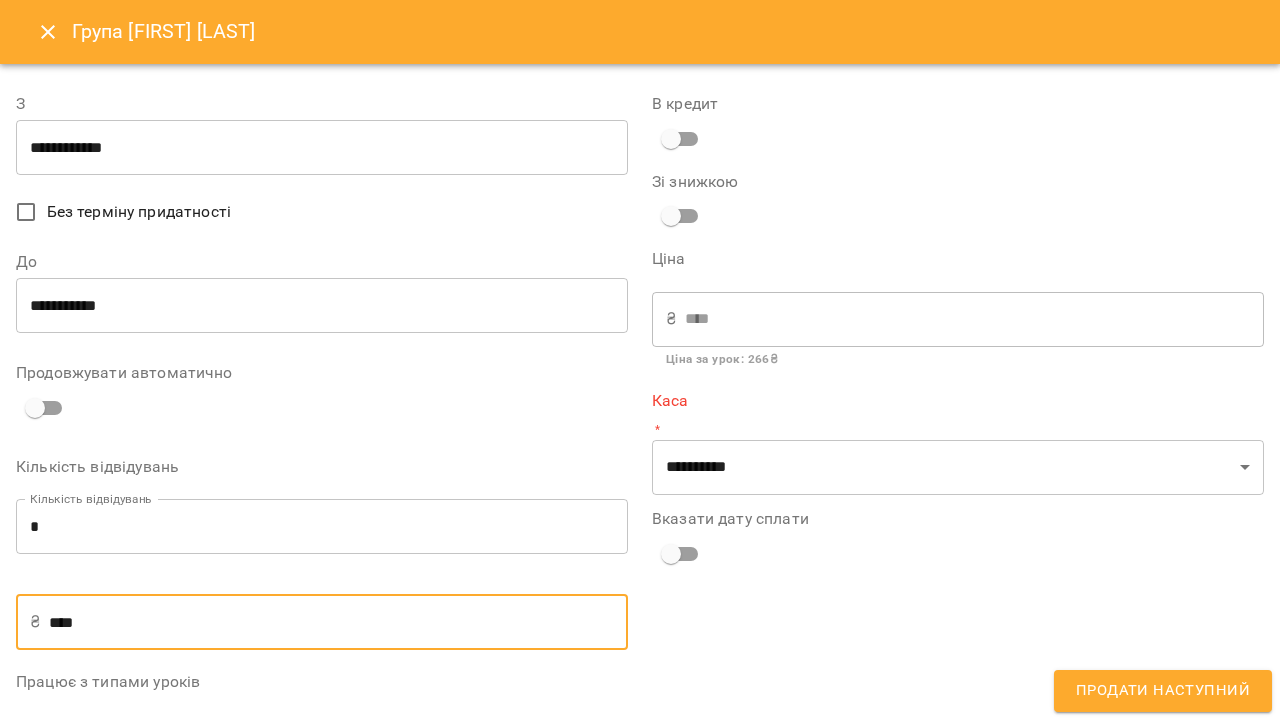 type on "*****" 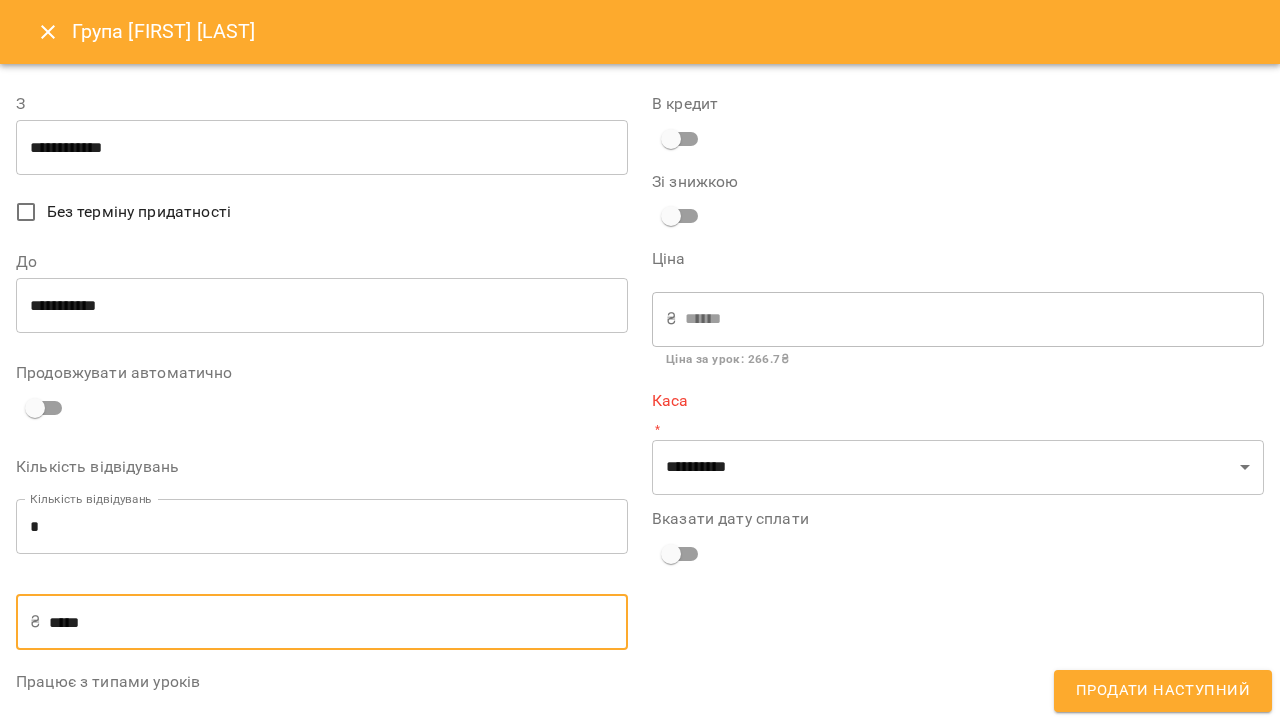 type on "*****" 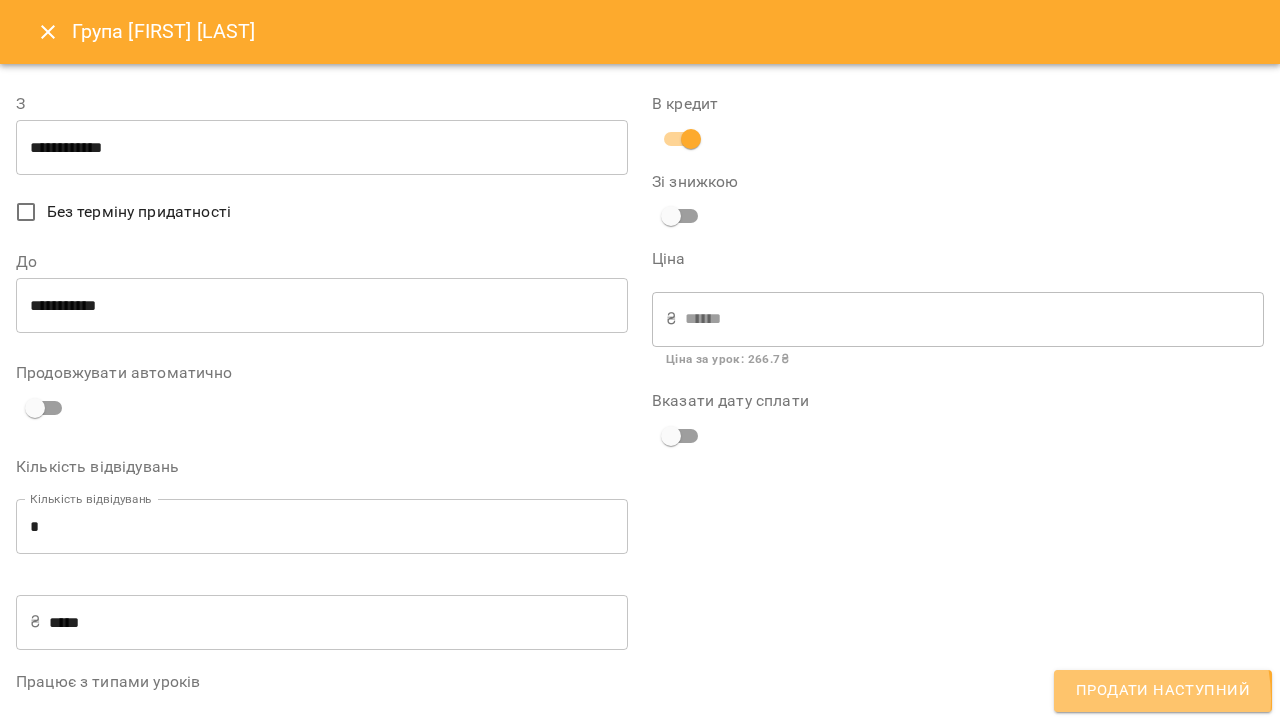 click on "Продати наступний" at bounding box center [1163, 691] 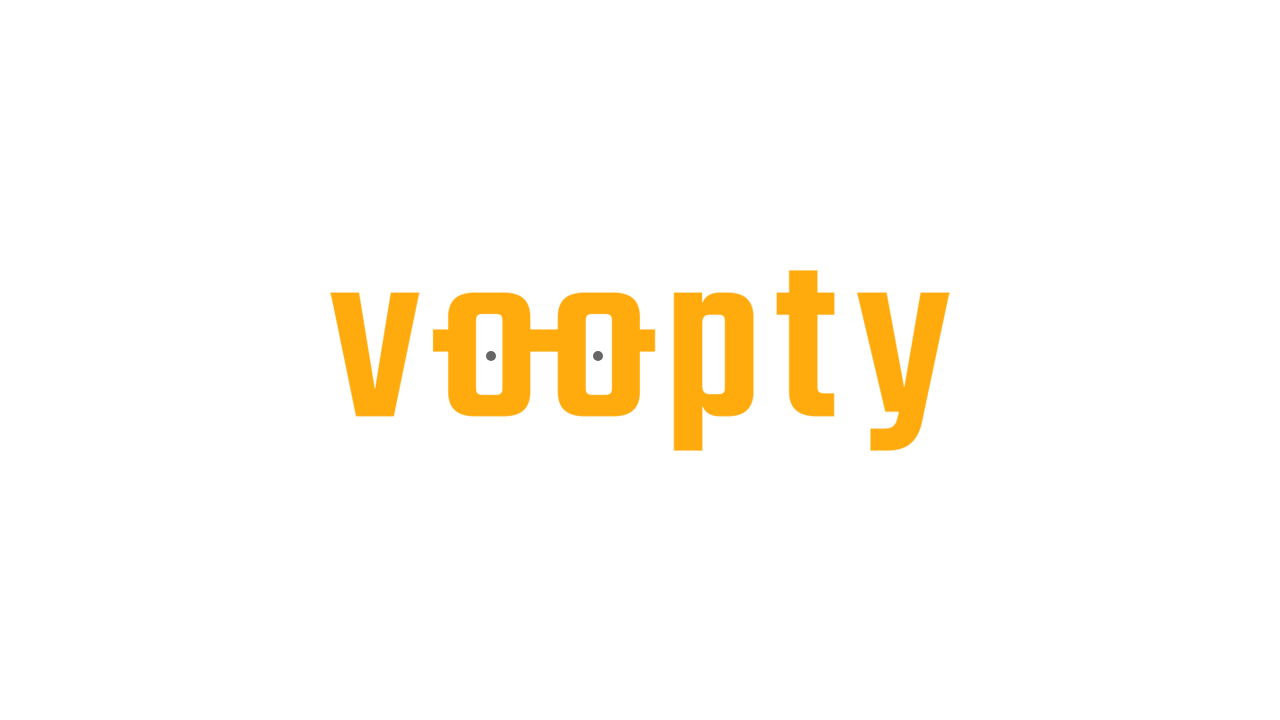 scroll, scrollTop: 0, scrollLeft: 0, axis: both 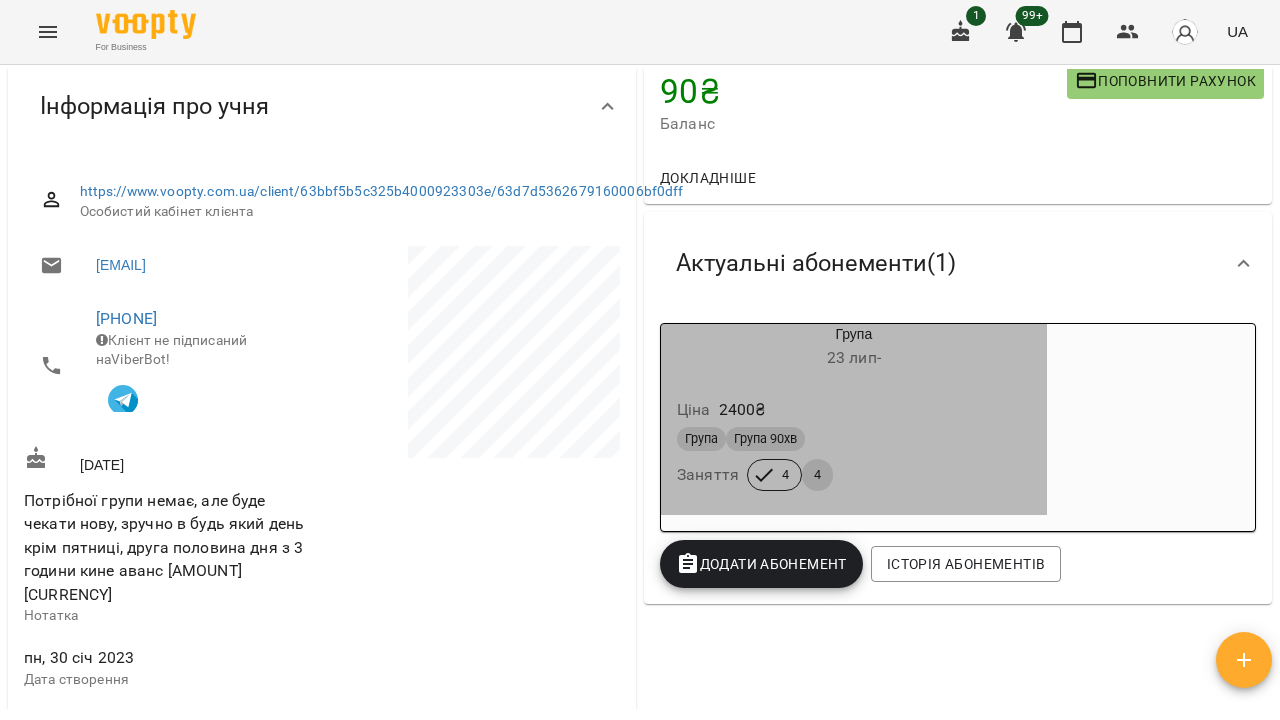 click on "Ціна 2400 ₴" at bounding box center (854, 410) 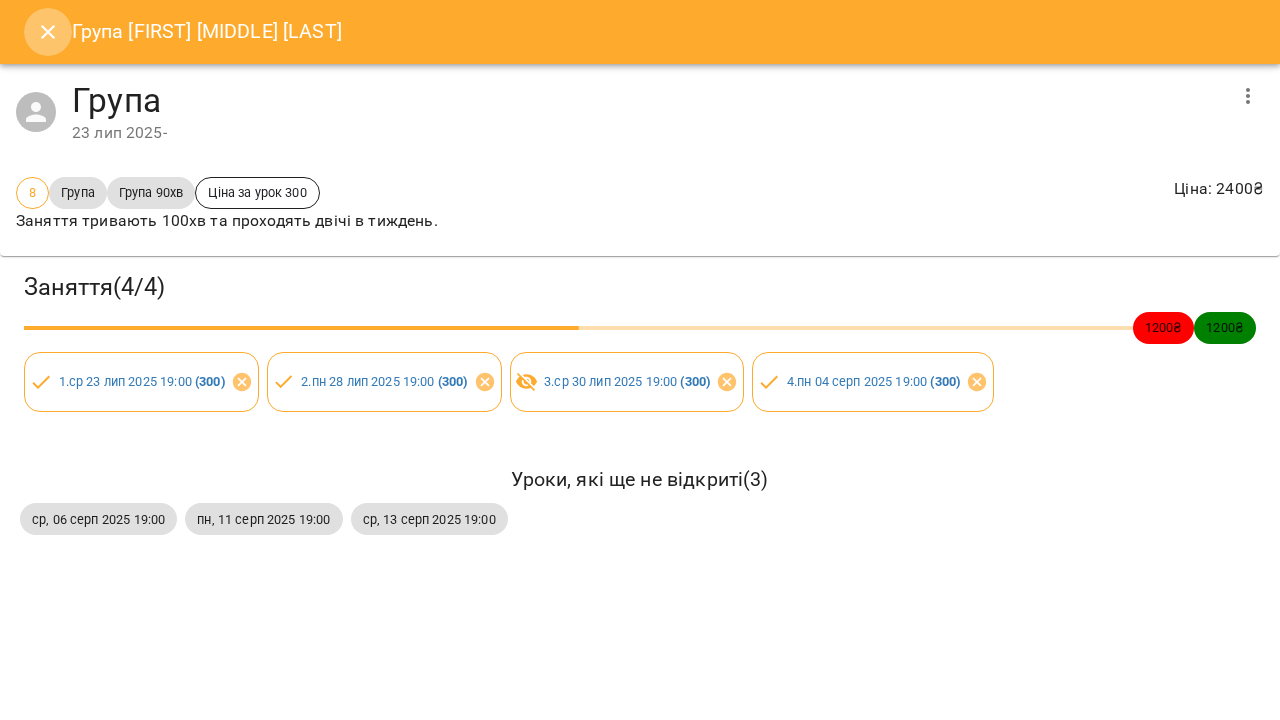 click 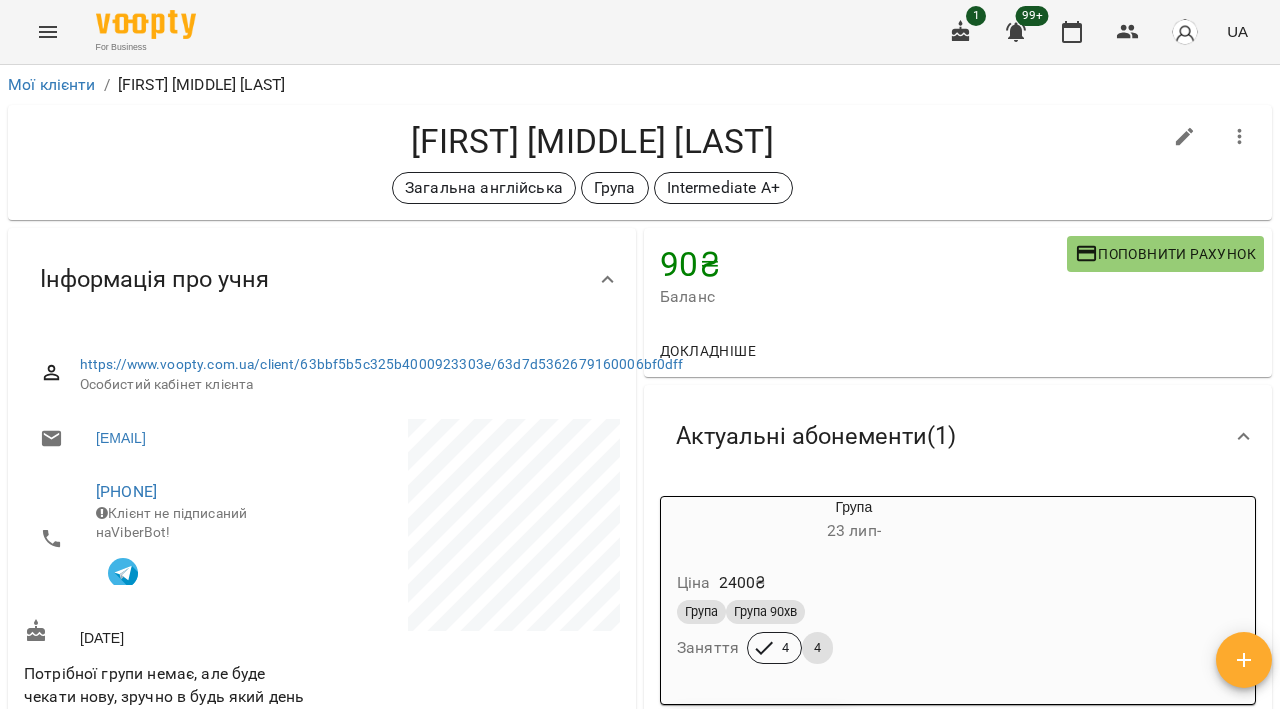 scroll, scrollTop: 0, scrollLeft: 0, axis: both 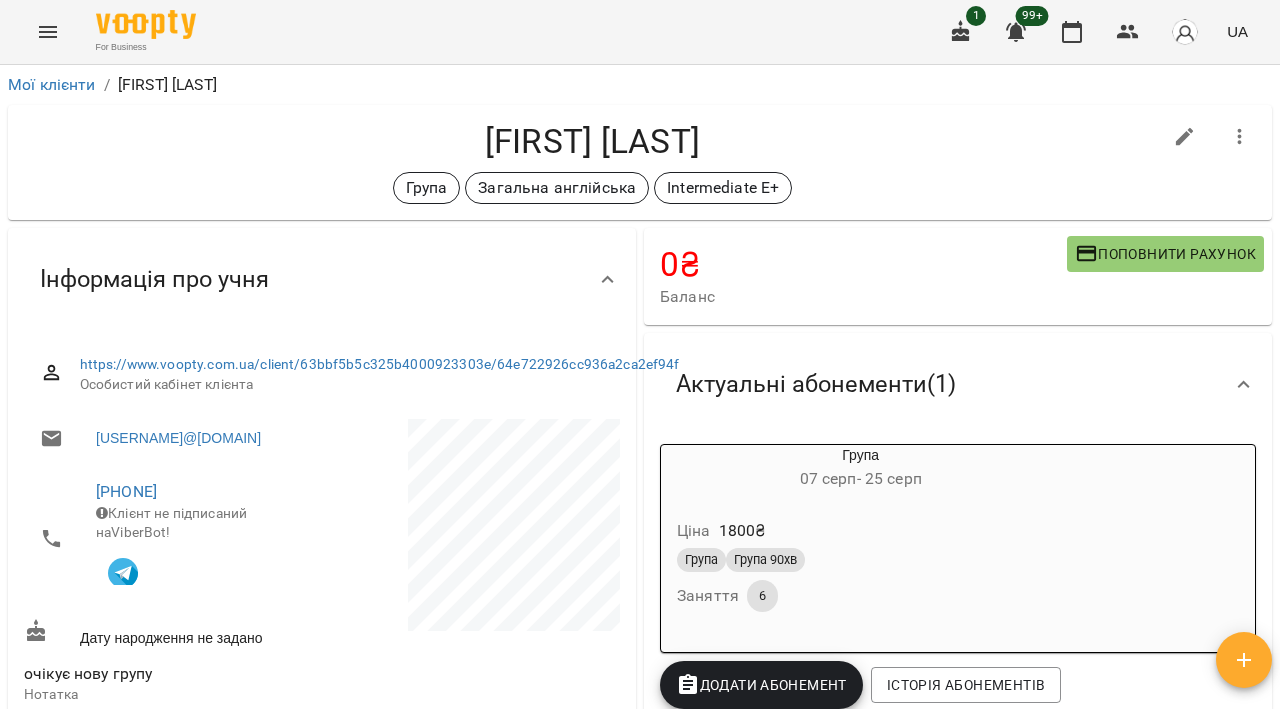 click on "[LAST] [FIRST] Група Загальна англійська Intermediate E+" at bounding box center (640, 162) 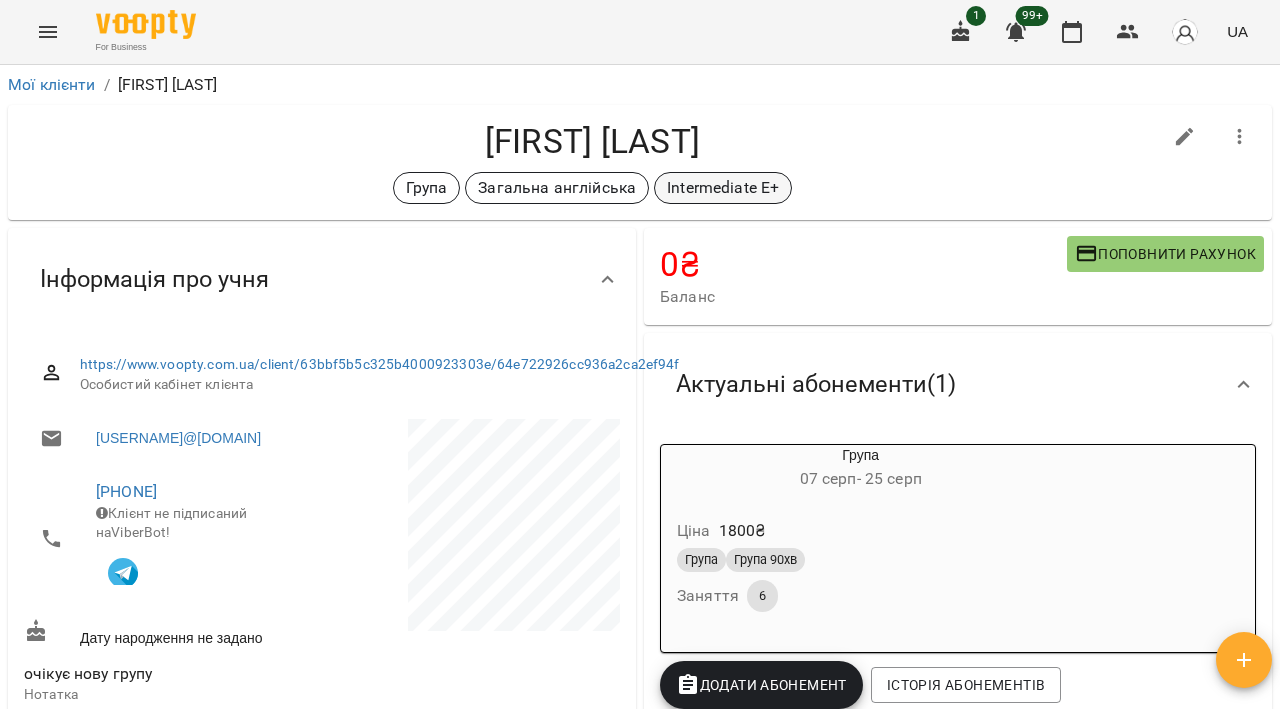 click on "Intermediate E+" at bounding box center [723, 188] 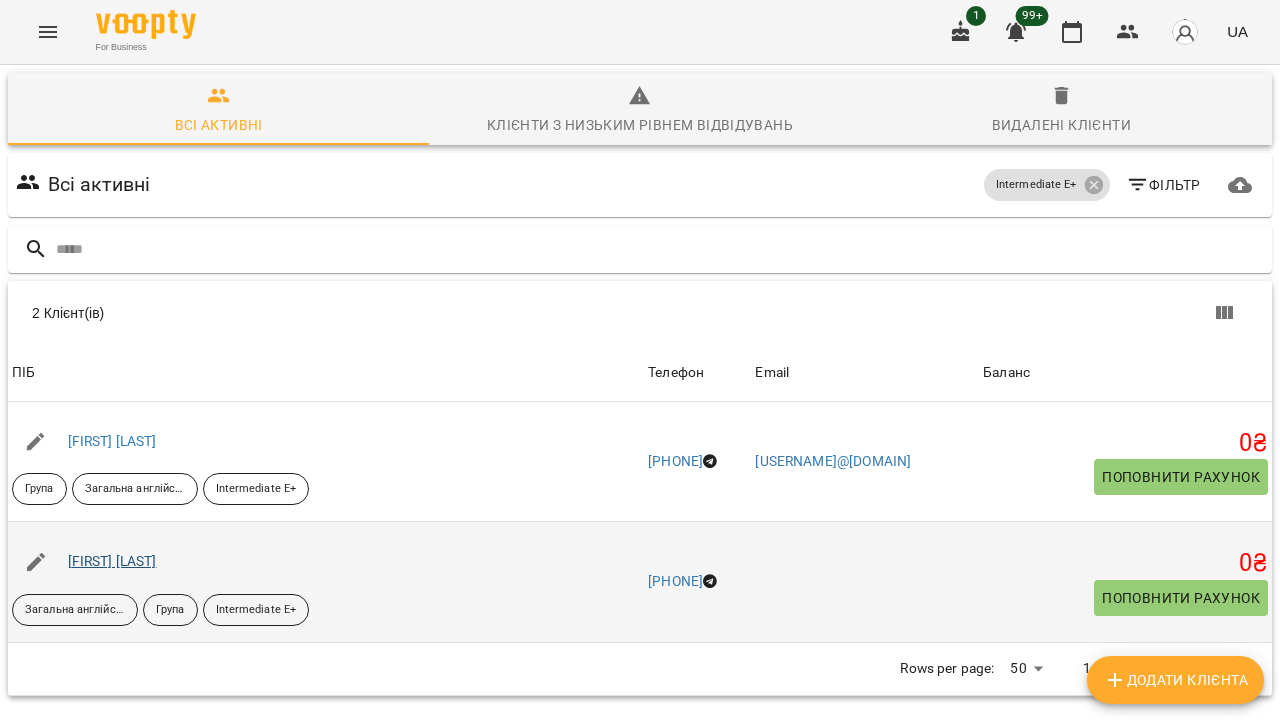 click on "[FIRST] [LAST]" at bounding box center [112, 561] 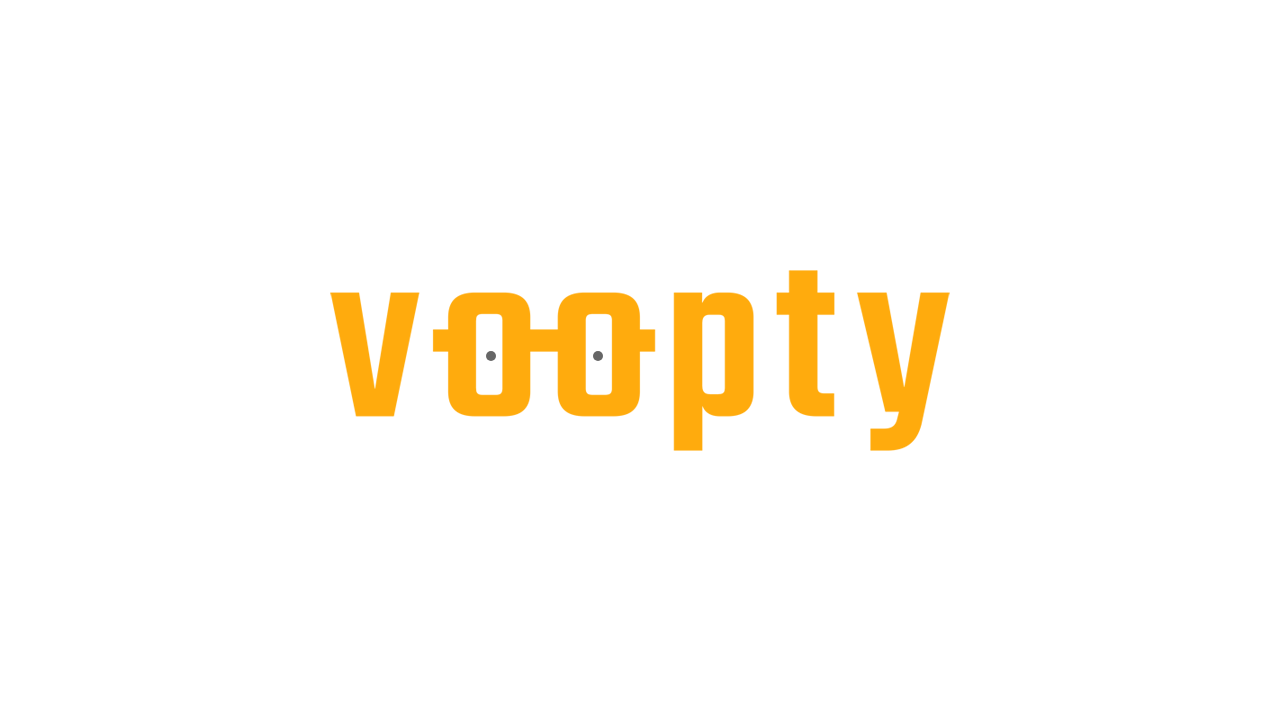 scroll, scrollTop: 0, scrollLeft: 0, axis: both 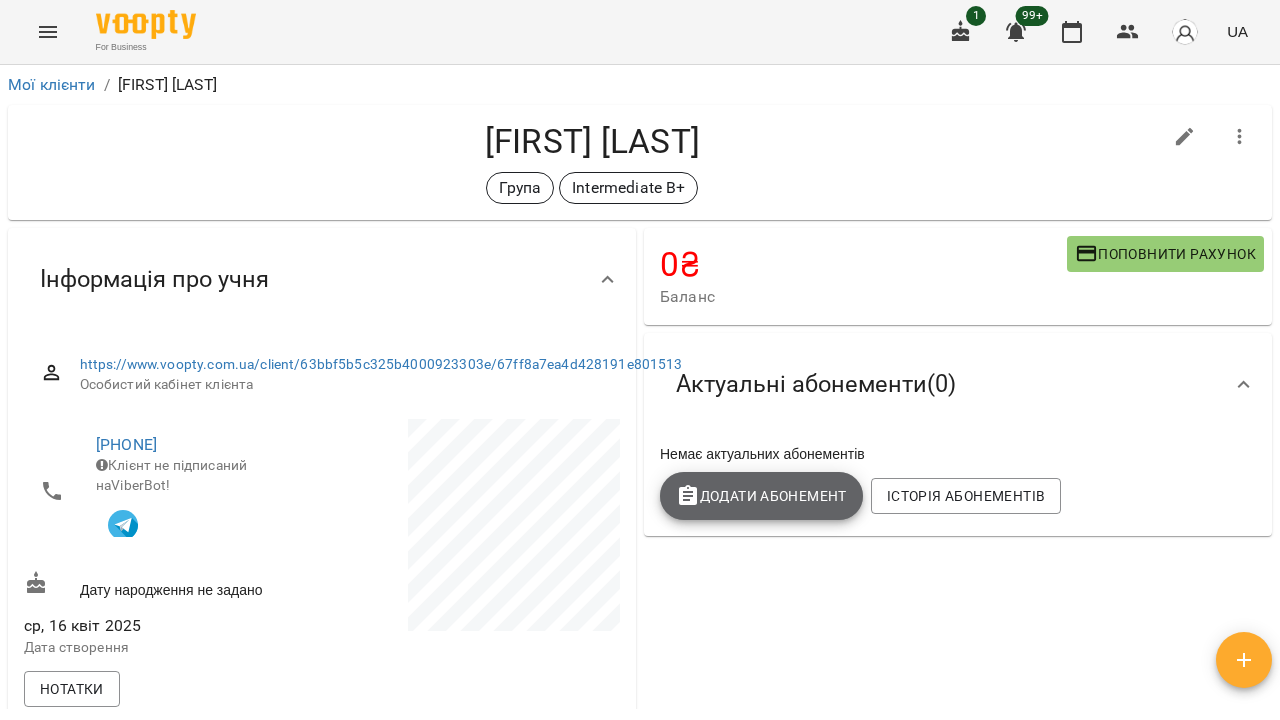 click on "Додати Абонемент" at bounding box center [761, 496] 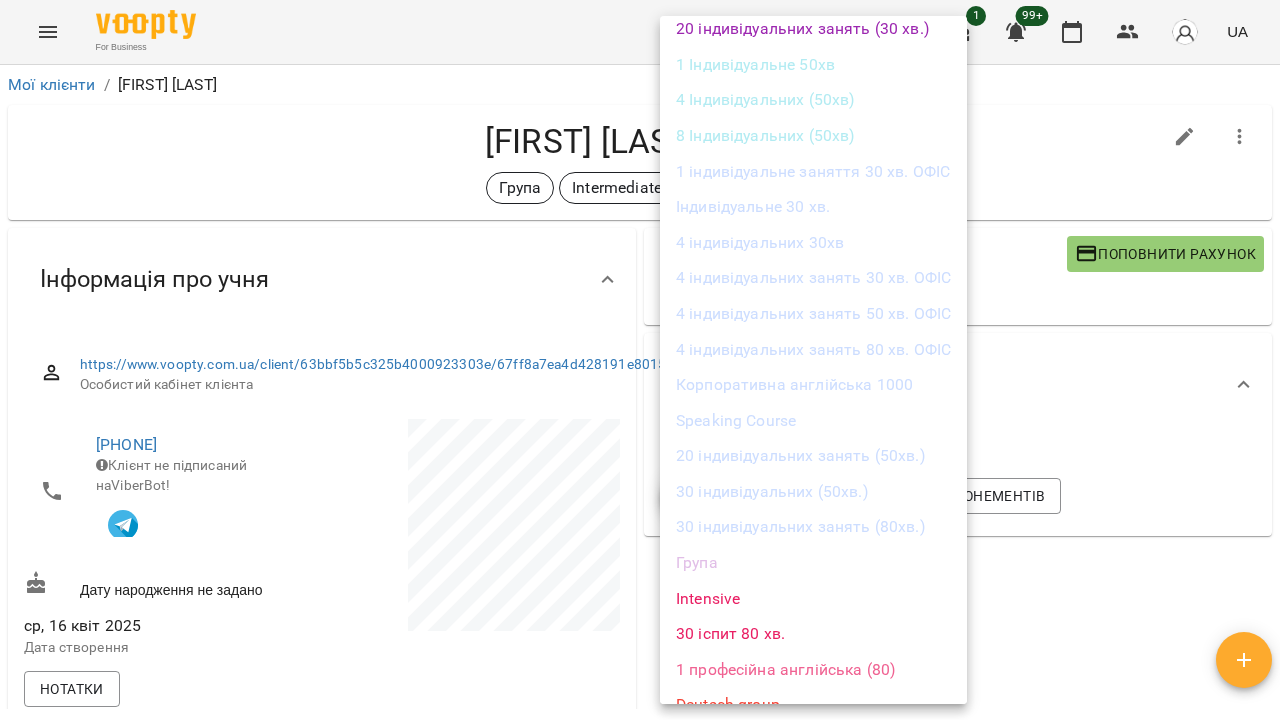 click on "Група" at bounding box center (813, 563) 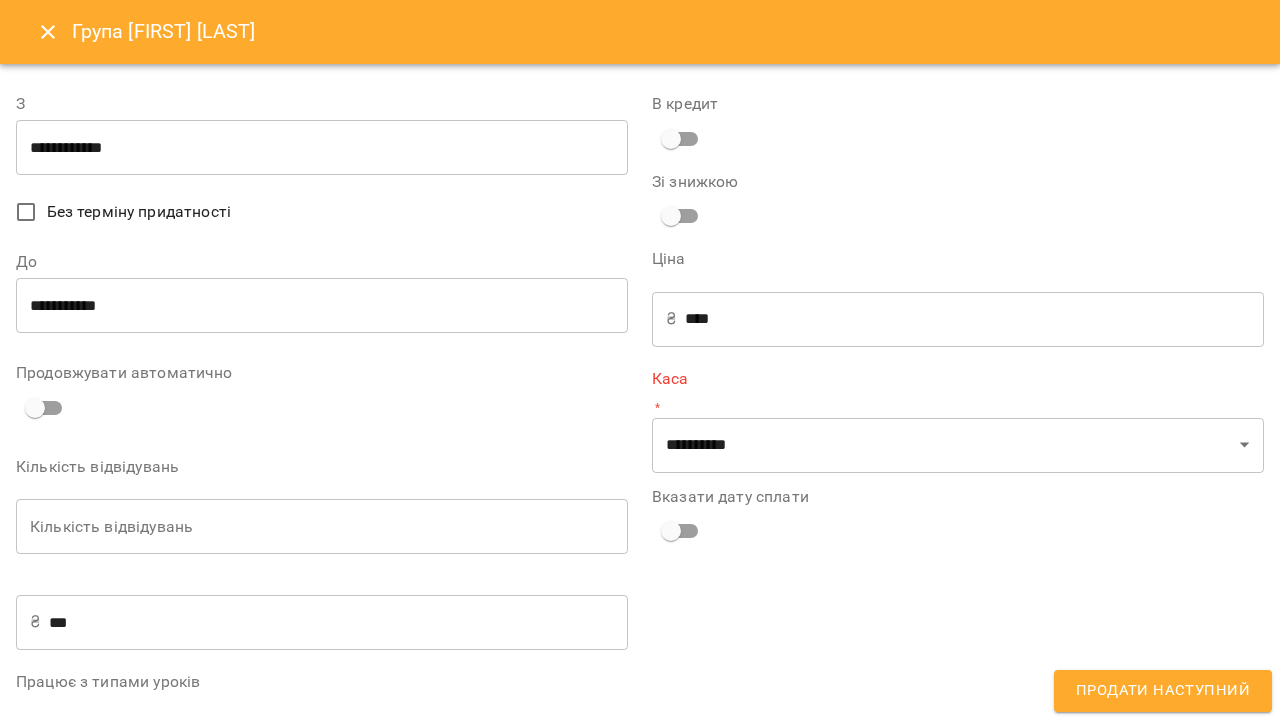 scroll, scrollTop: 1121, scrollLeft: 0, axis: vertical 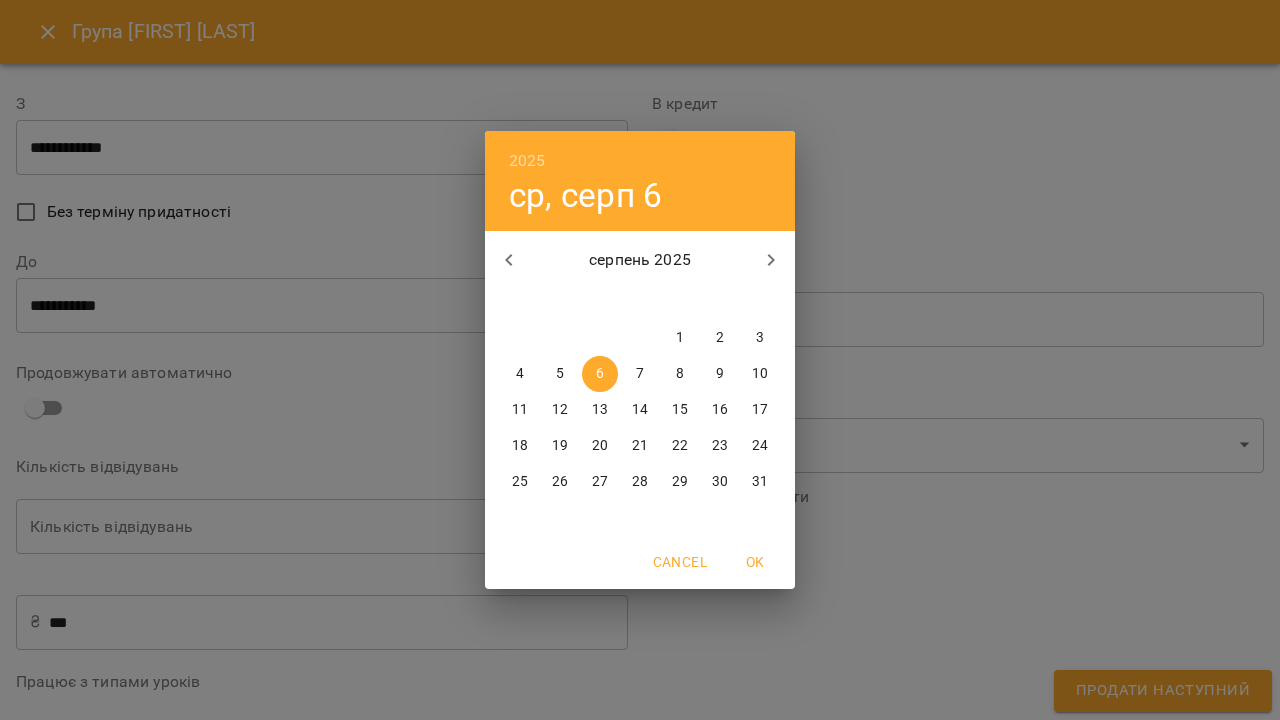 click on "7" at bounding box center [640, 374] 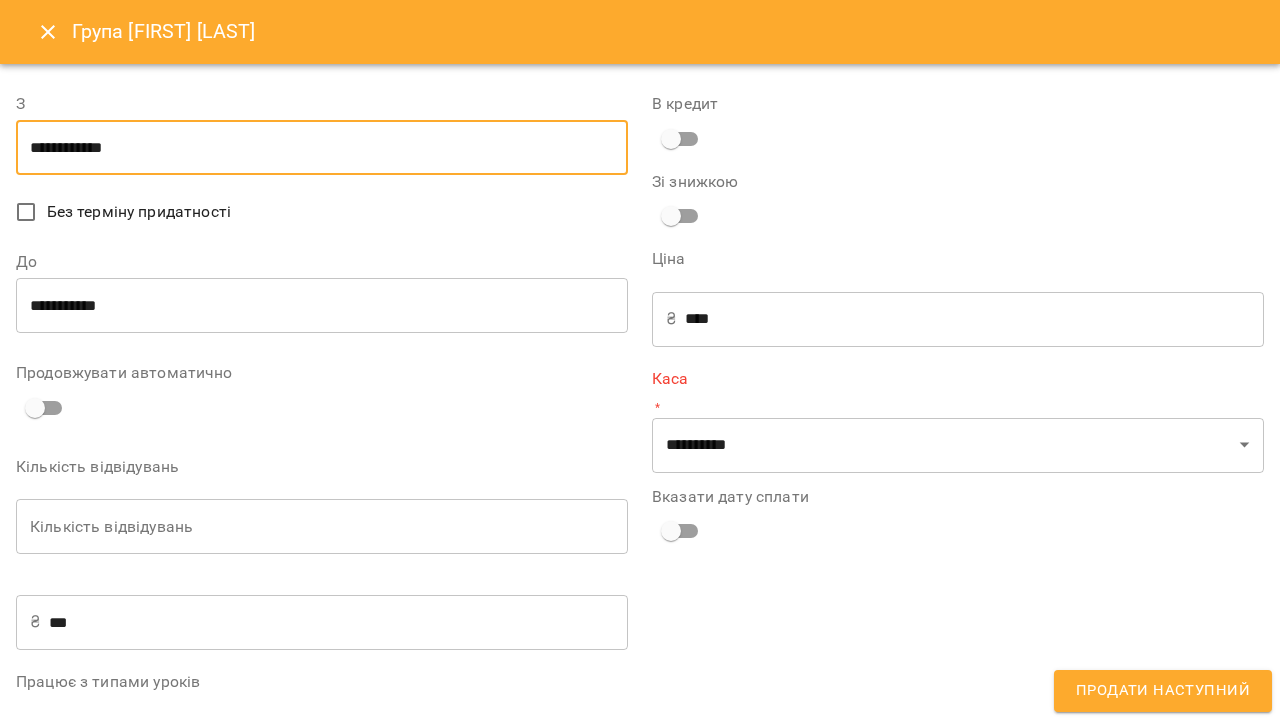 click on "**********" at bounding box center (322, 306) 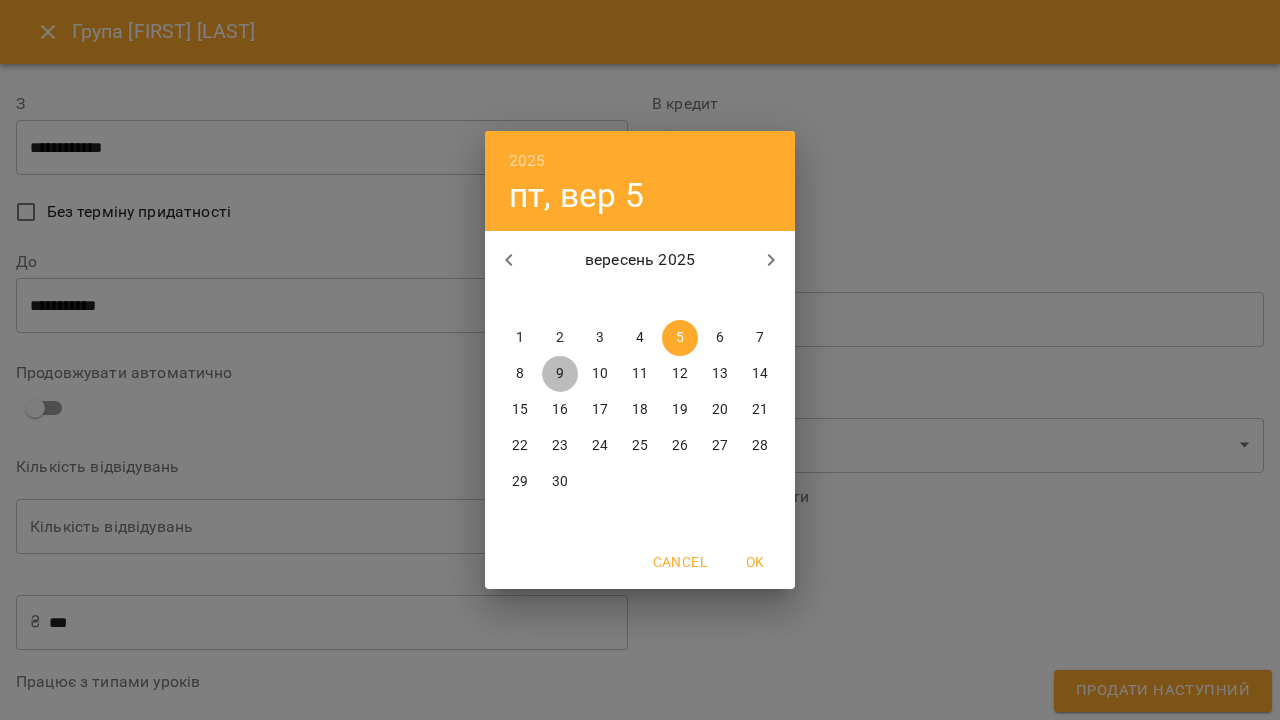 click on "9" at bounding box center [560, 374] 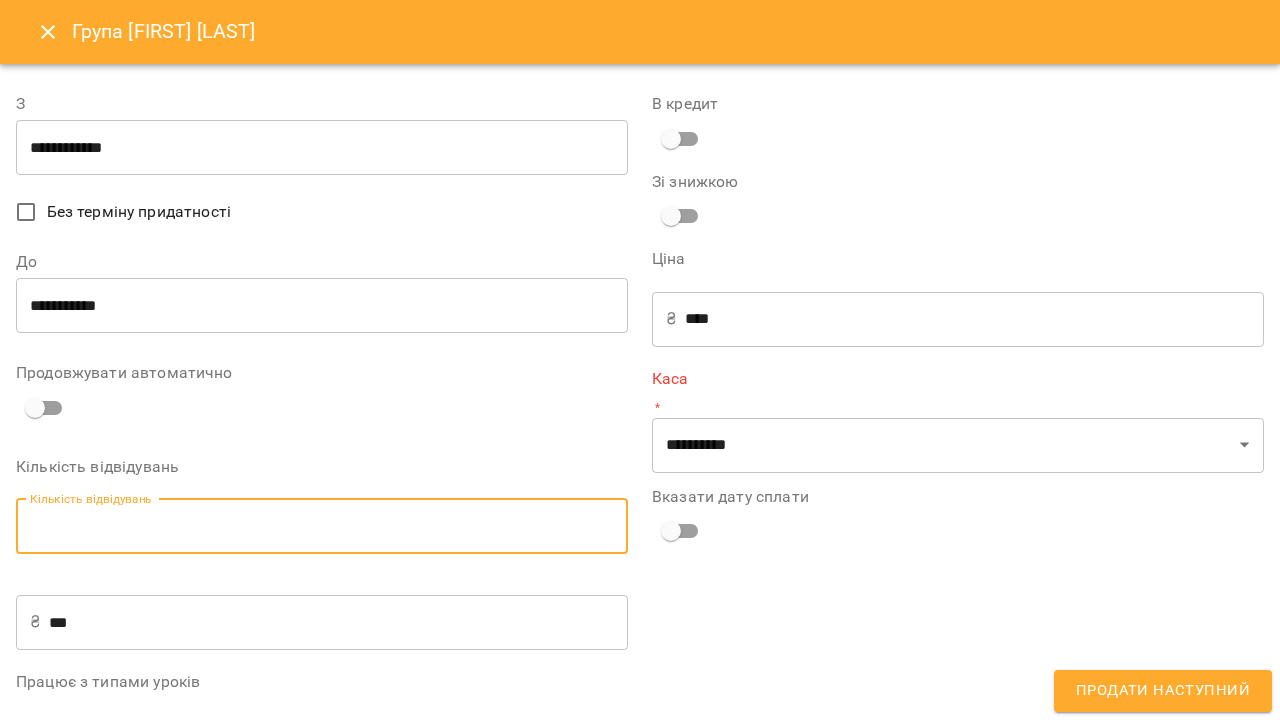 click on "Кількість відвідувань" at bounding box center [322, 527] 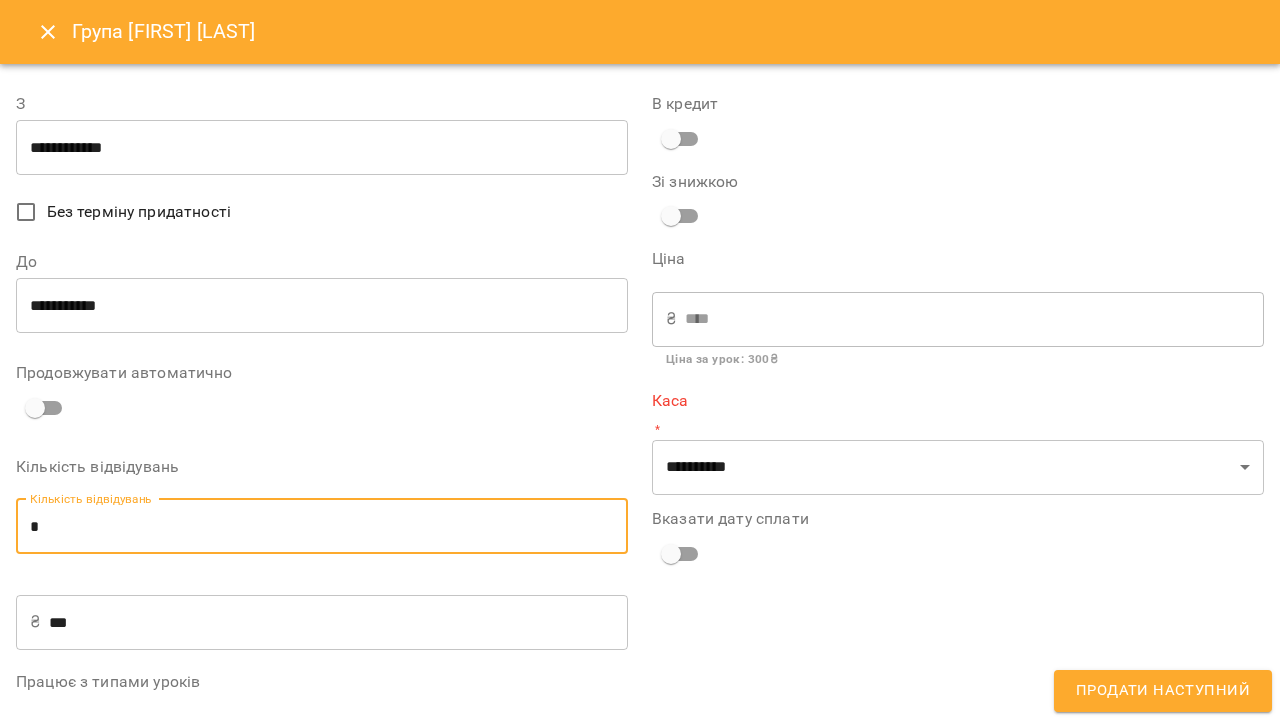 type on "*" 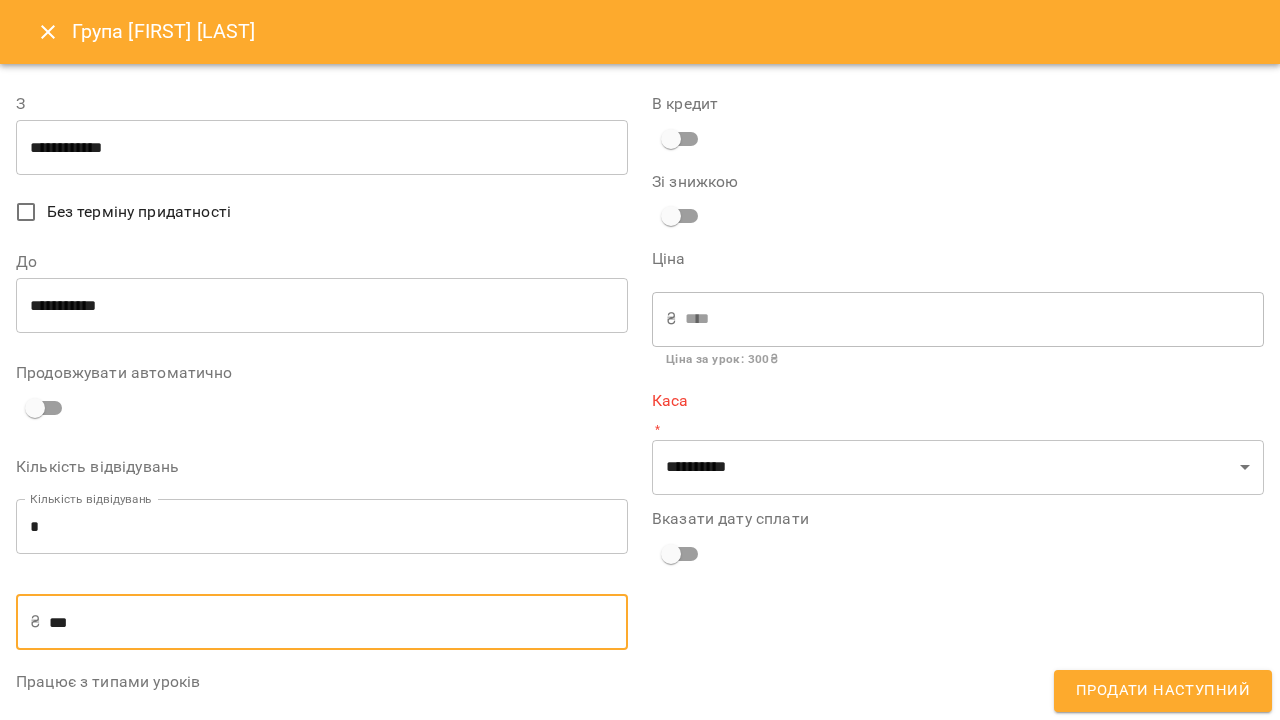 type on "**" 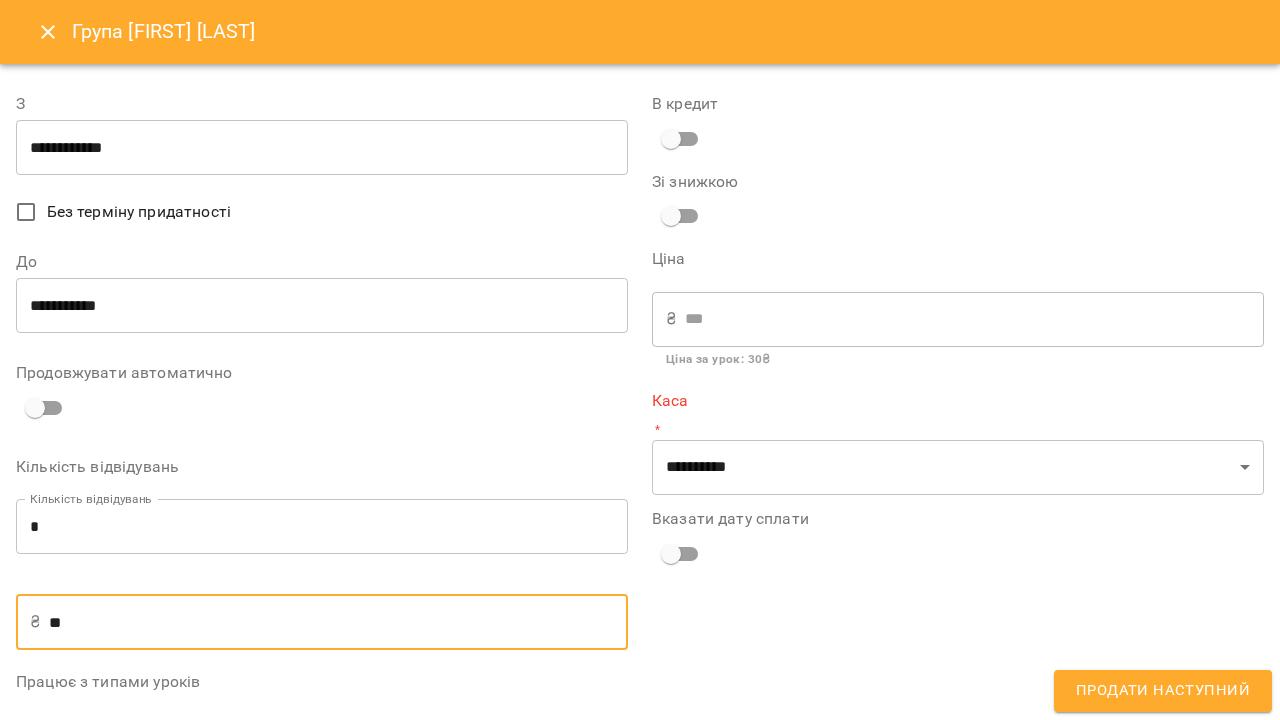 type on "*" 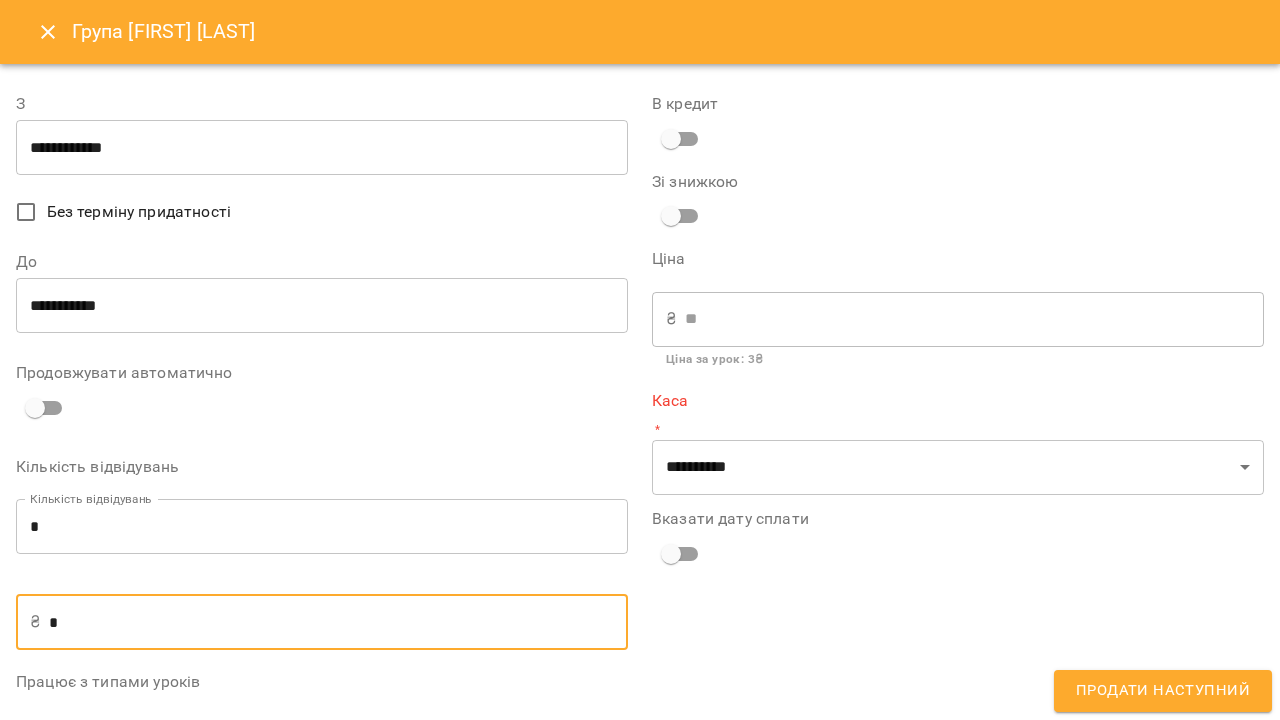 type on "**" 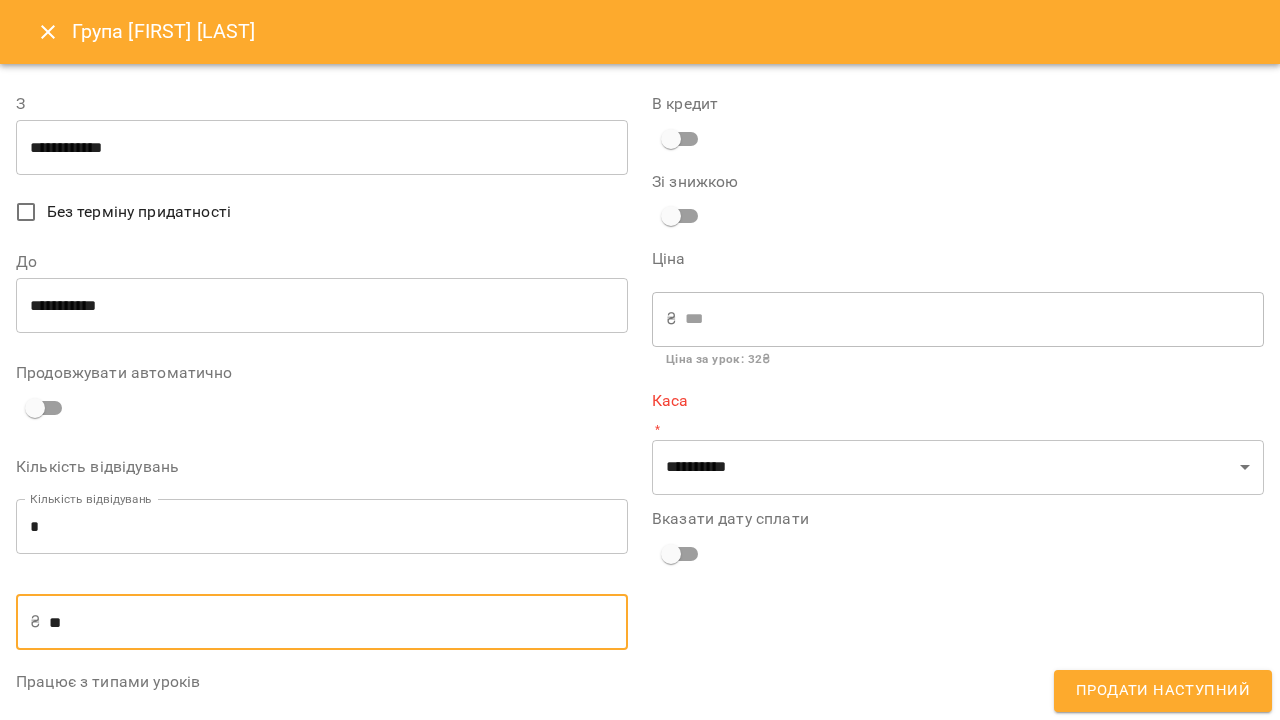 type on "***" 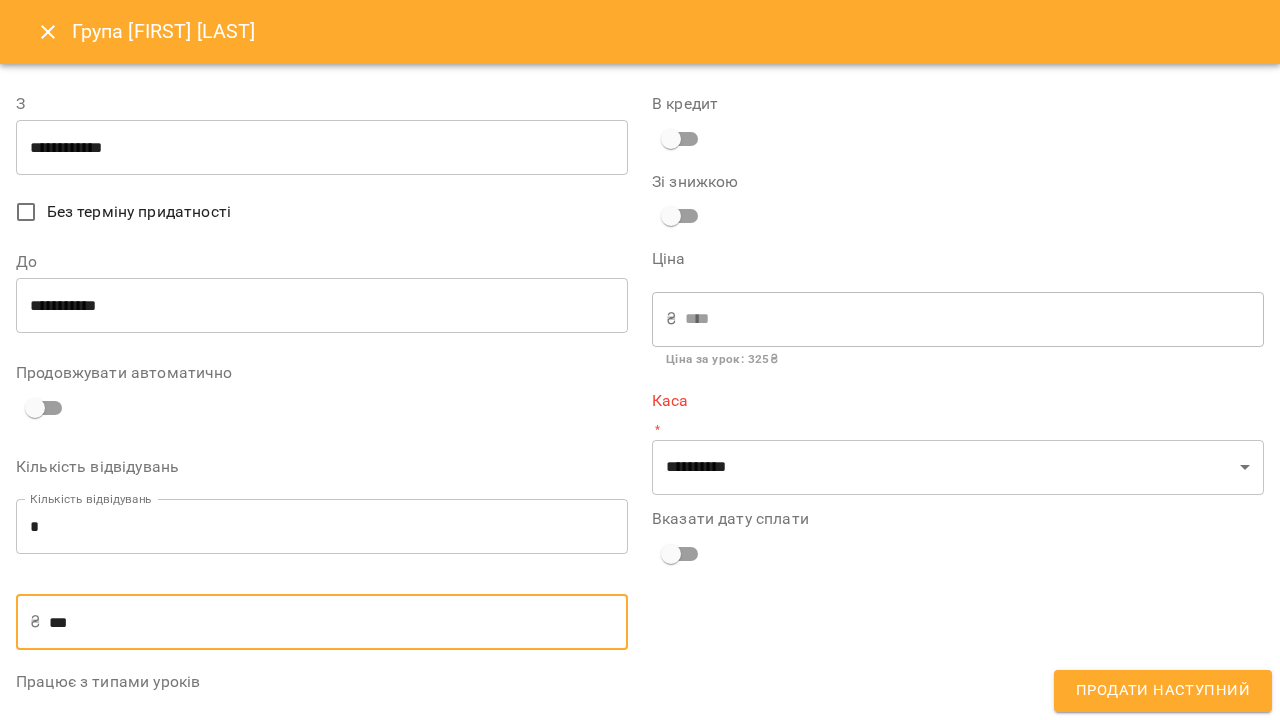 type on "***" 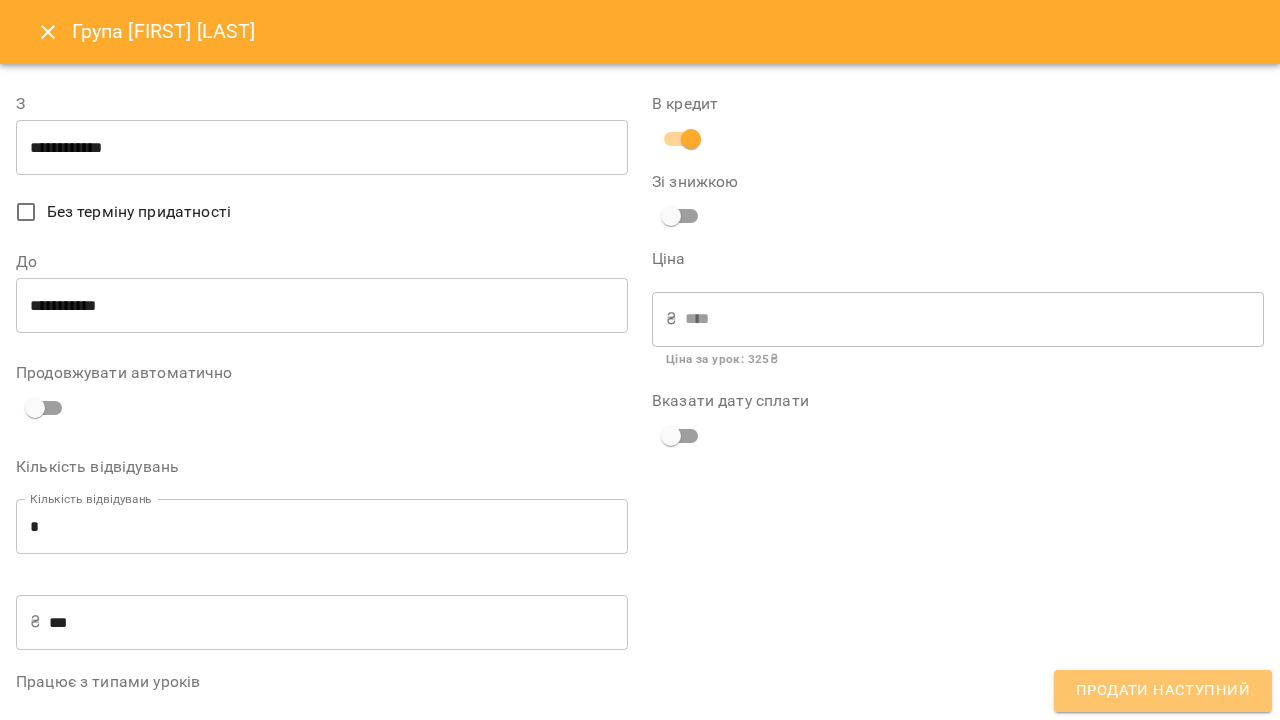 click on "Продати наступний" at bounding box center (1163, 691) 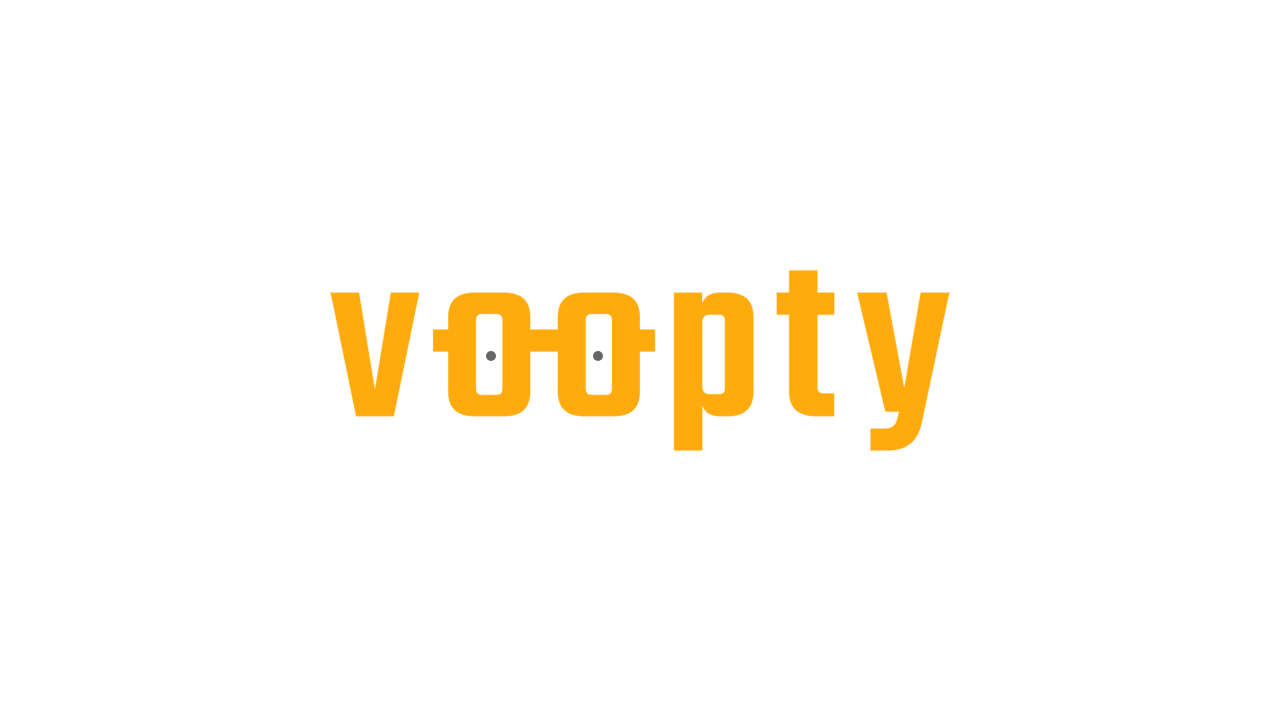 scroll, scrollTop: 0, scrollLeft: 0, axis: both 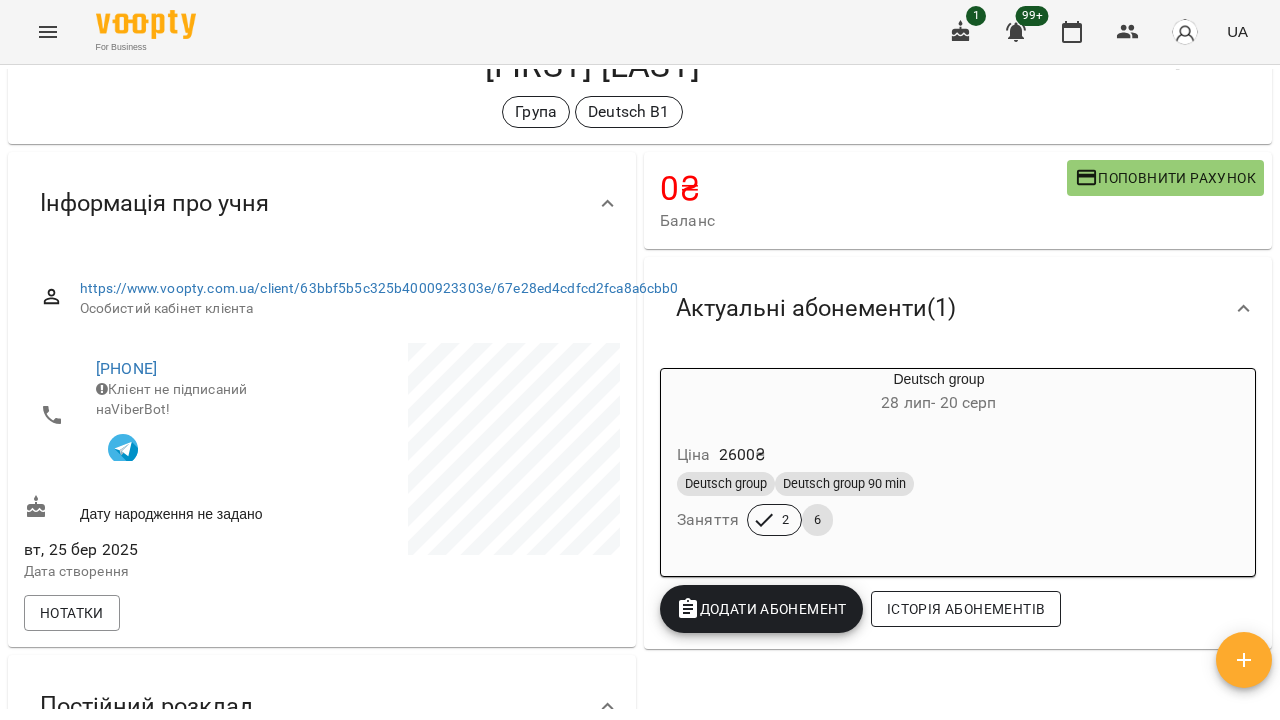 click on "Історія абонементів" at bounding box center (966, 609) 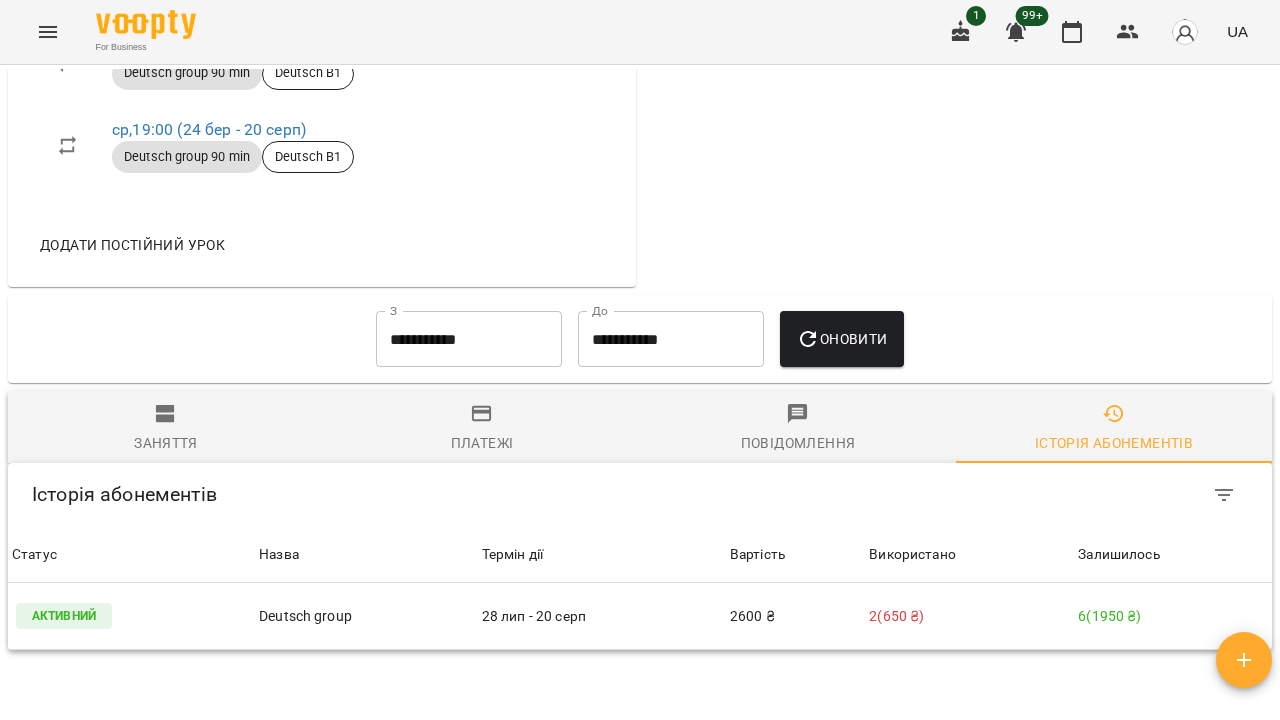 scroll, scrollTop: 1647, scrollLeft: 0, axis: vertical 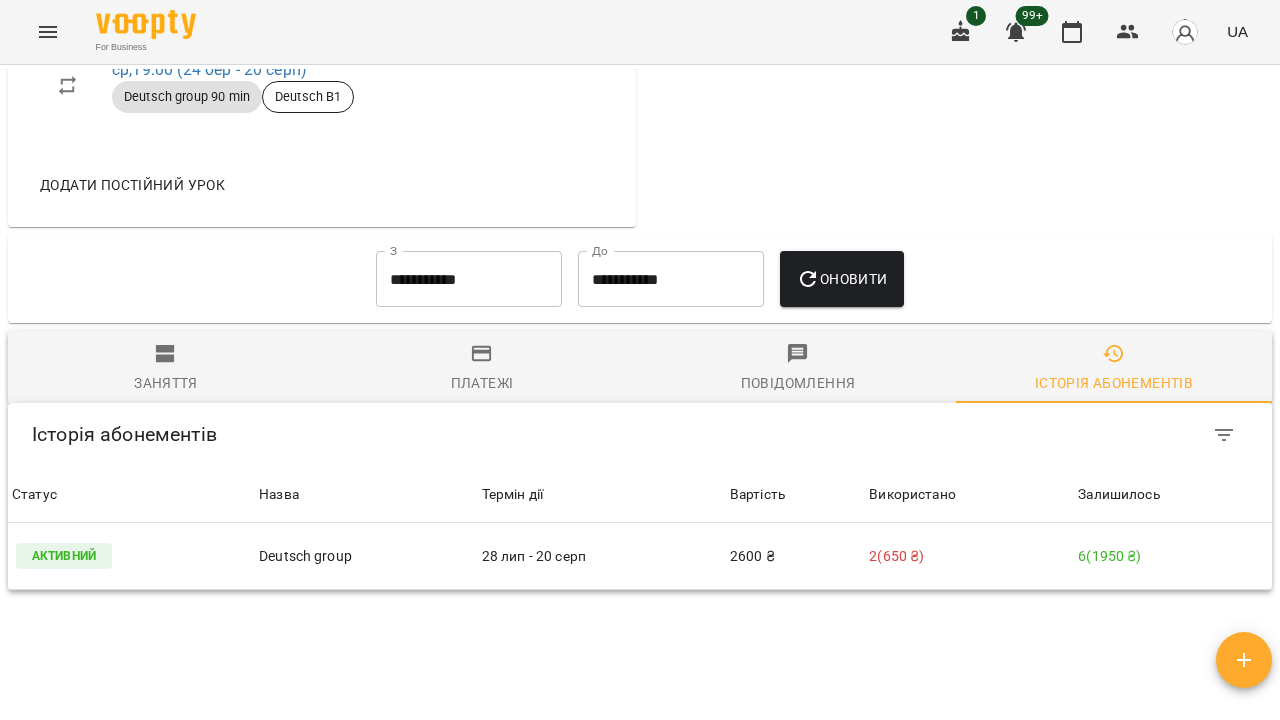 click on "**********" at bounding box center [469, 279] 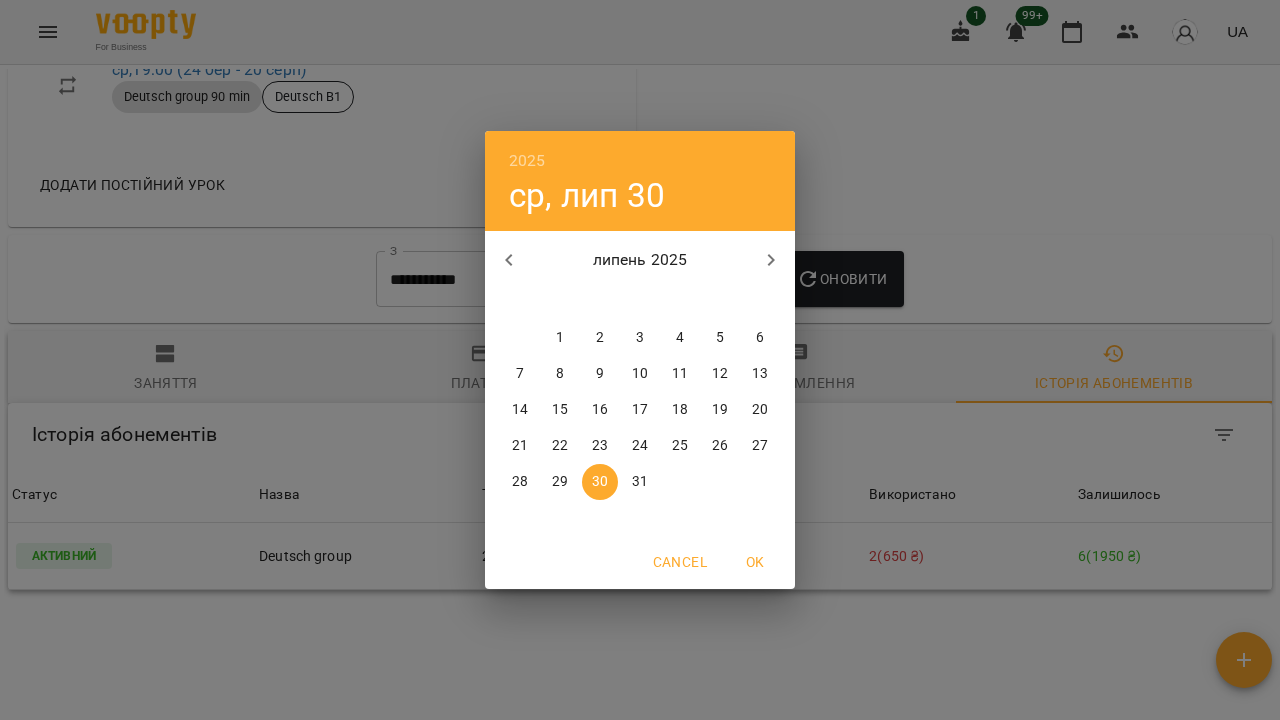 click at bounding box center [509, 260] 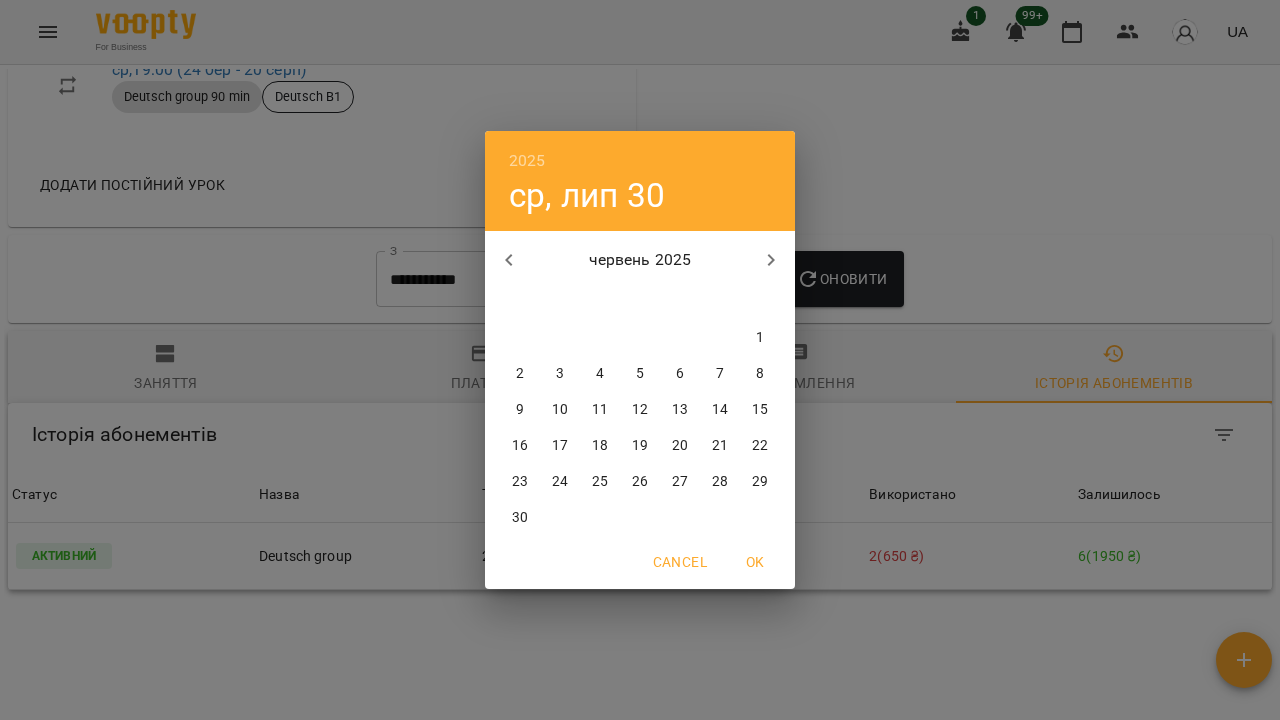 click on "2025 ср, лип 30 червень 2025 пн вт ср чт пт сб нд 26 27 28 29 30 31 1 2 3 4 5 6 7 8 9 10 11 12 13 14 15 16 17 18 19 20 21 22 23 24 25 26 27 28 29 30 1 2 3 4 5 6 Cancel OK" at bounding box center [640, 360] 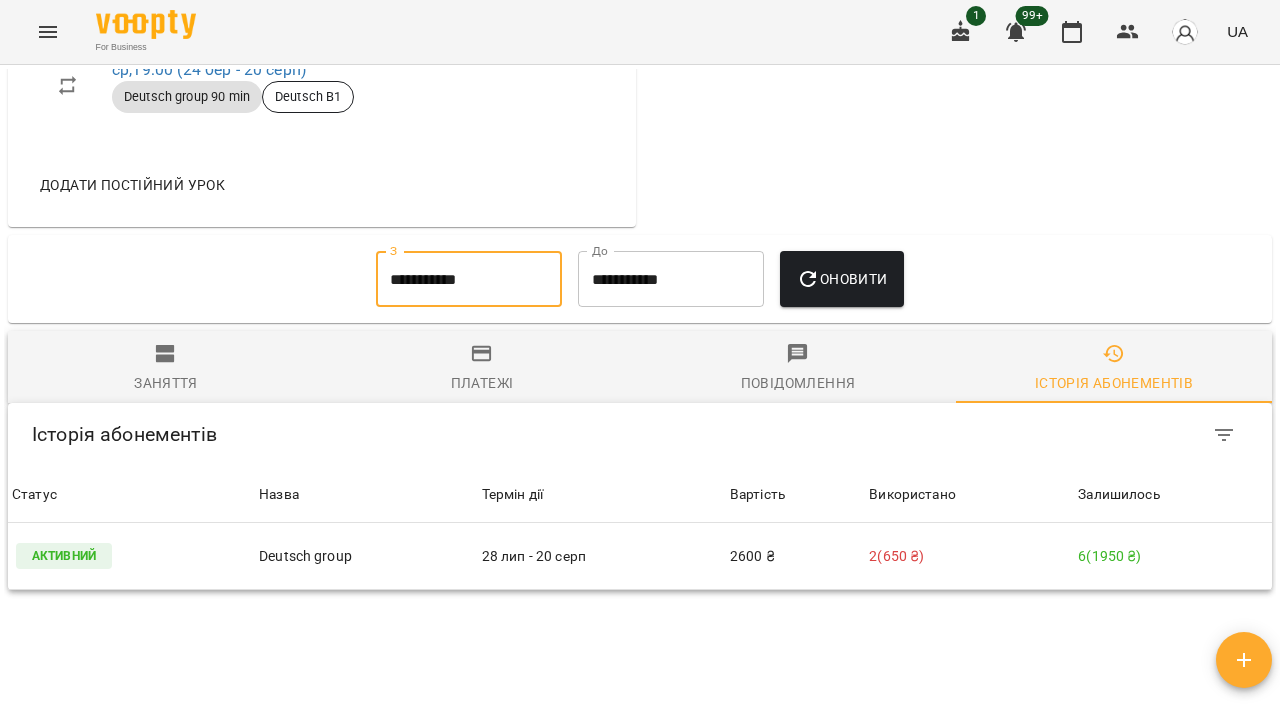click on "Оновити" at bounding box center (841, 279) 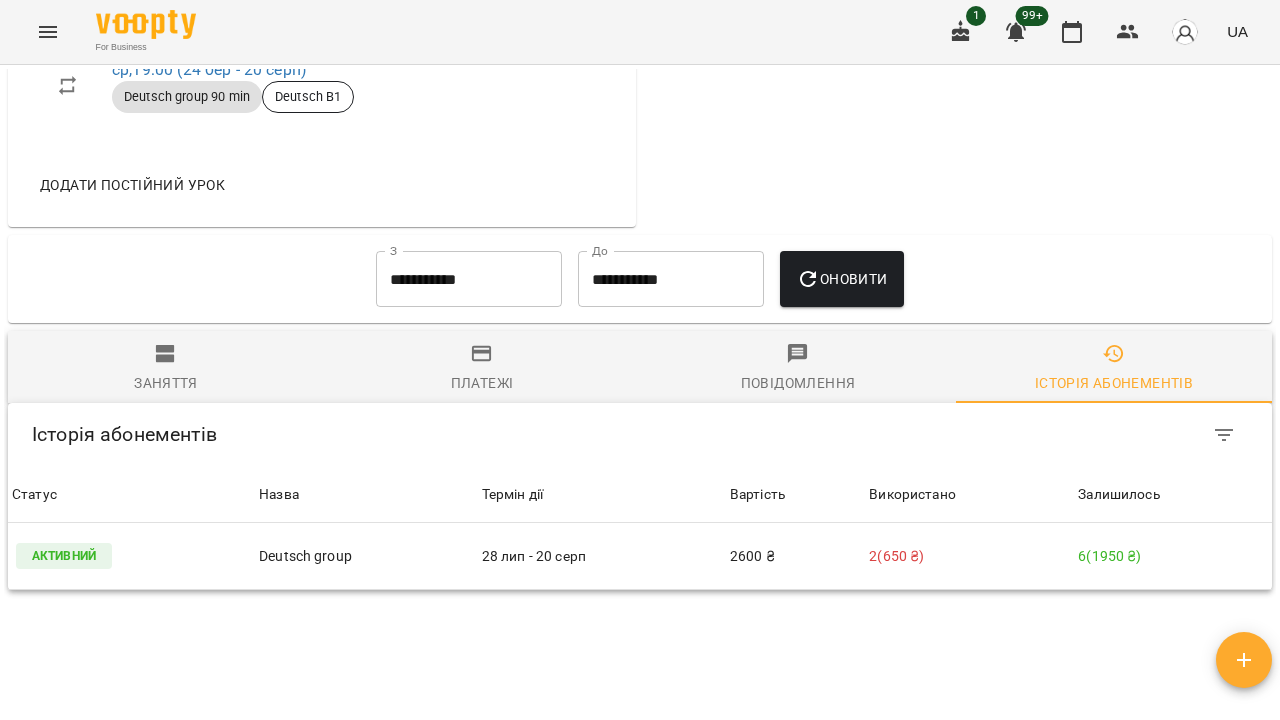 click on "**********" at bounding box center [469, 279] 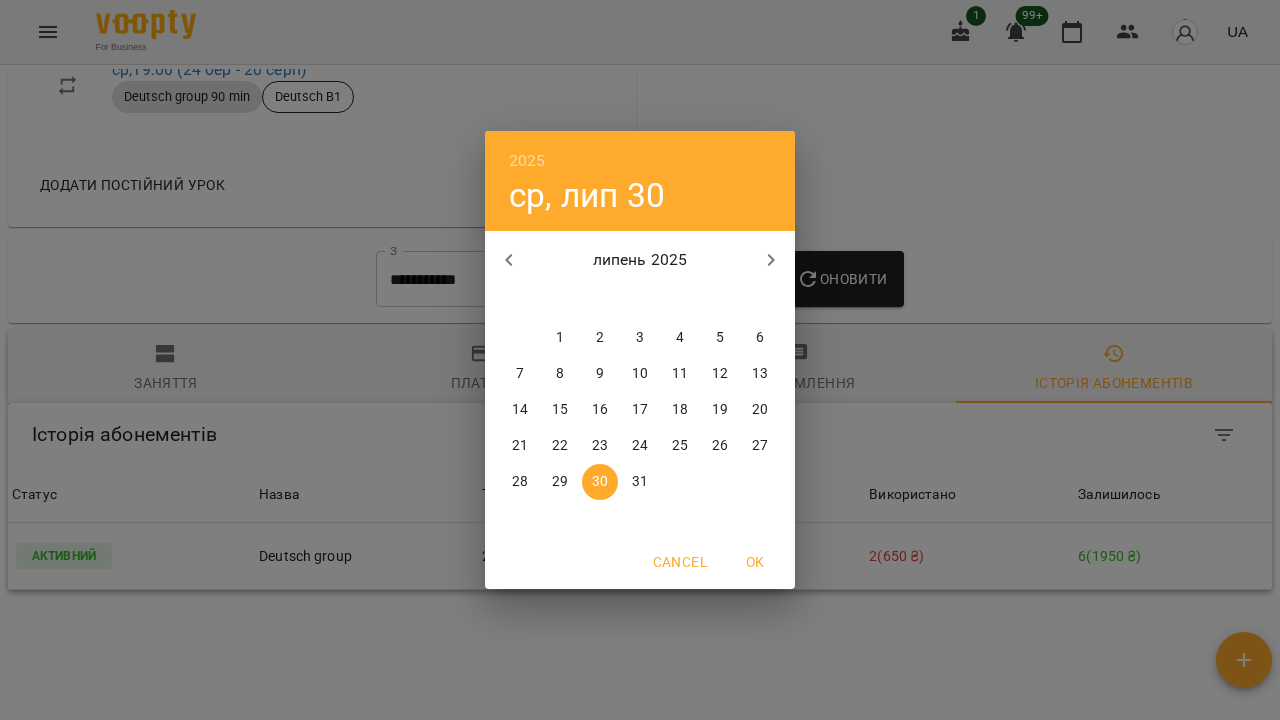 click on "1" at bounding box center [560, 338] 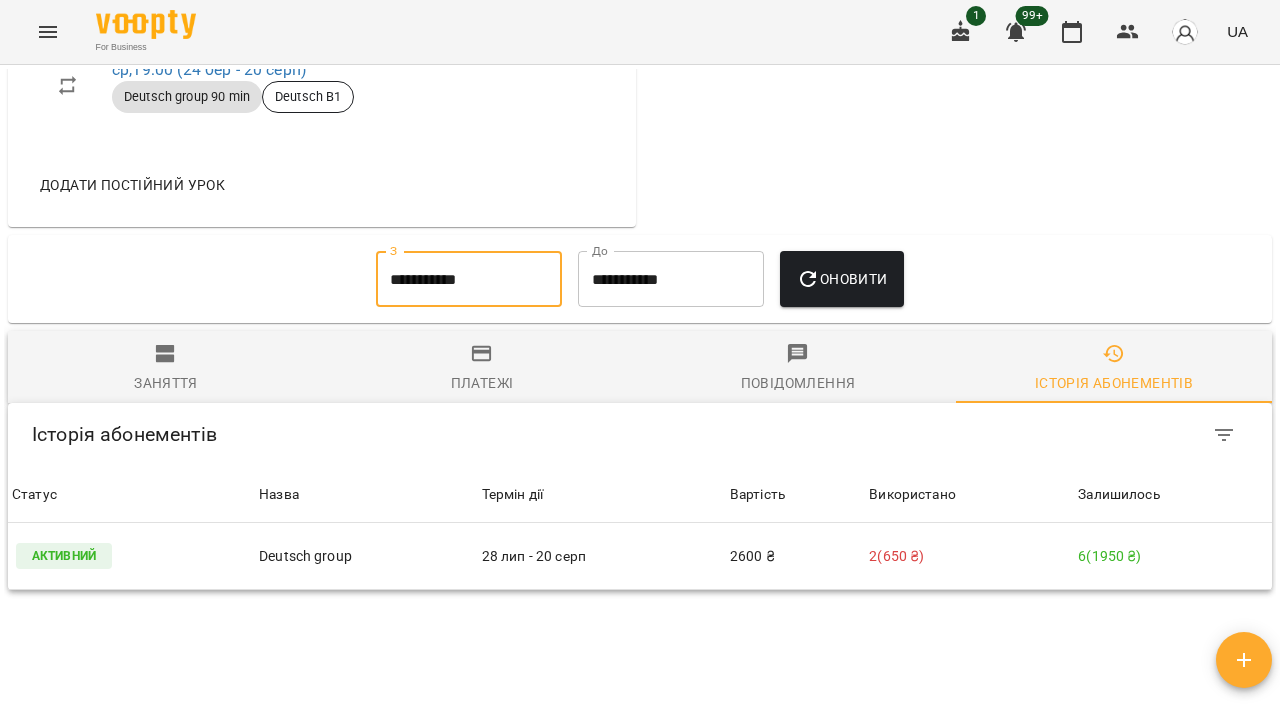 click on "Оновити" at bounding box center [841, 279] 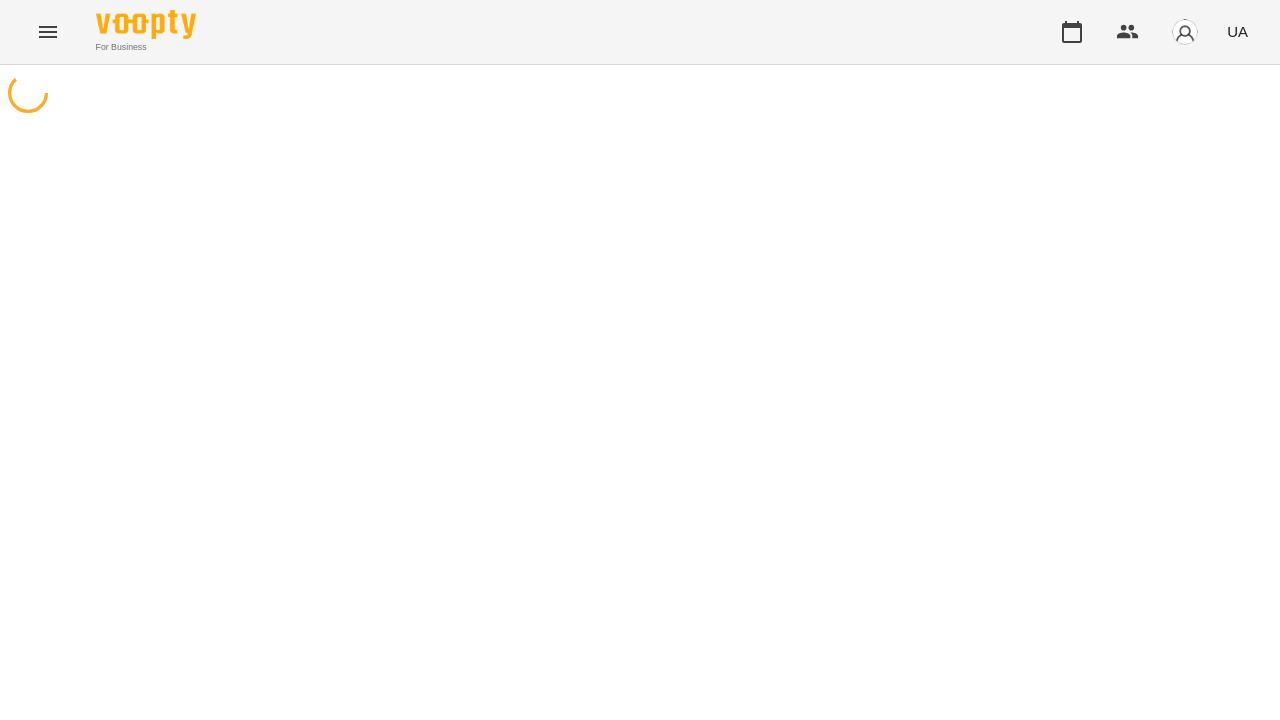 scroll, scrollTop: 0, scrollLeft: 0, axis: both 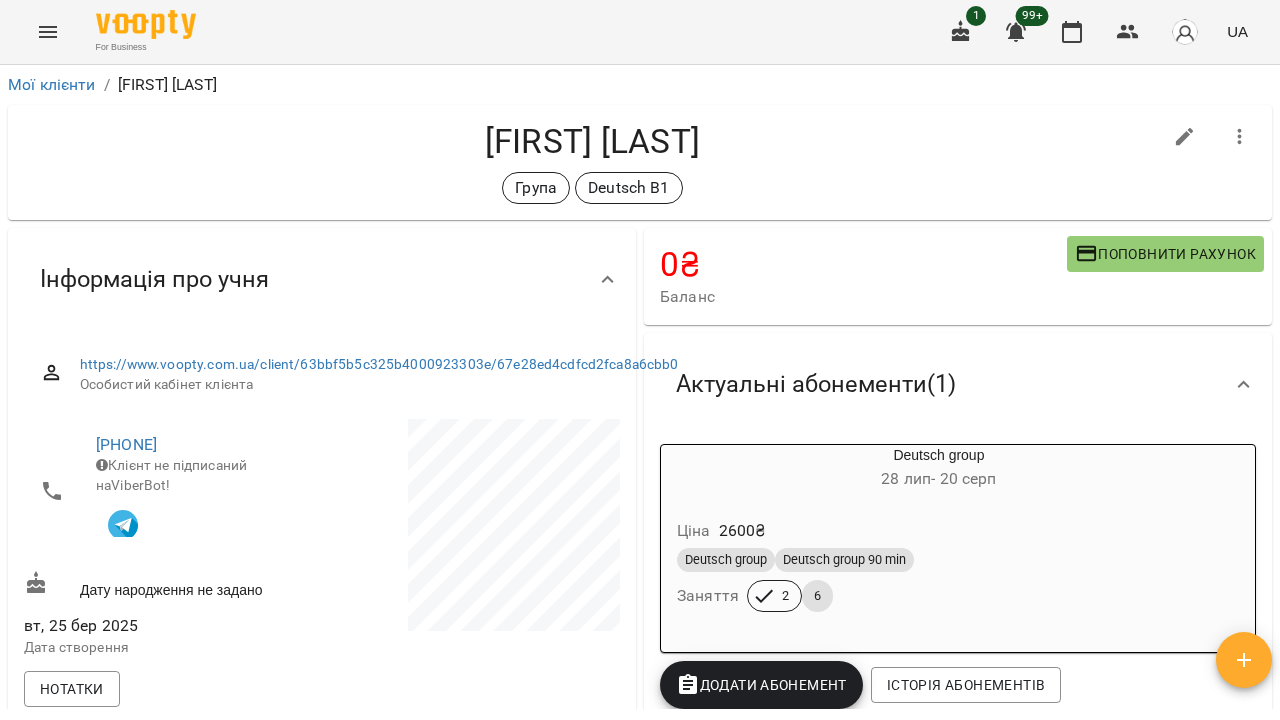 click on "Deutsch group Deutsch group 90 min" at bounding box center [939, 560] 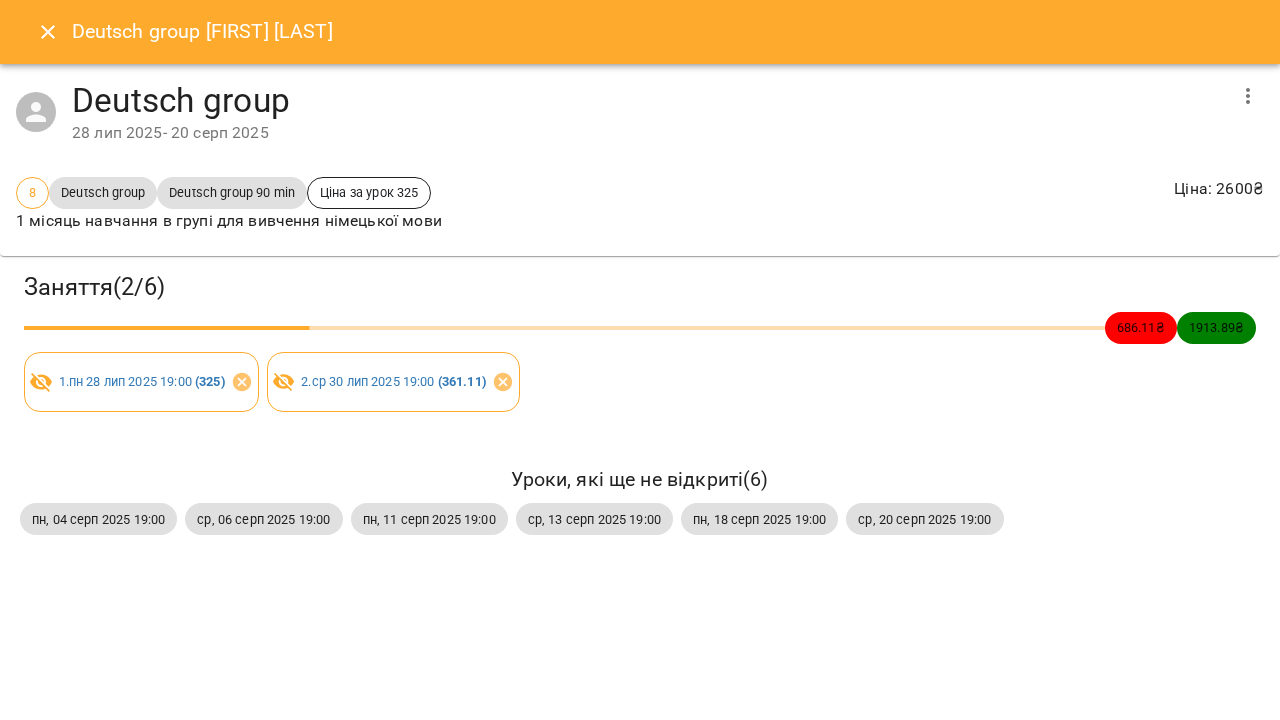 click 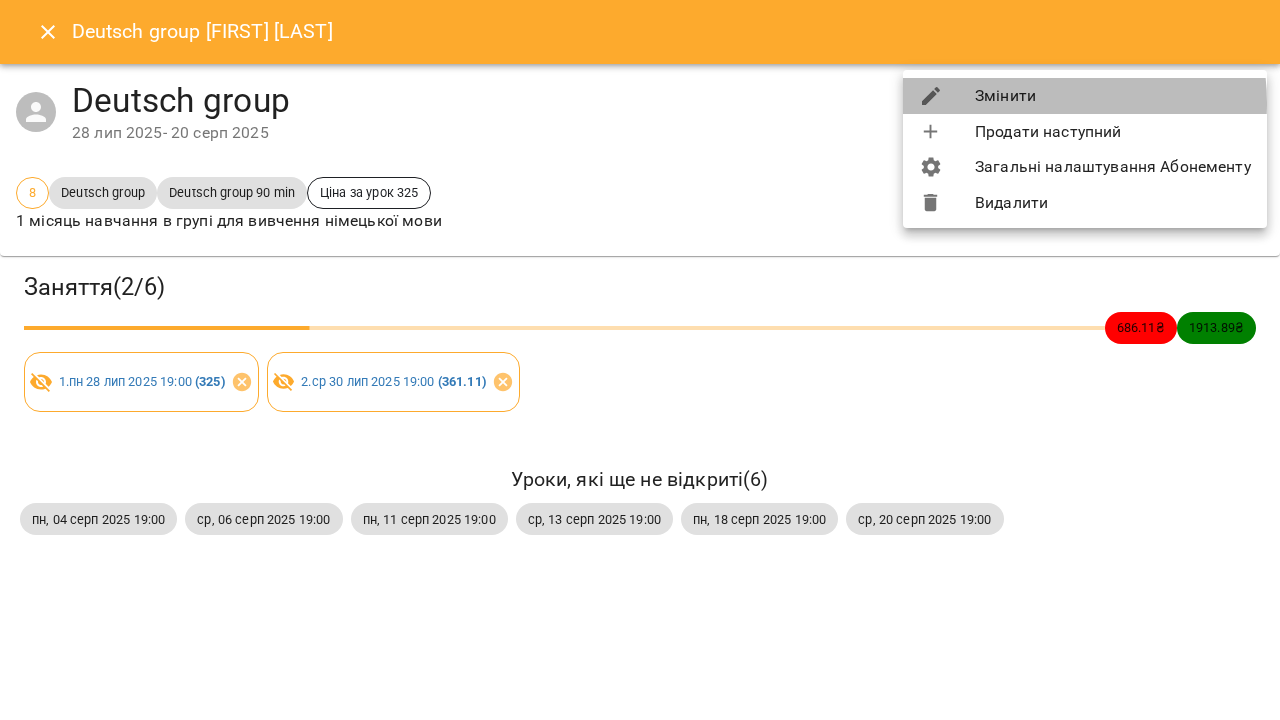click on "Змінити" at bounding box center [1085, 96] 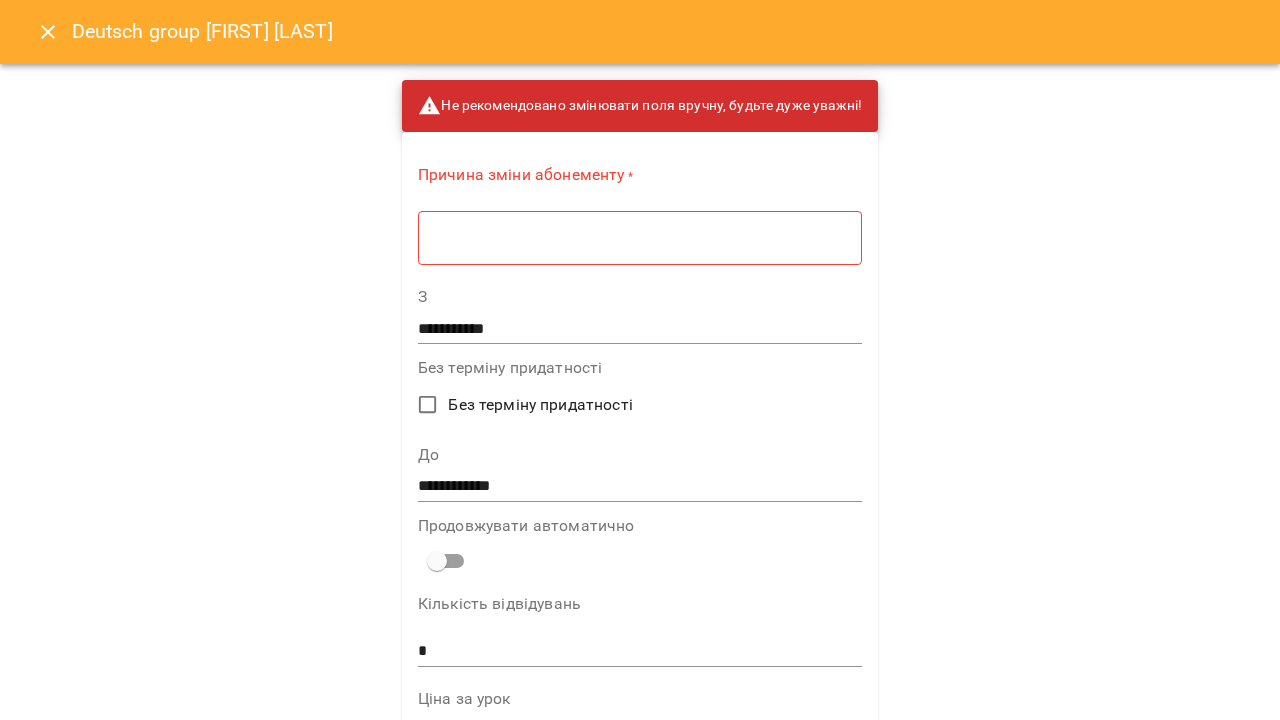 click at bounding box center (640, 238) 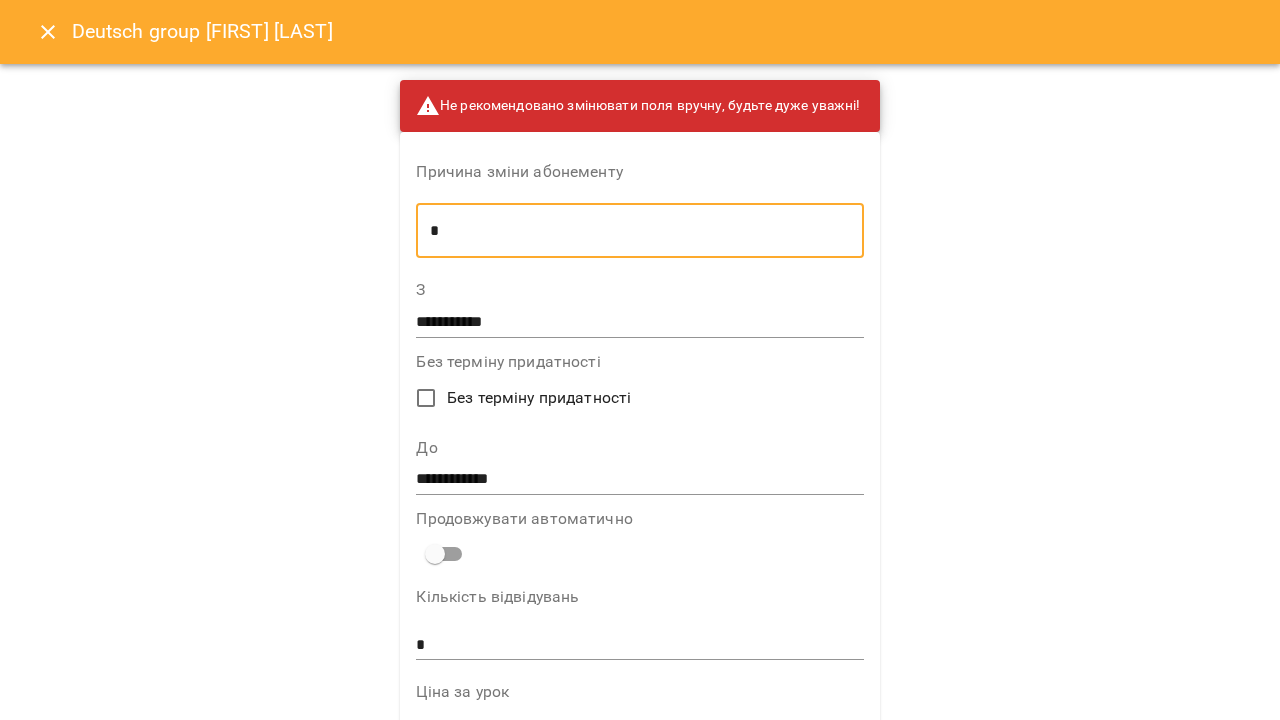 type 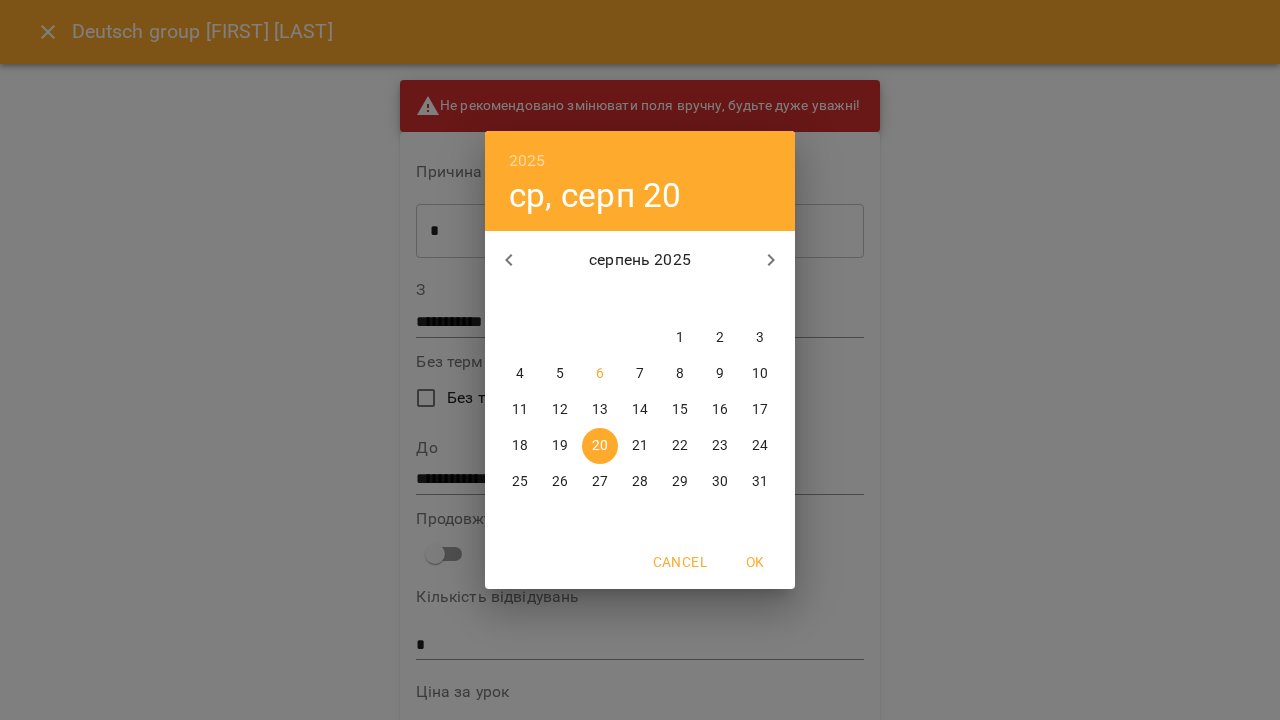 click on "25" at bounding box center [520, 482] 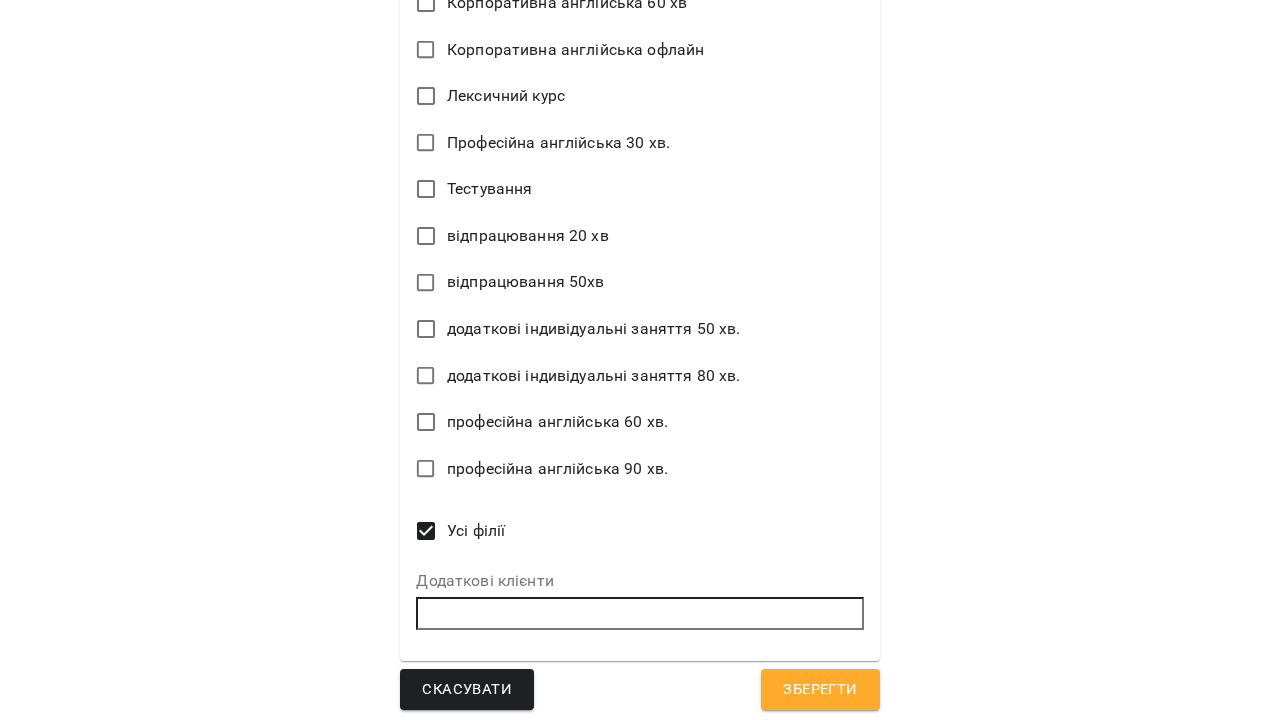 click on "Зберегти" at bounding box center [820, 690] 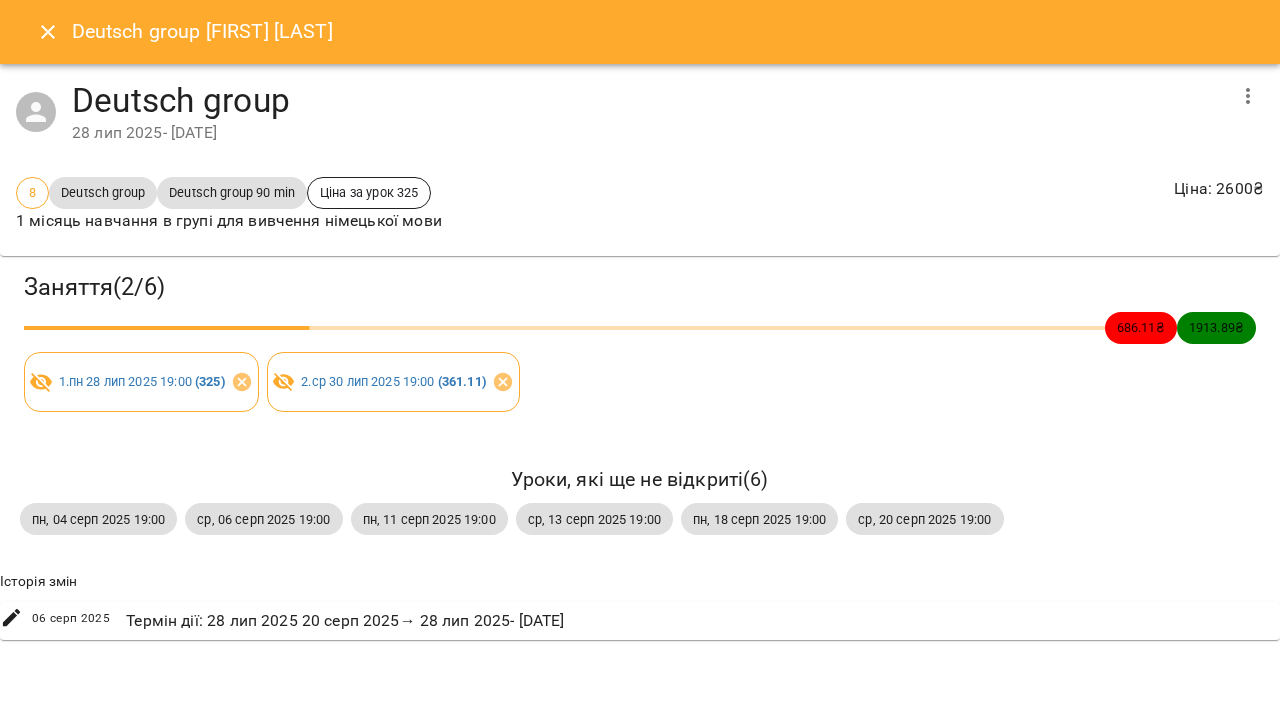 click 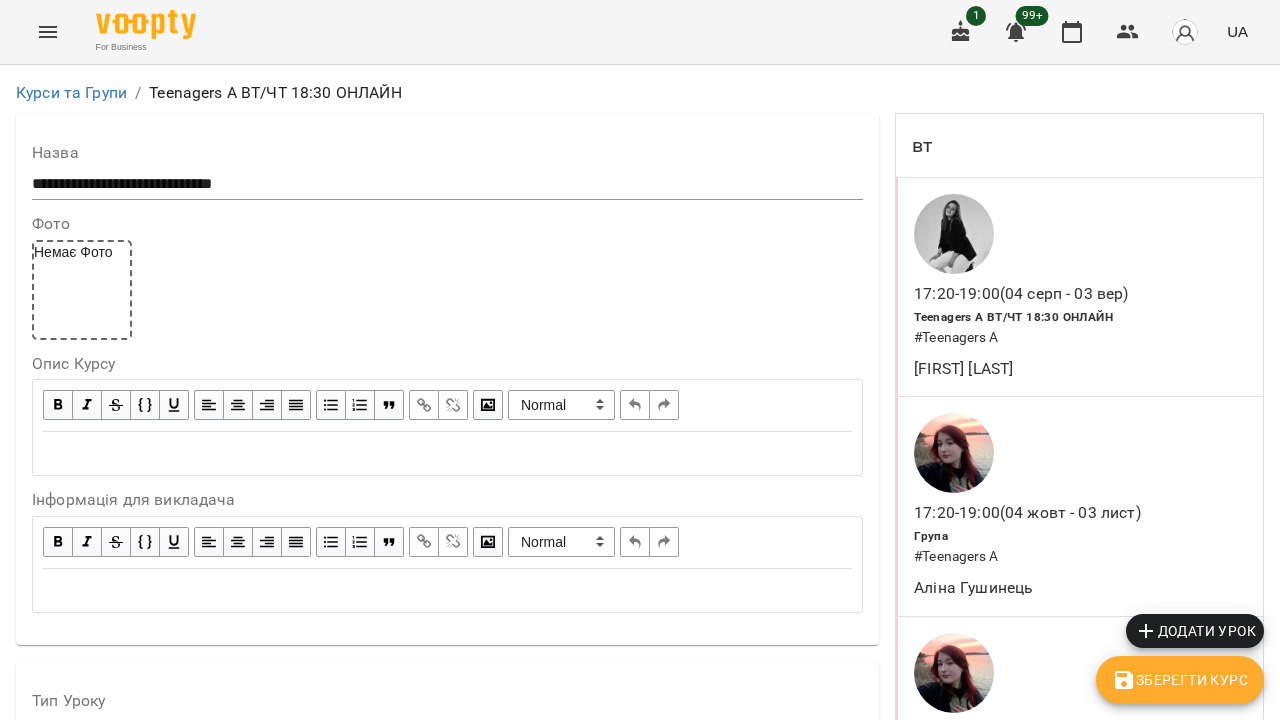 scroll, scrollTop: 0, scrollLeft: 0, axis: both 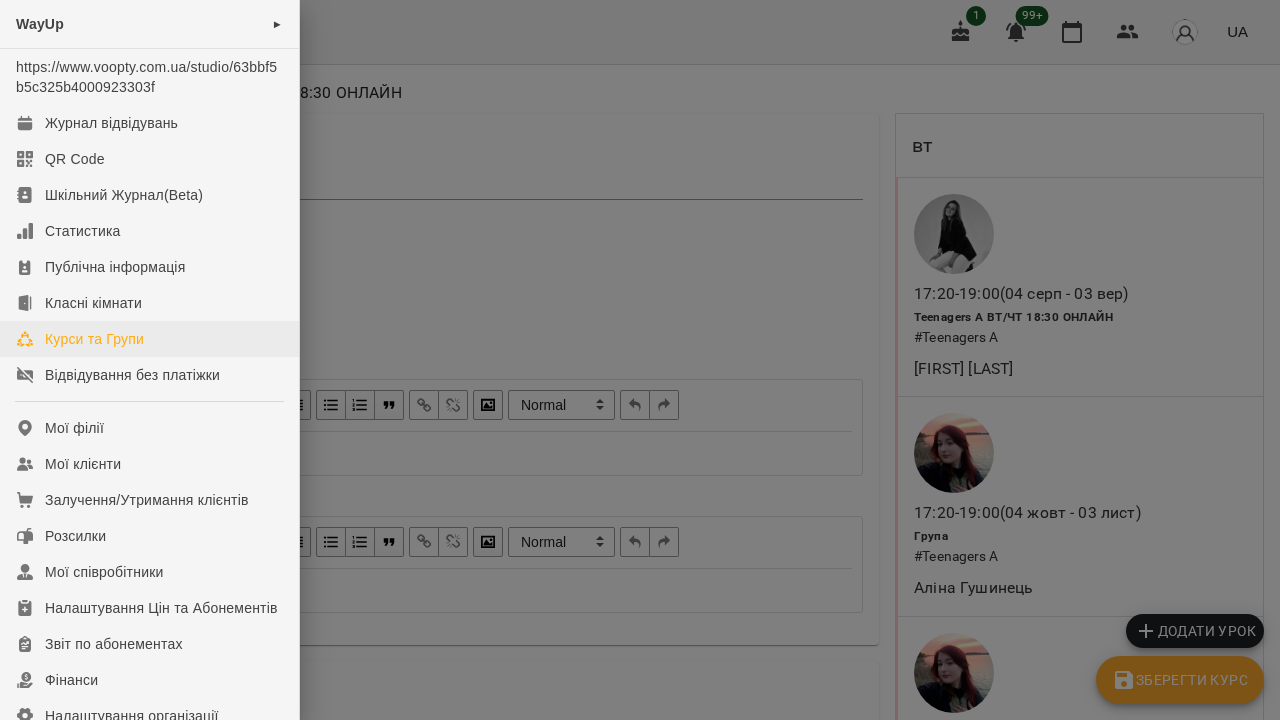 click on "Курси та Групи" at bounding box center [94, 339] 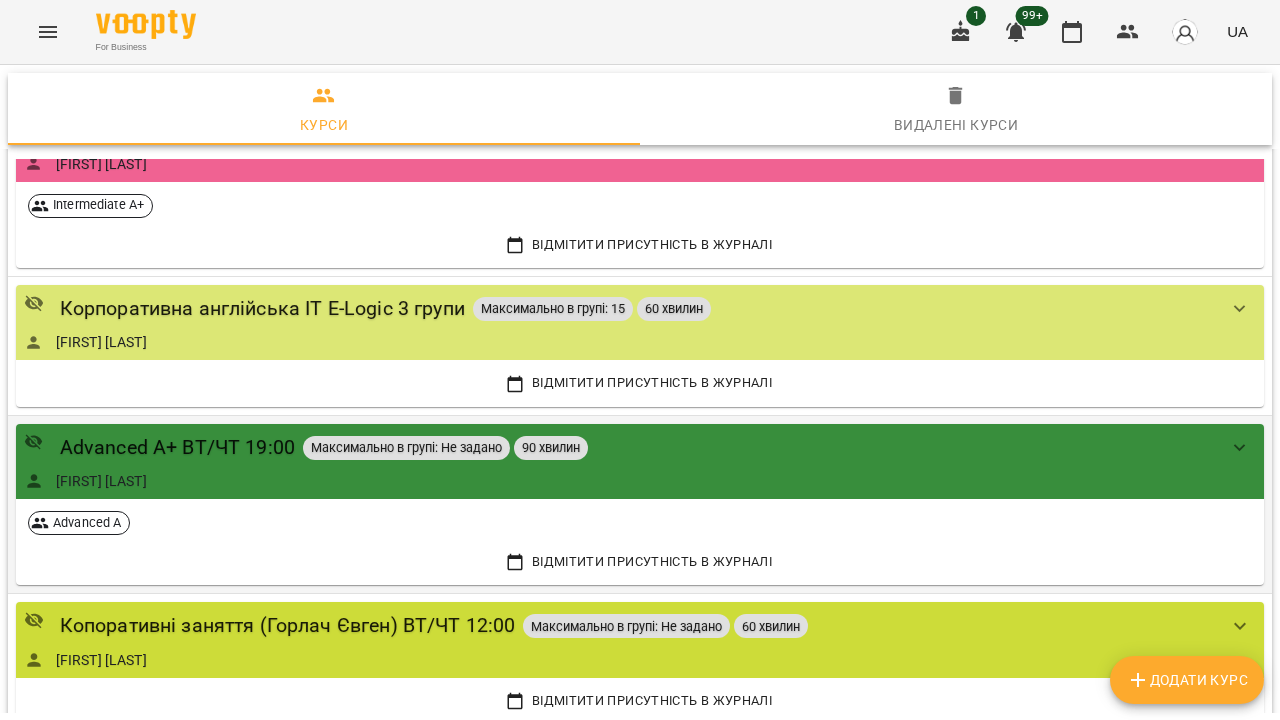 scroll, scrollTop: 662, scrollLeft: 0, axis: vertical 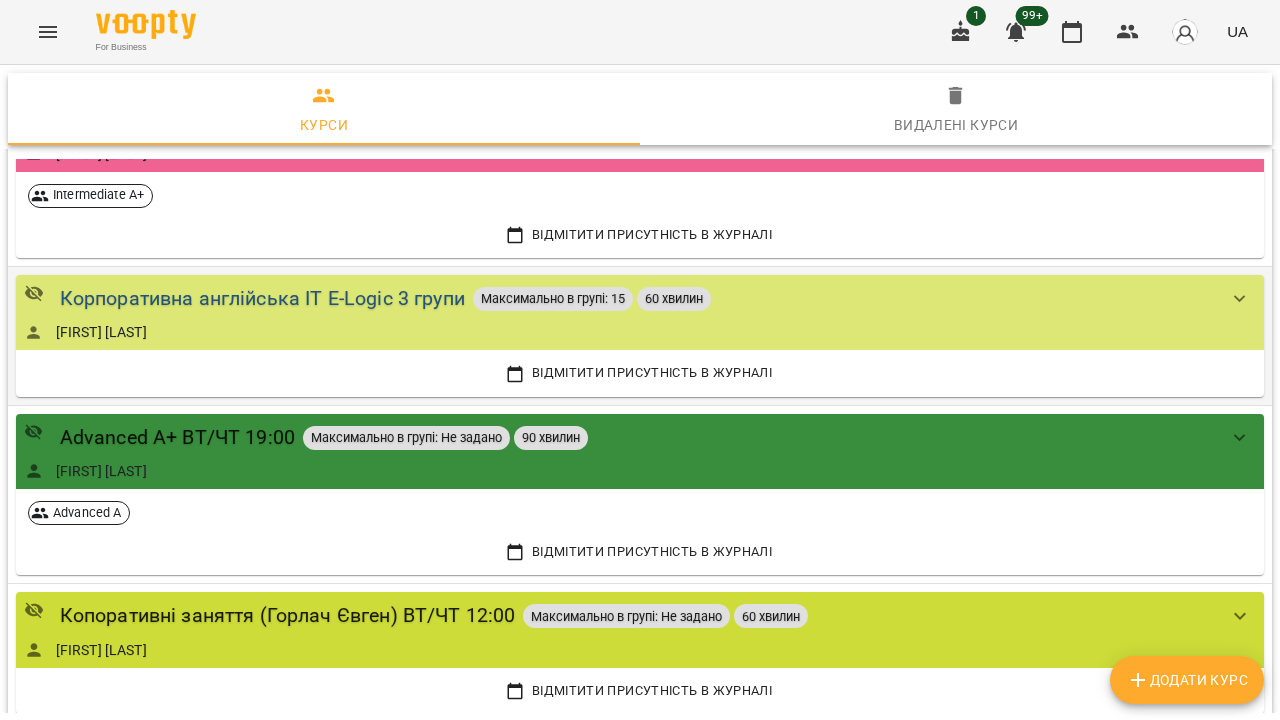 click on "Корпоративна англійська IT E-Logic  3 групи" at bounding box center (262, 298) 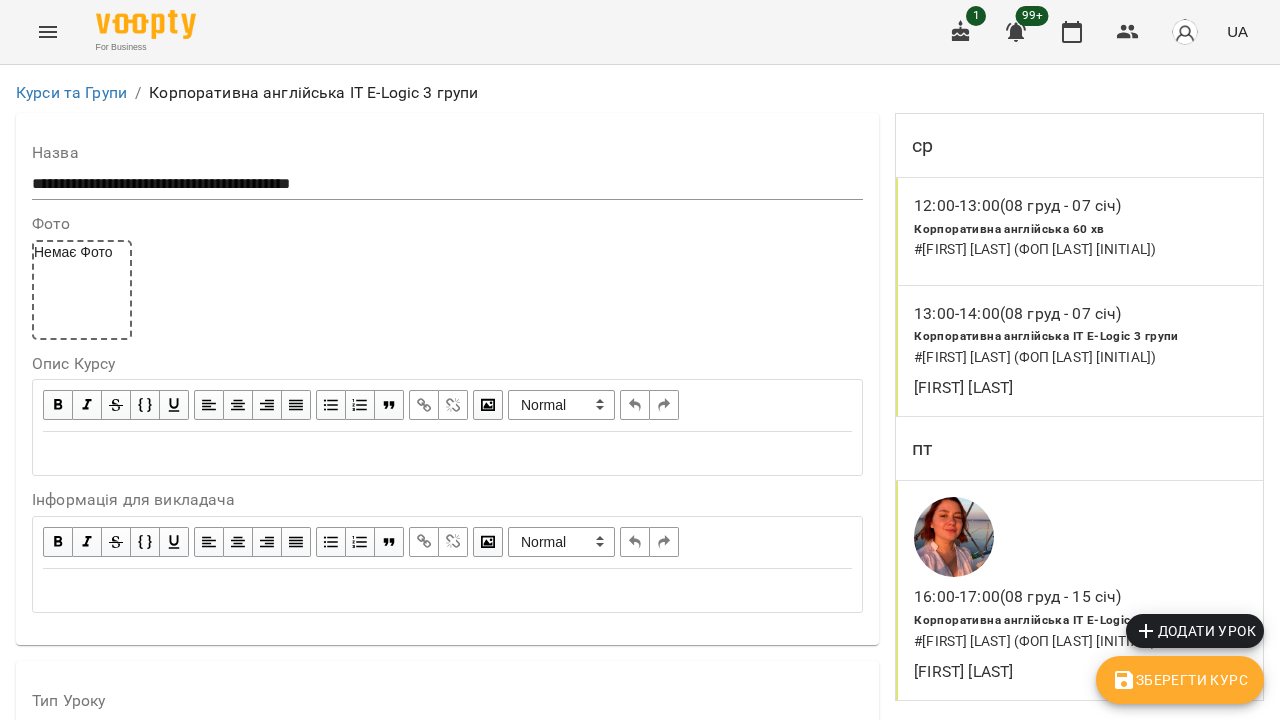 scroll, scrollTop: 1684, scrollLeft: 0, axis: vertical 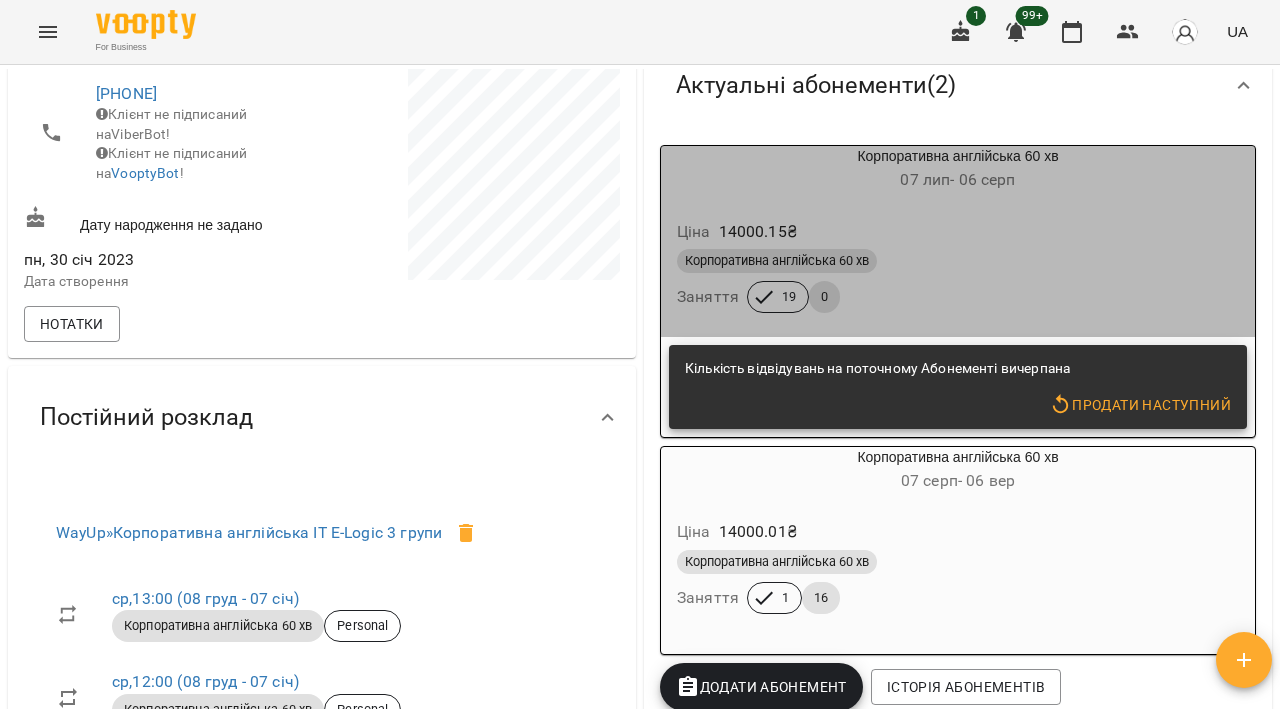 click on "Корпоративна англійська 60 хв" at bounding box center [958, 261] 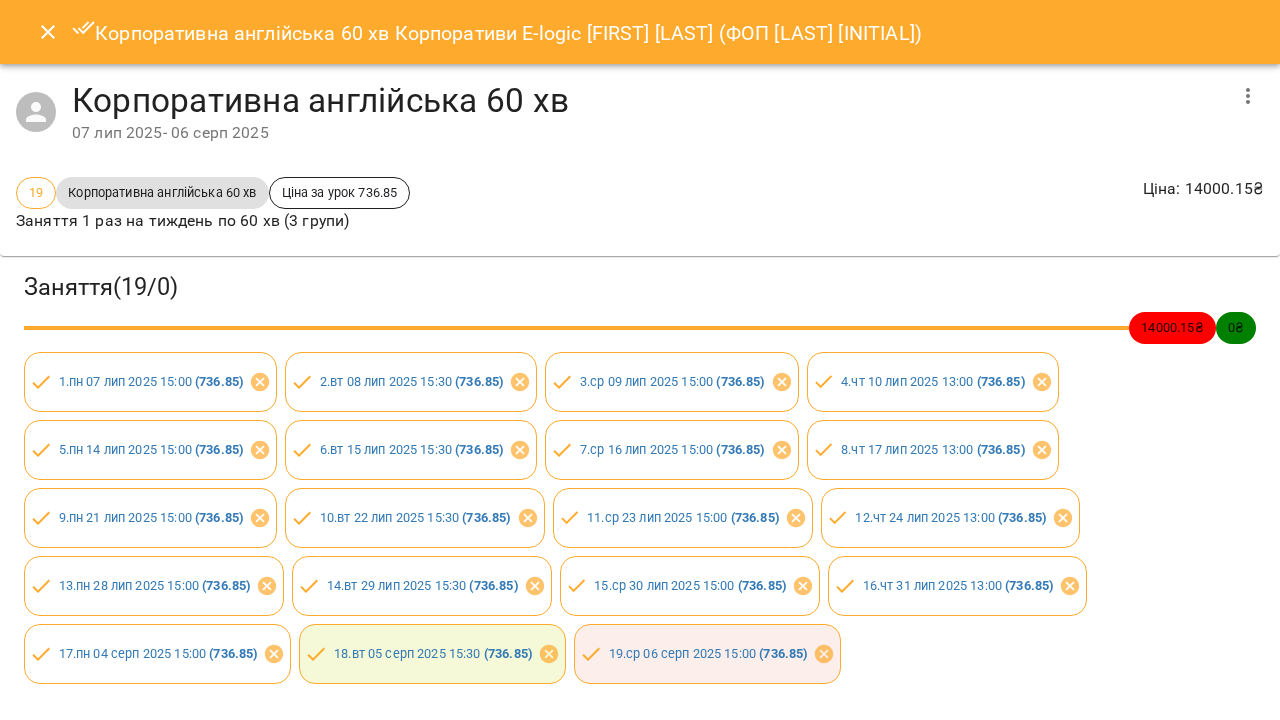 click 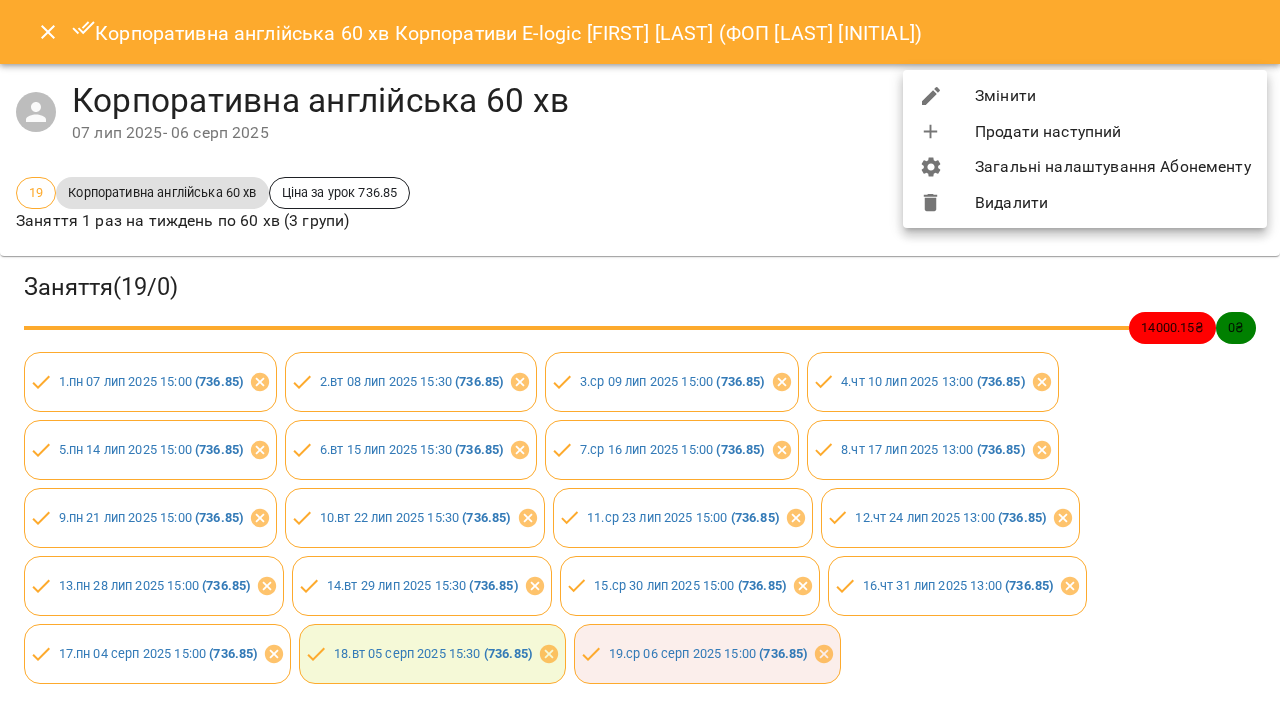 click at bounding box center (640, 360) 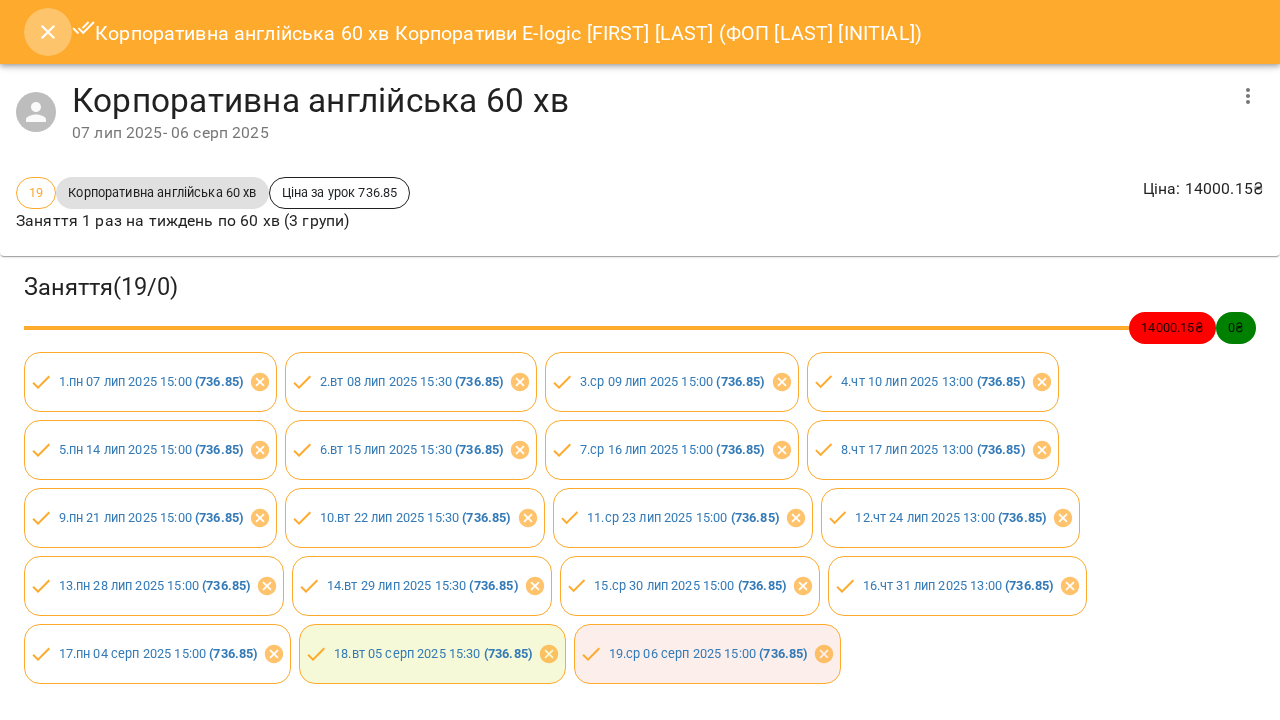 click at bounding box center (48, 32) 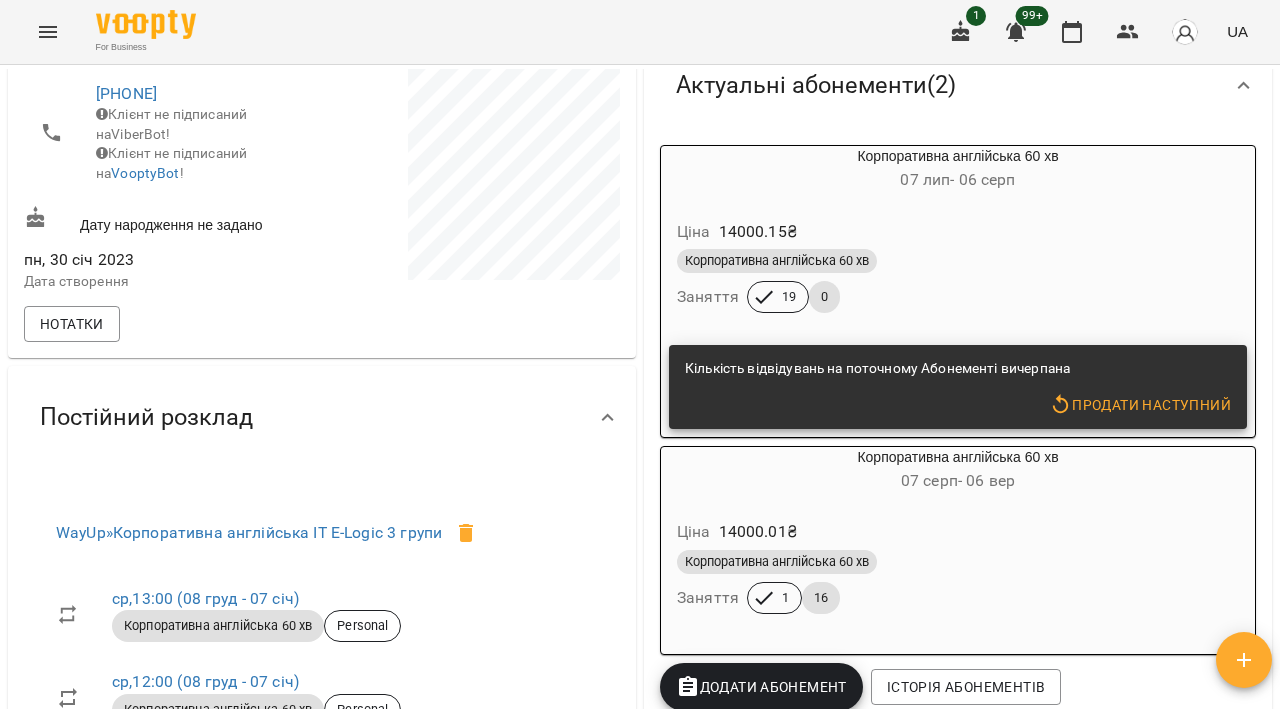 click on "Корпоративна англійська 60 хв" at bounding box center (958, 261) 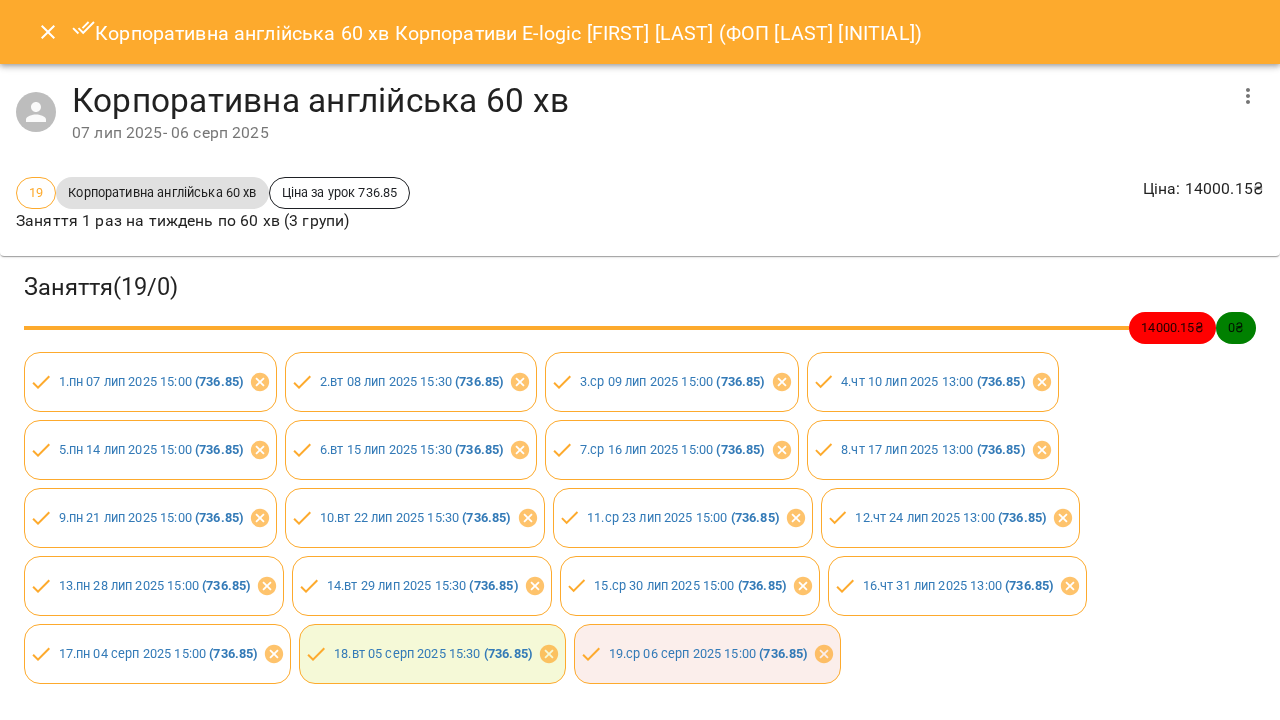 click 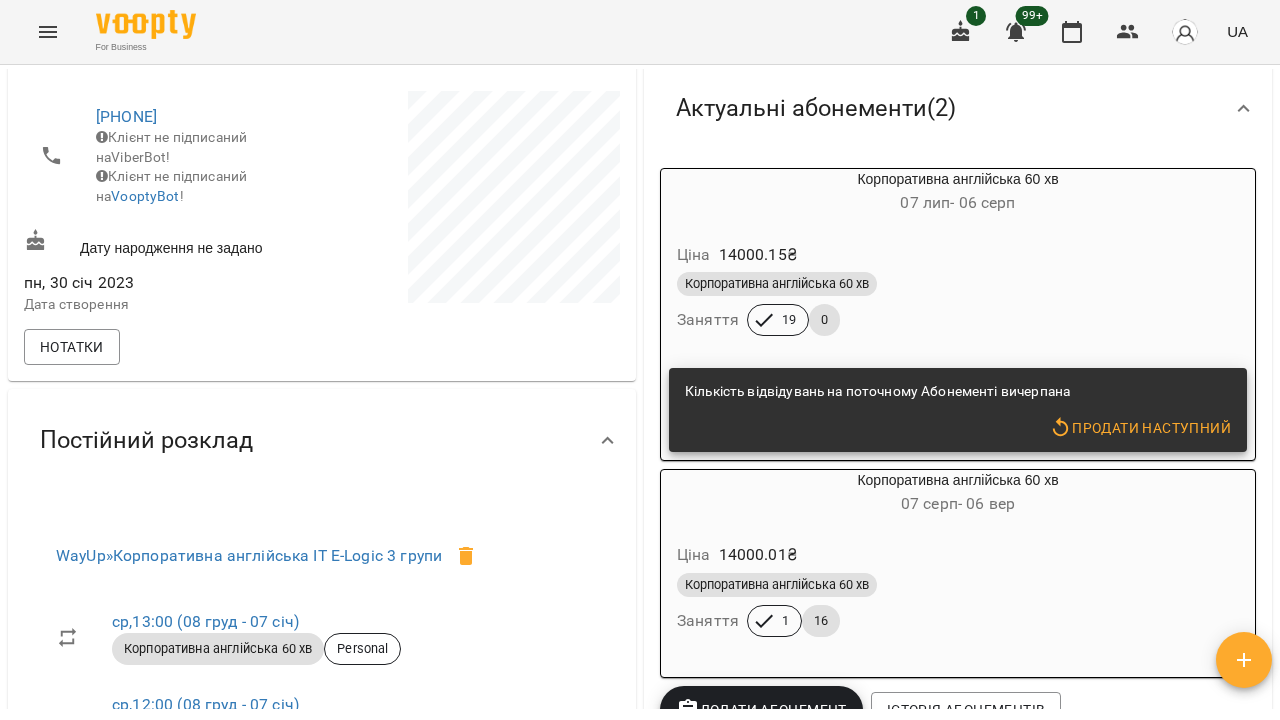 scroll, scrollTop: 326, scrollLeft: 0, axis: vertical 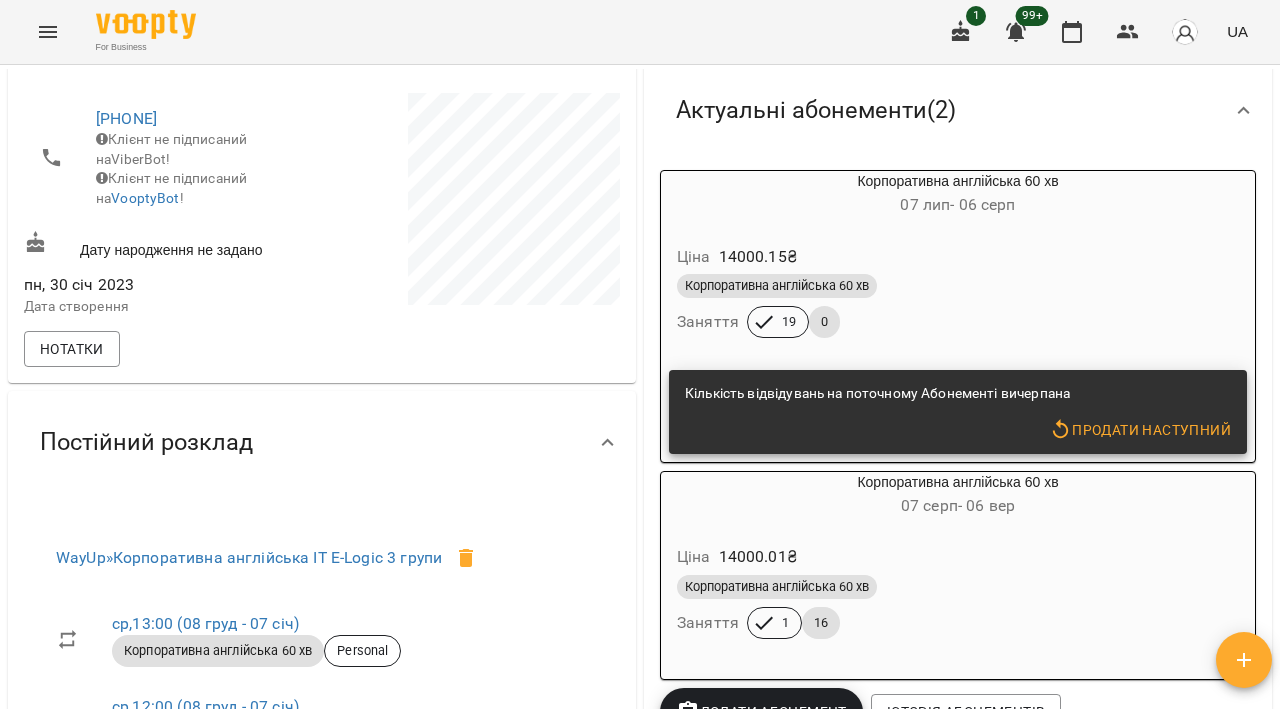 click on "Корпоративна англійська 60 хв Заняття 19 0" at bounding box center (958, 306) 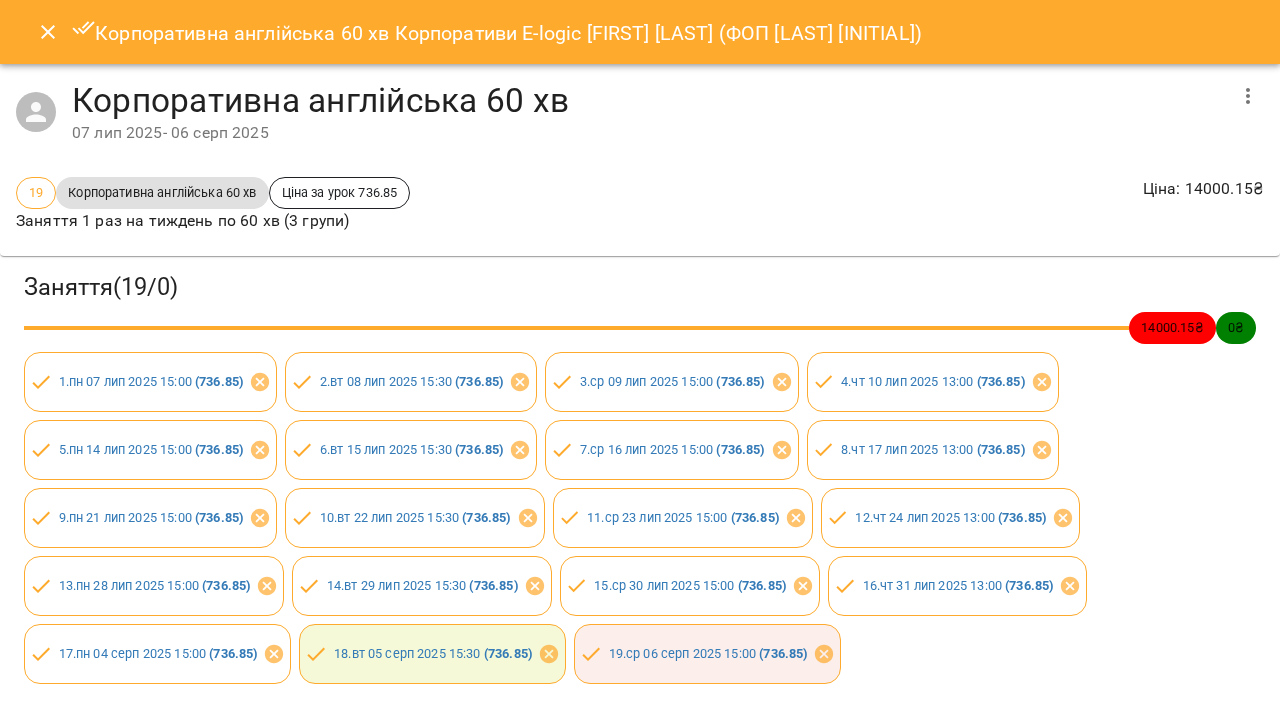 click 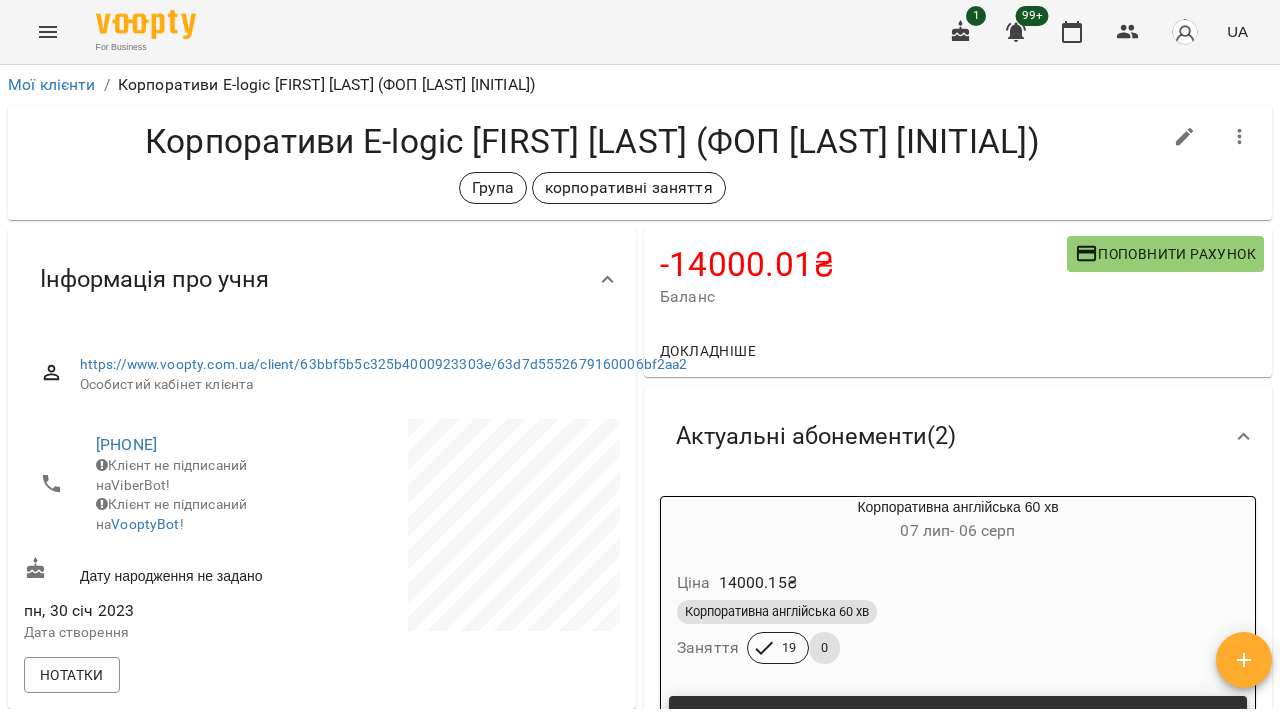 scroll, scrollTop: 0, scrollLeft: 0, axis: both 